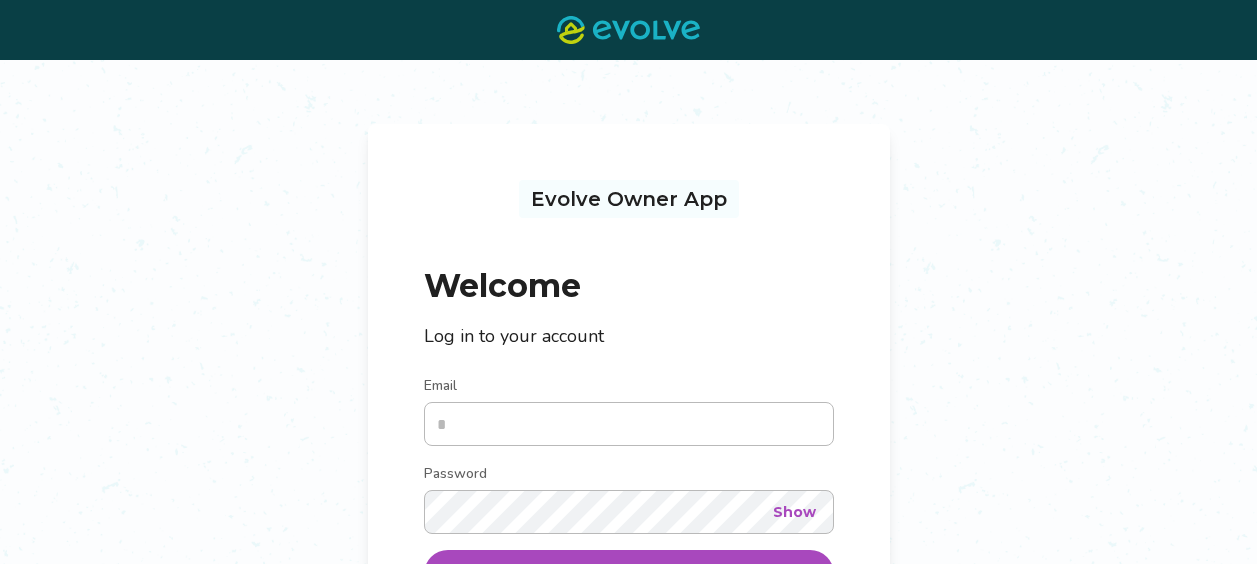 scroll, scrollTop: 0, scrollLeft: 0, axis: both 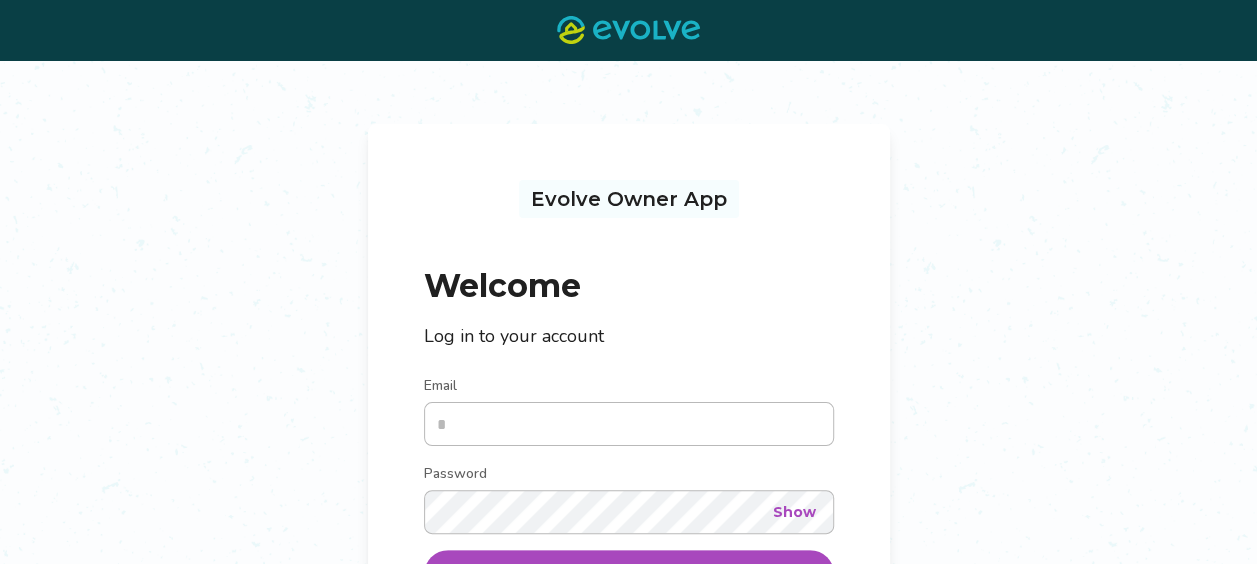 click on "Email" at bounding box center [629, 424] 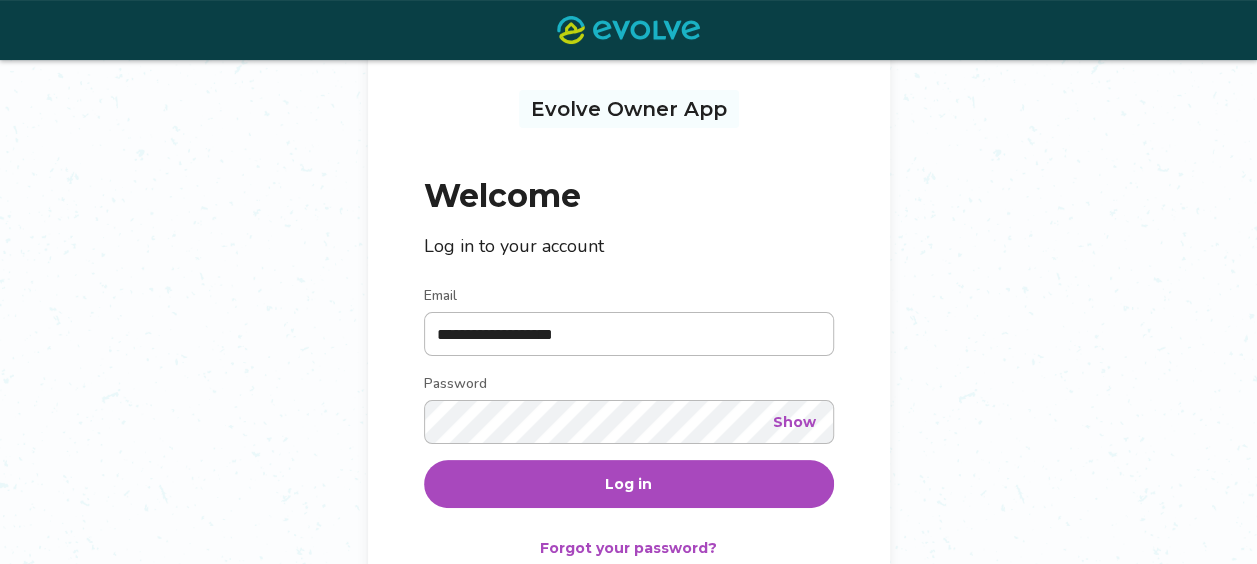 scroll, scrollTop: 120, scrollLeft: 0, axis: vertical 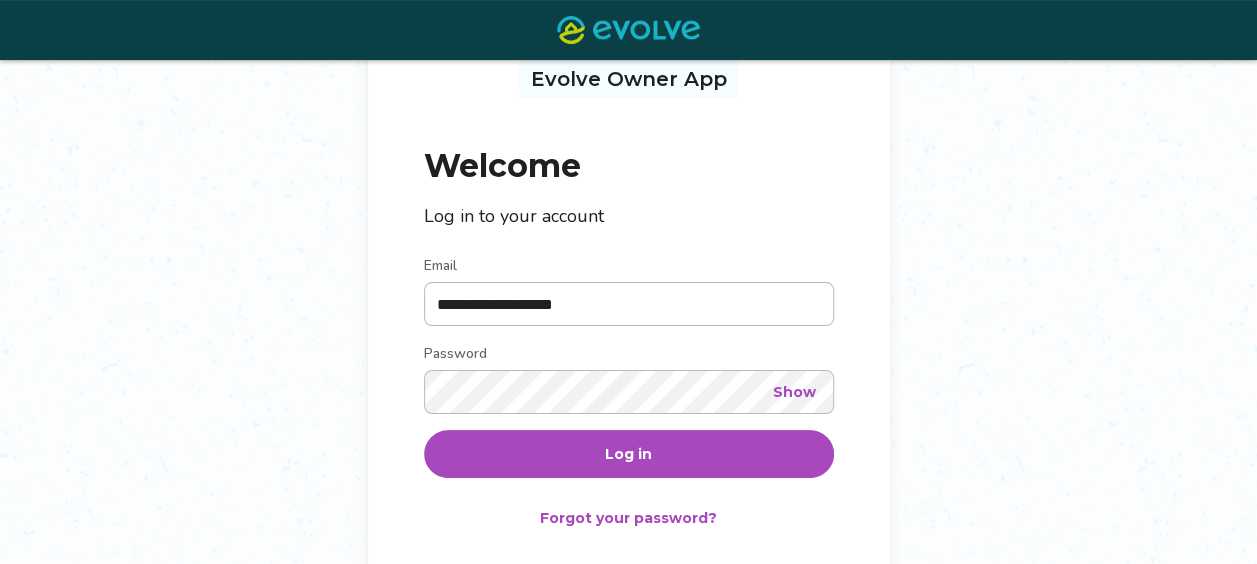 click on "Log in" at bounding box center (629, 454) 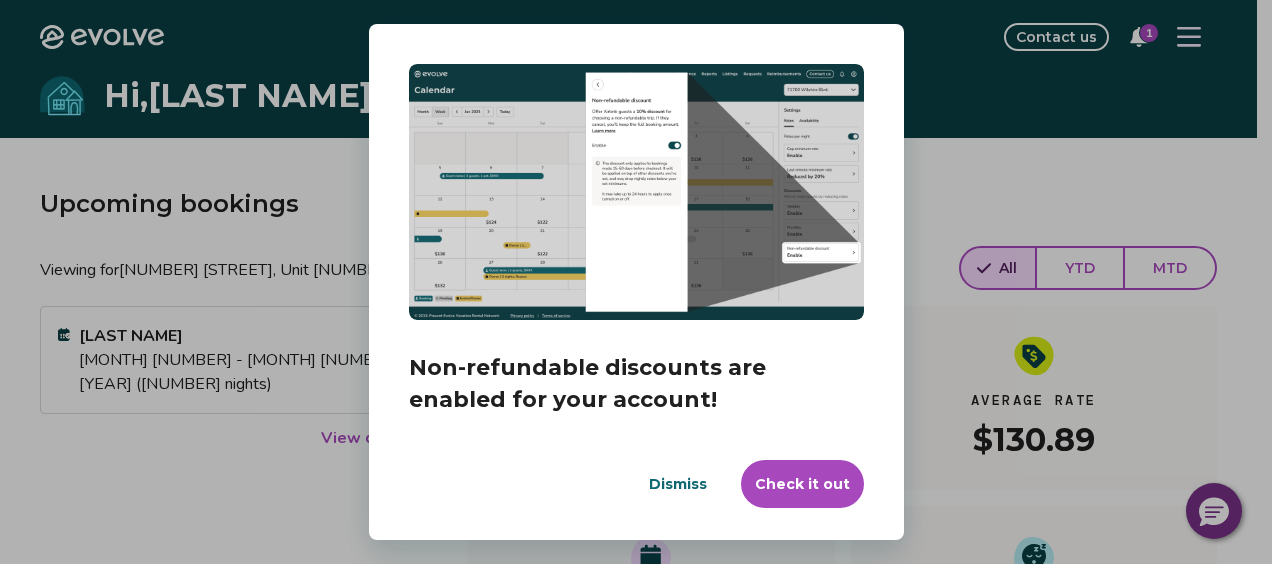 click on "Check it out" at bounding box center [802, 484] 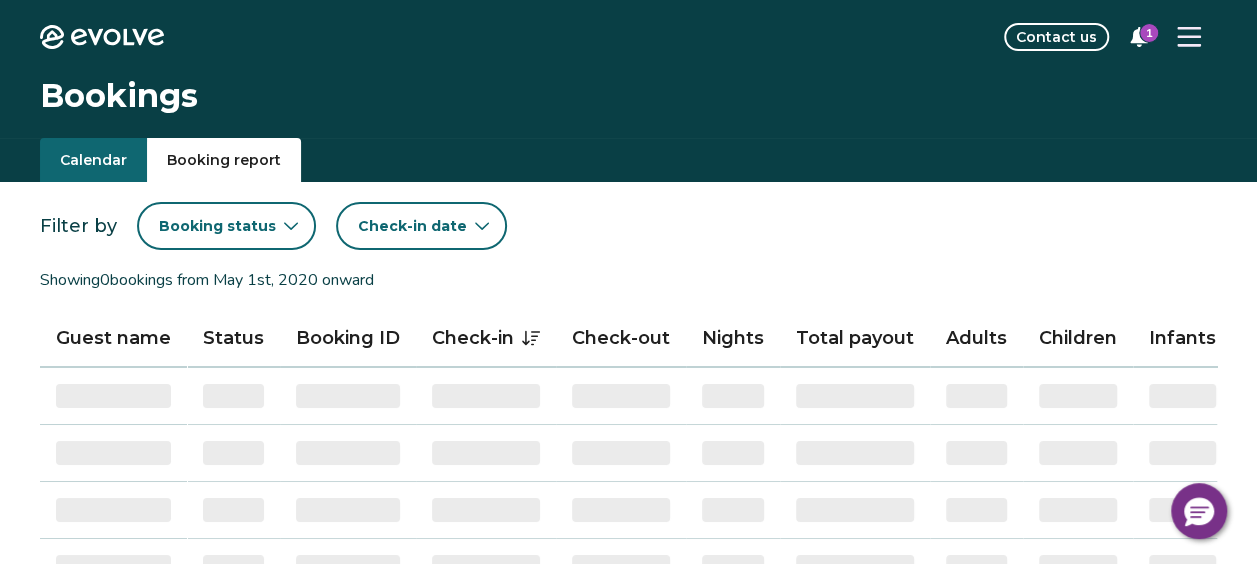 click on "Booking report" at bounding box center (224, 160) 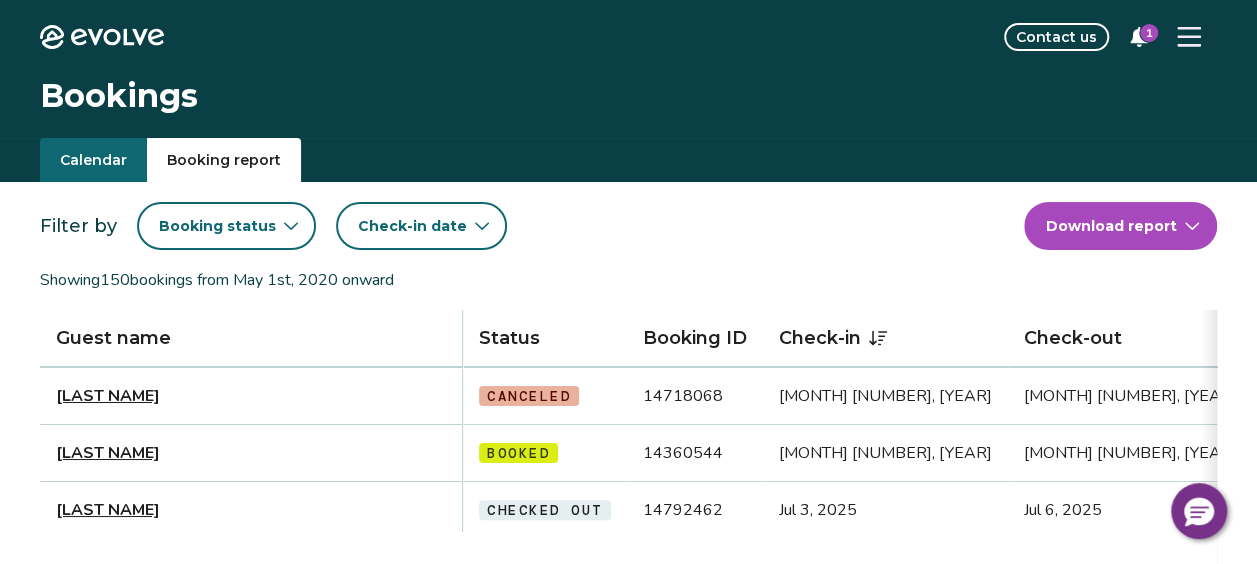 click on "Booking status" at bounding box center [217, 226] 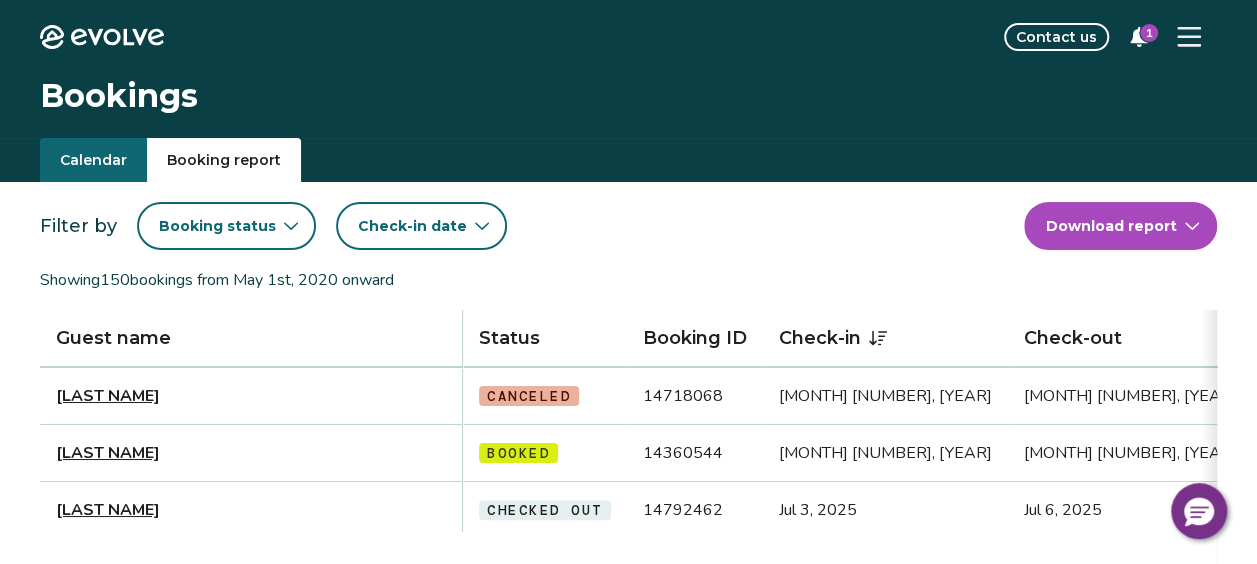 click on "Calendar Booking report" at bounding box center (628, 160) 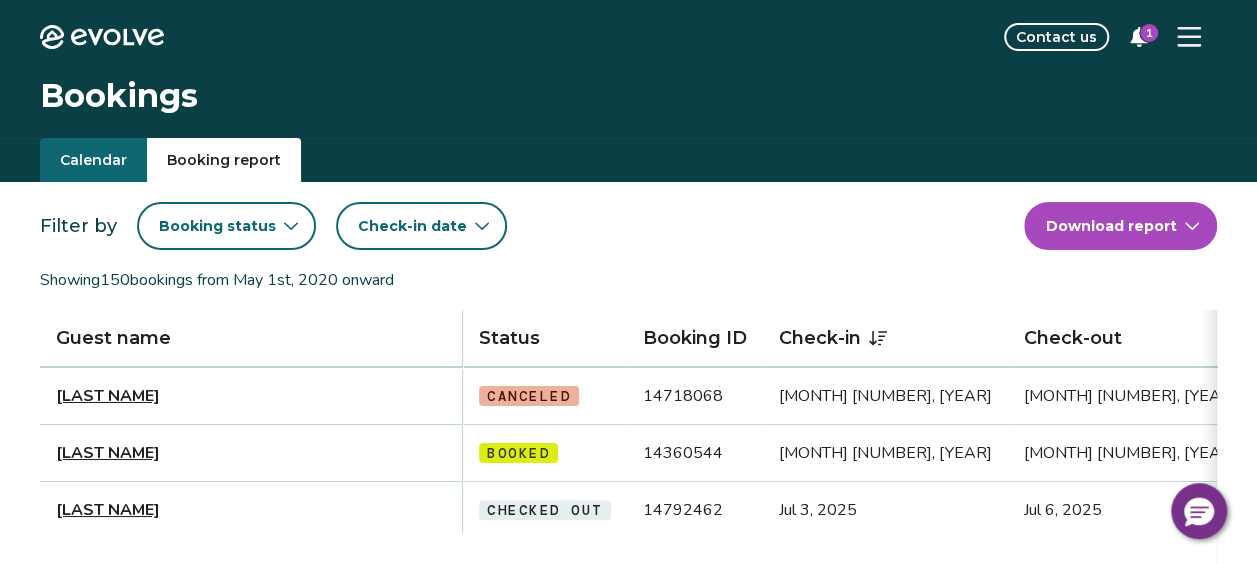 click on "1" at bounding box center (1149, 33) 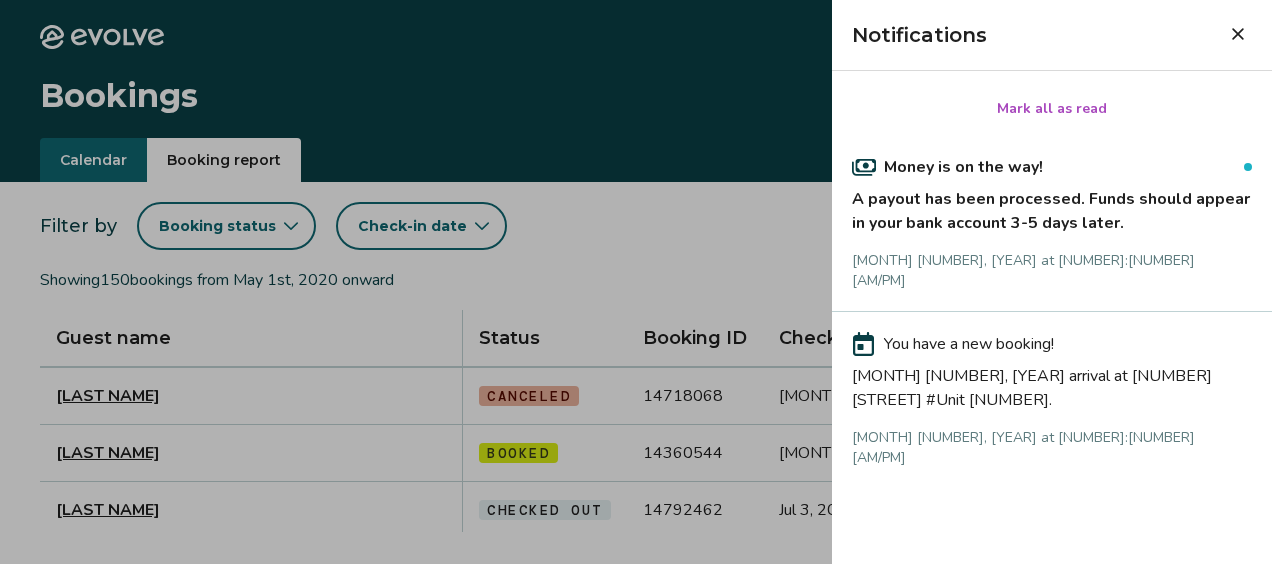 click on "A payout has been processed. Funds should appear in your bank account 3-5 days later." at bounding box center [1052, 207] 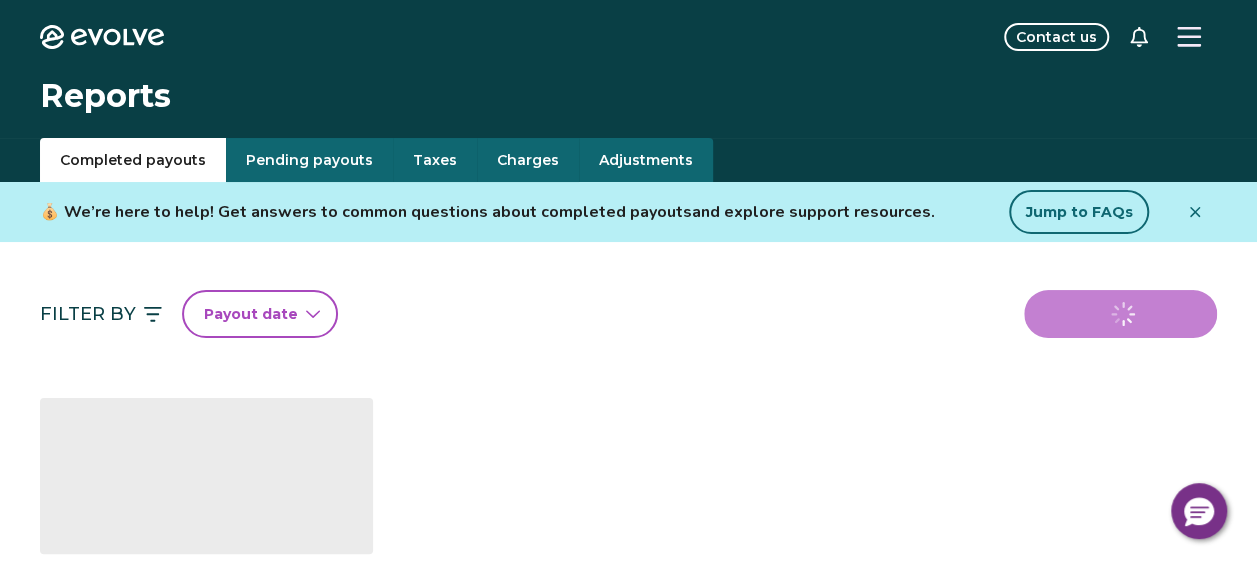 click 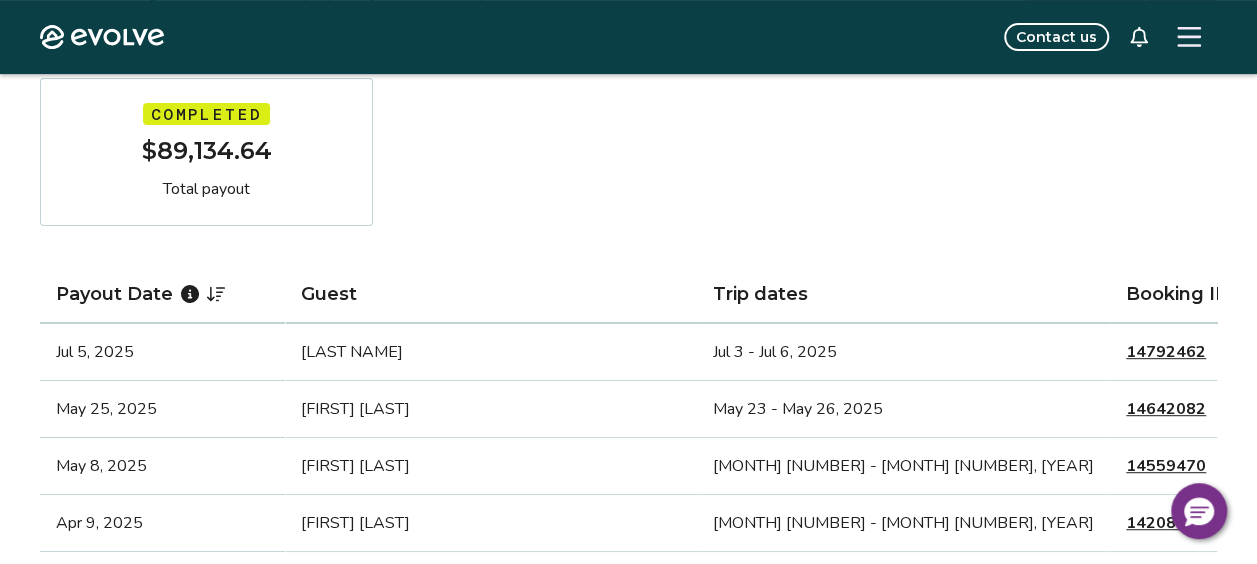 scroll, scrollTop: 386, scrollLeft: 0, axis: vertical 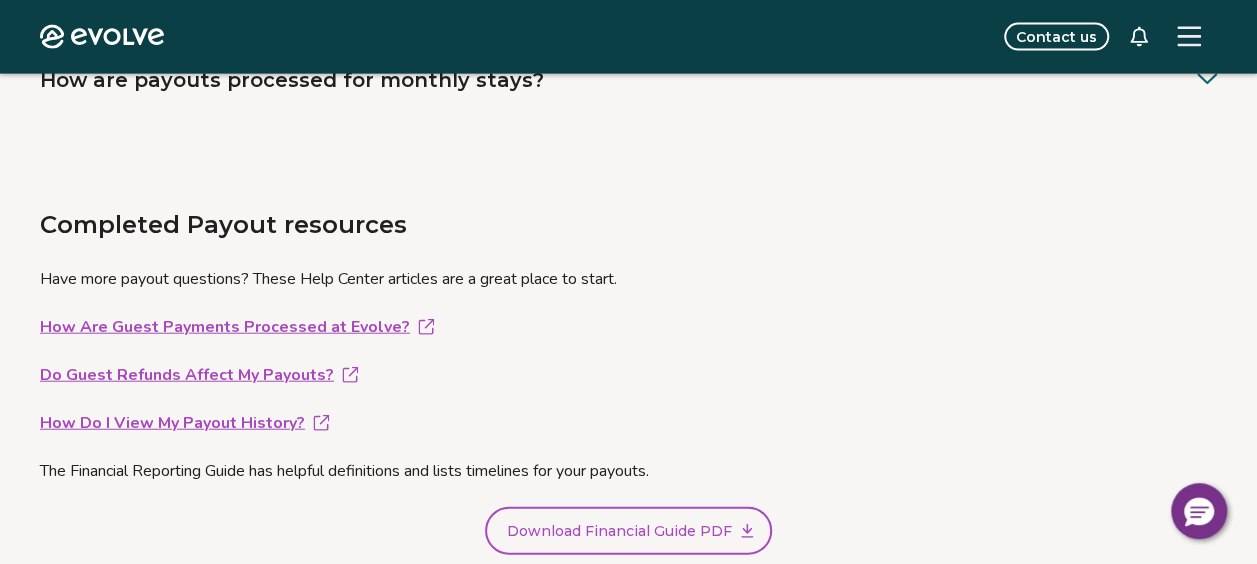click on "Do Guest Refunds Affect My Payouts?" at bounding box center [628, 375] 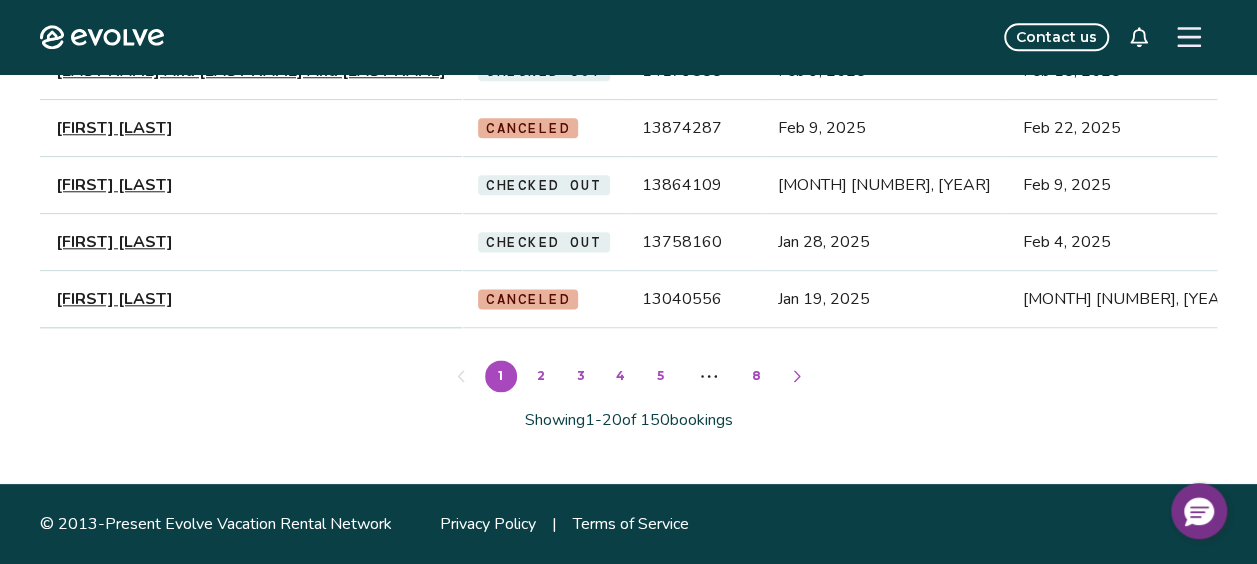 scroll, scrollTop: 0, scrollLeft: 0, axis: both 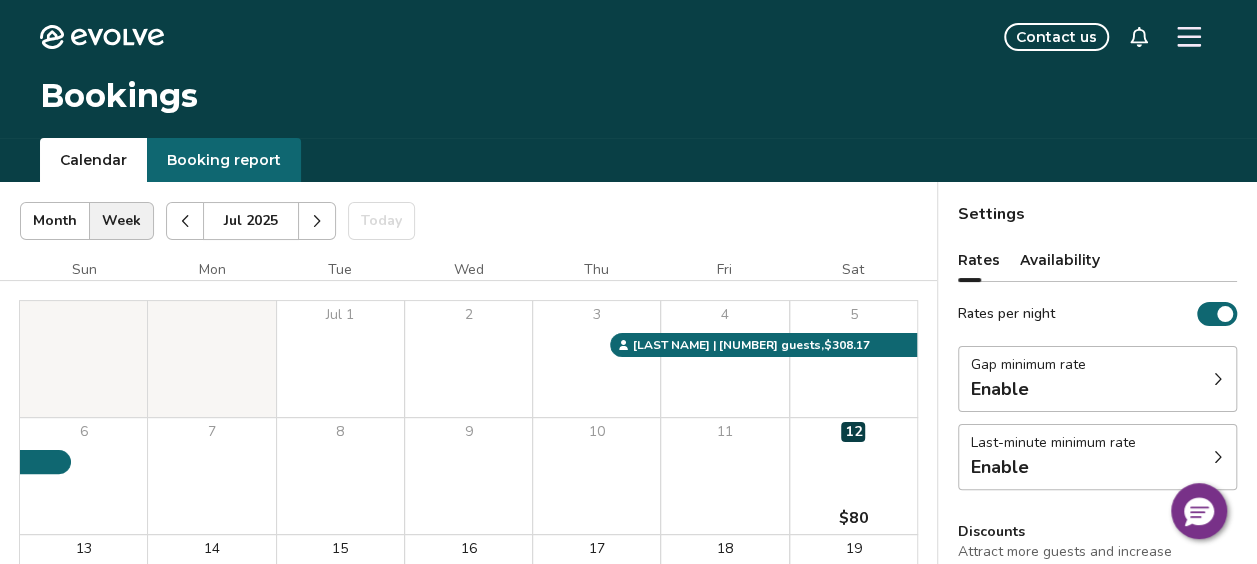 click on "Calendar" at bounding box center [93, 160] 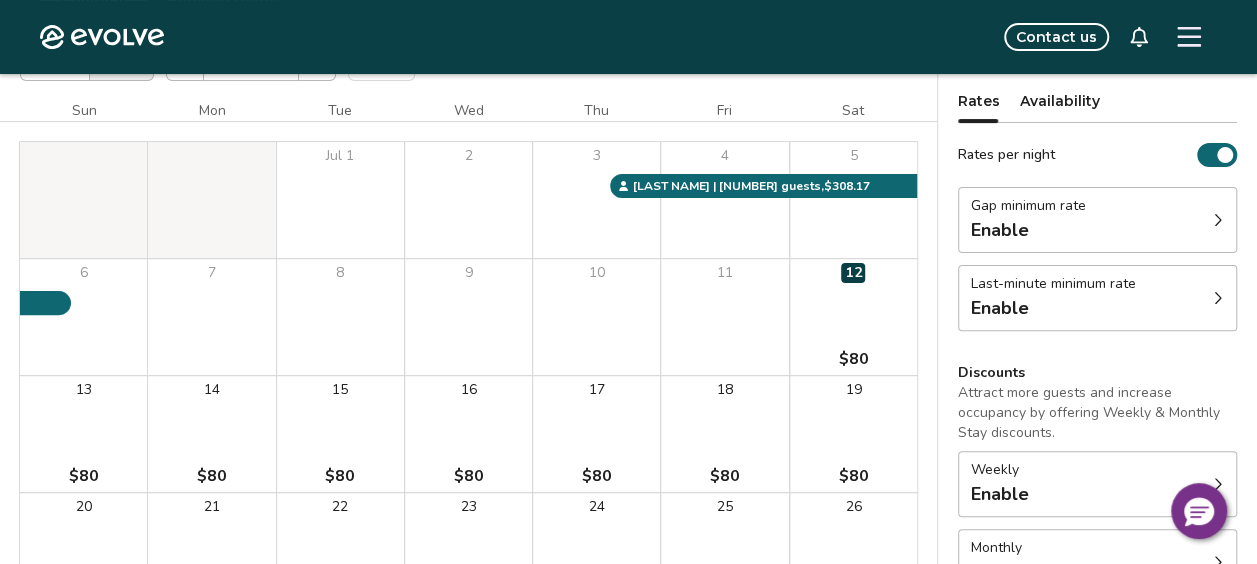 scroll, scrollTop: 160, scrollLeft: 0, axis: vertical 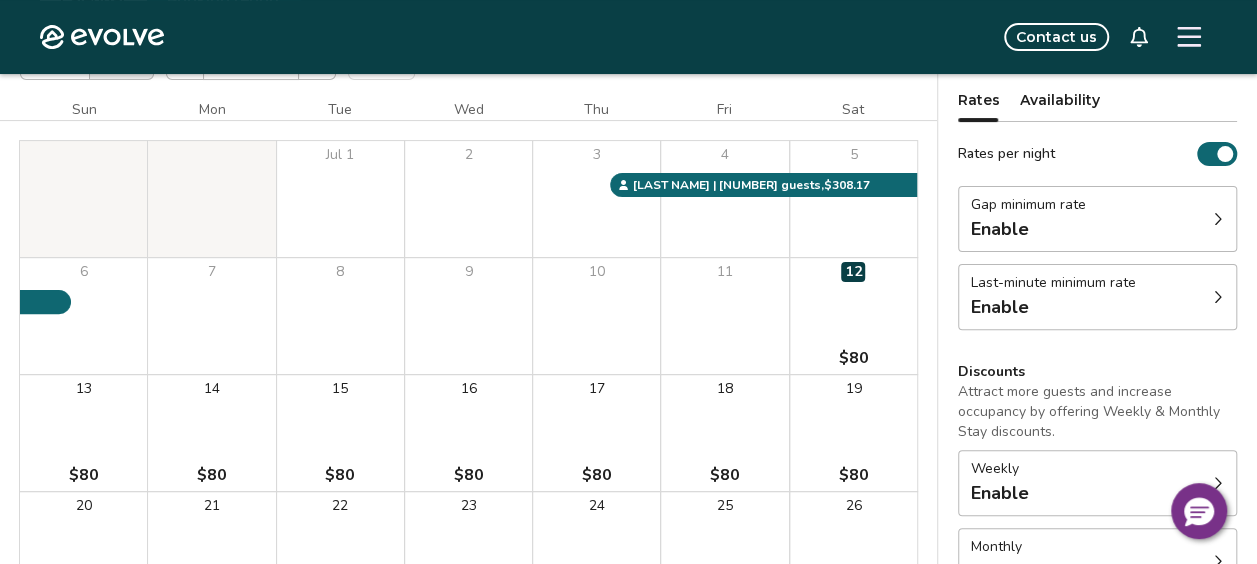 click on "Gap minimum rate Enable" at bounding box center (1097, 219) 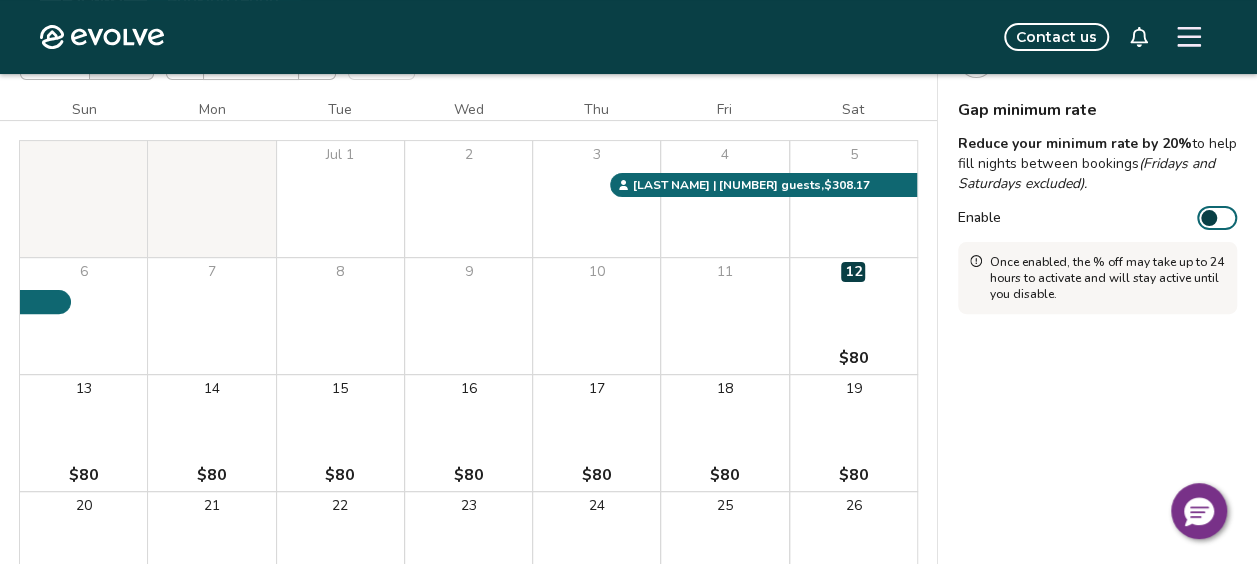 click on "Contact us" at bounding box center (702, 37) 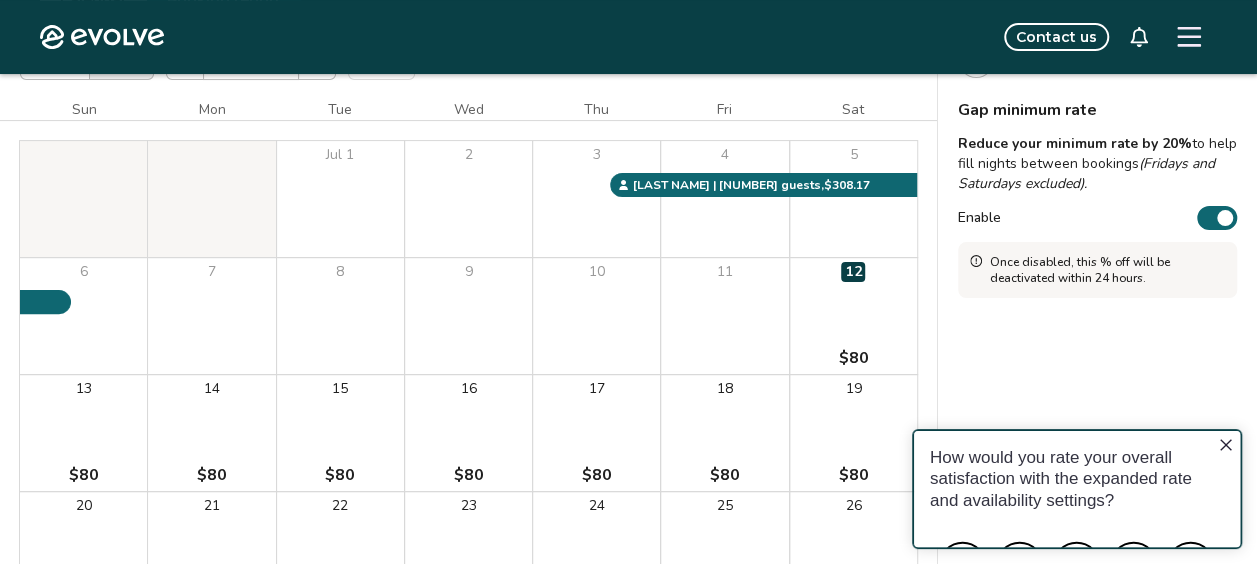 scroll, scrollTop: 0, scrollLeft: 0, axis: both 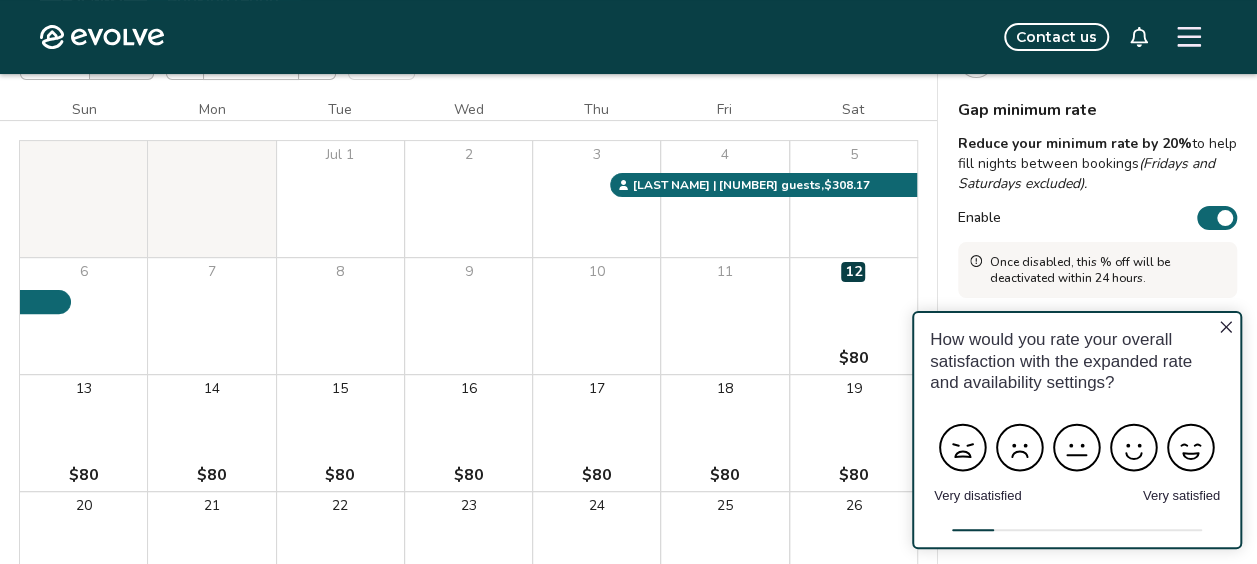 click on "Enable" at bounding box center (1217, 218) 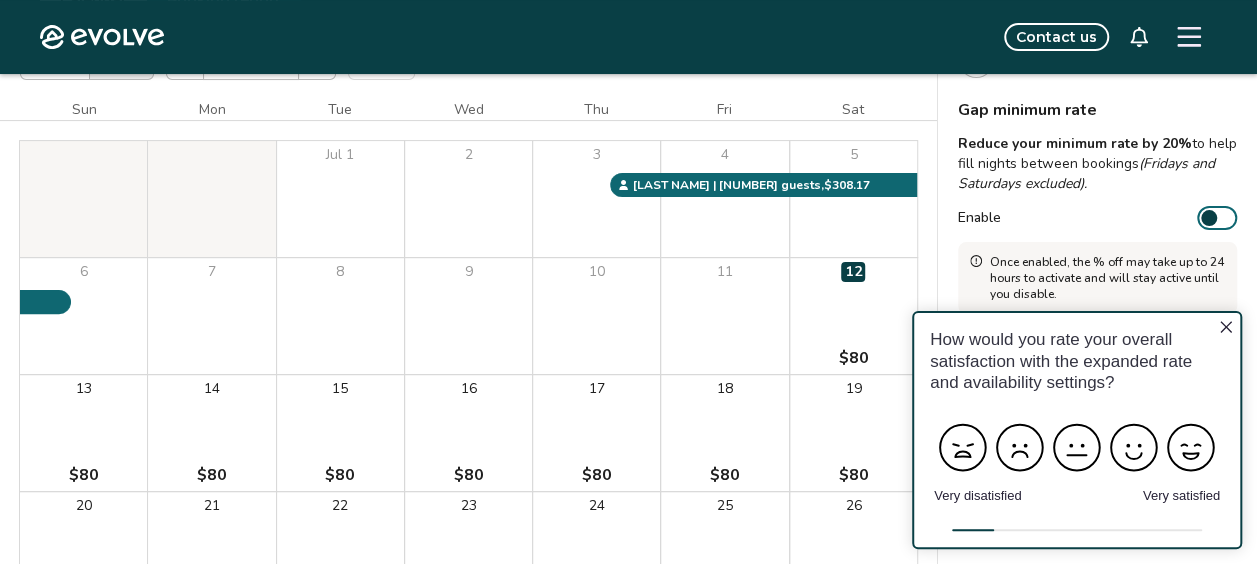 click 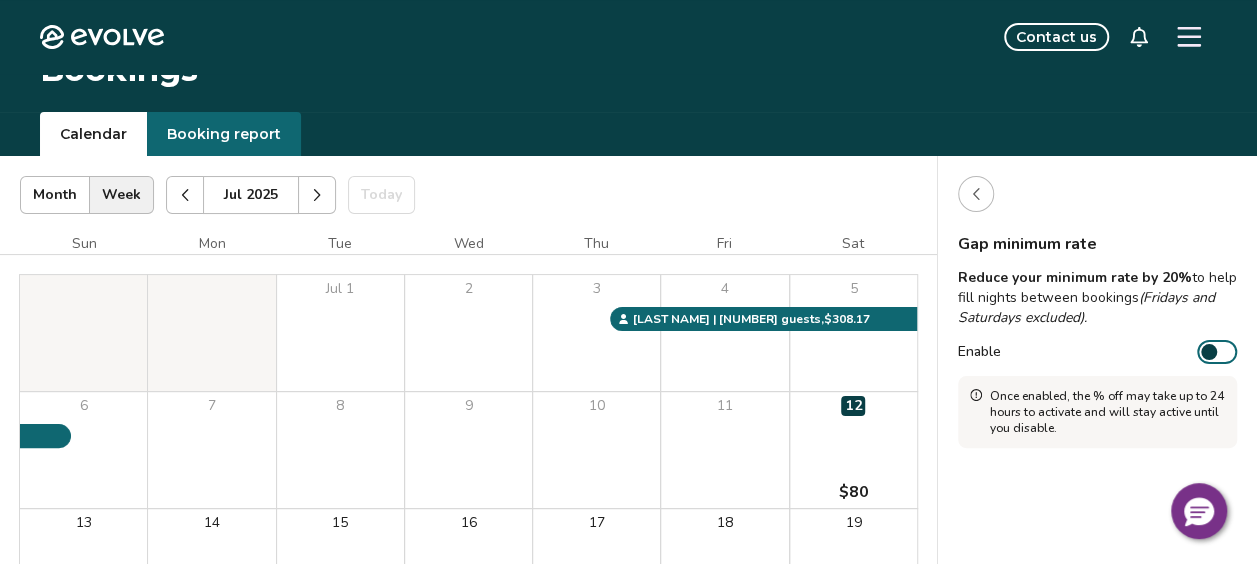 scroll, scrollTop: 0, scrollLeft: 0, axis: both 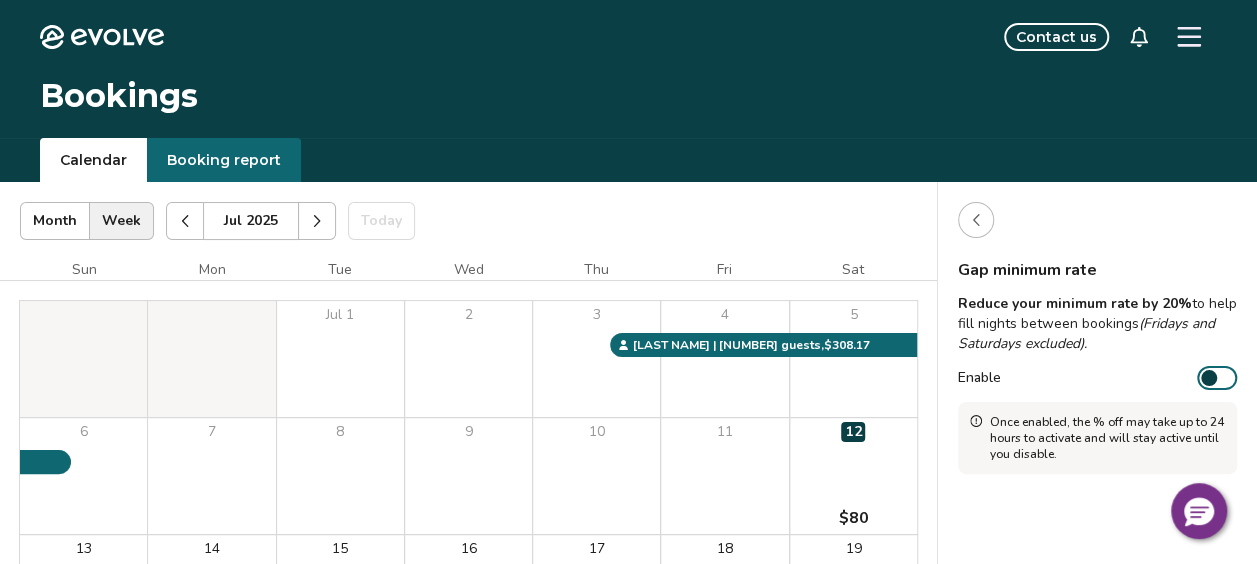 click 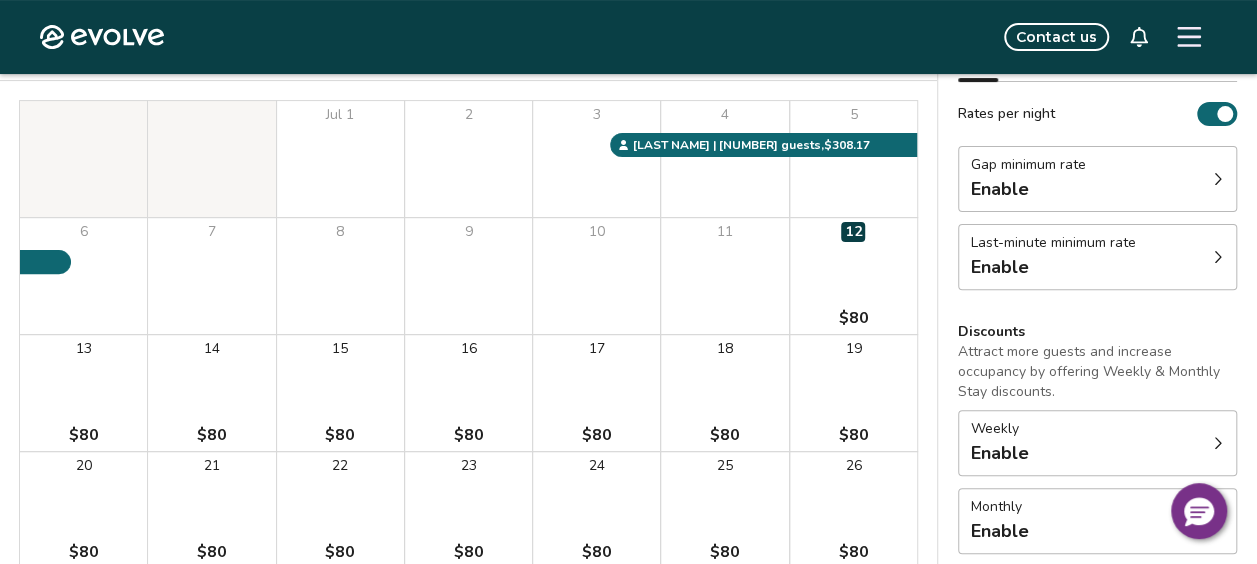scroll, scrollTop: 240, scrollLeft: 0, axis: vertical 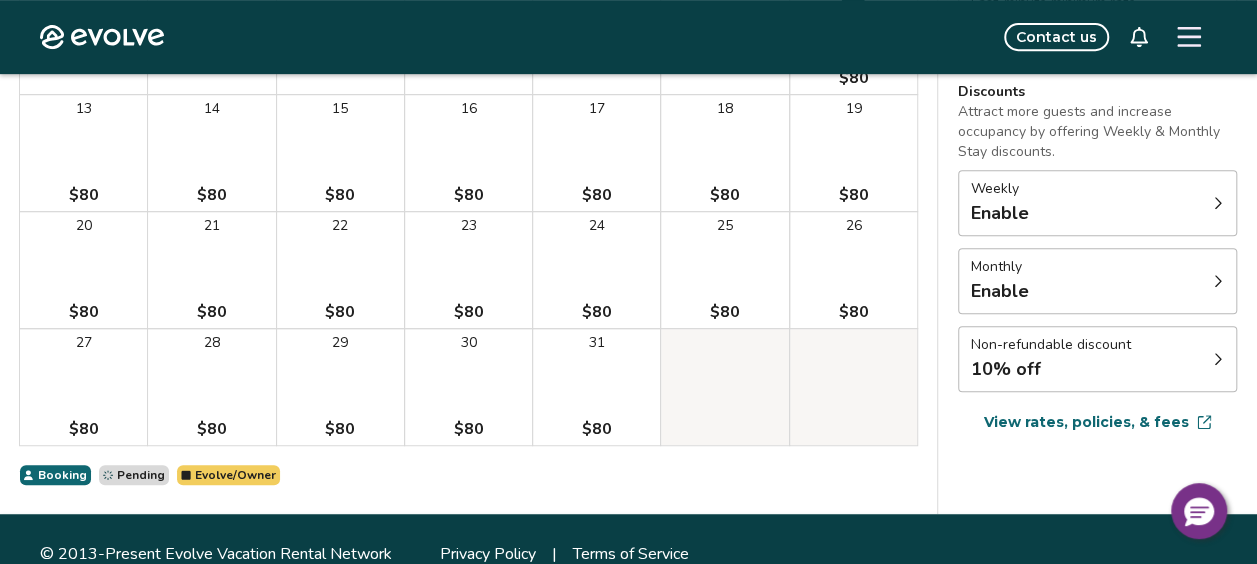 click 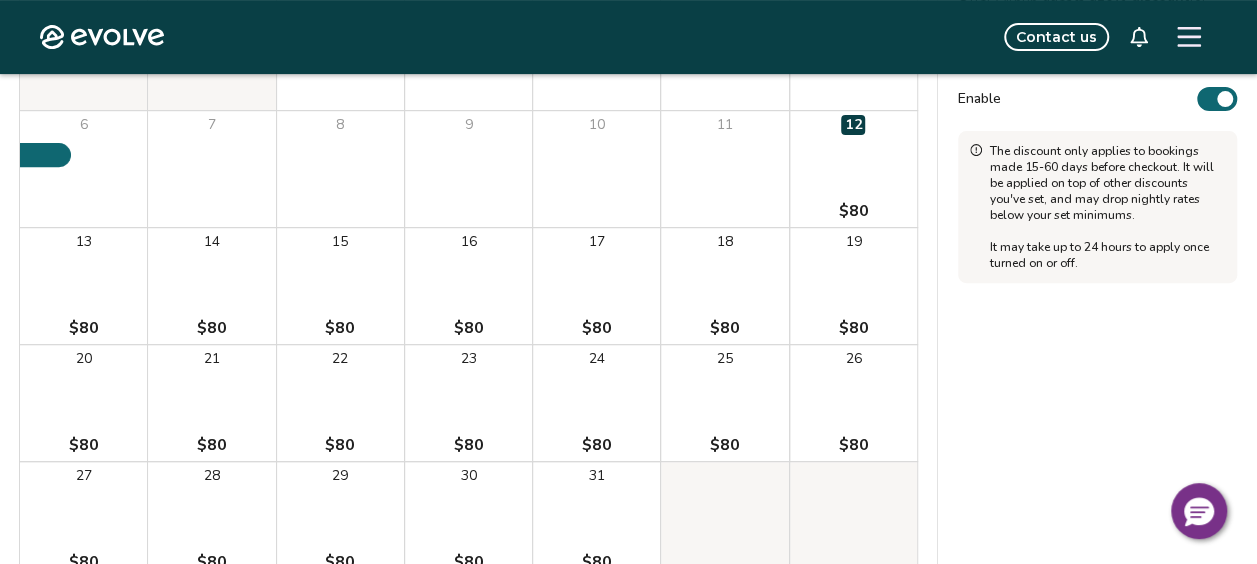 scroll, scrollTop: 227, scrollLeft: 0, axis: vertical 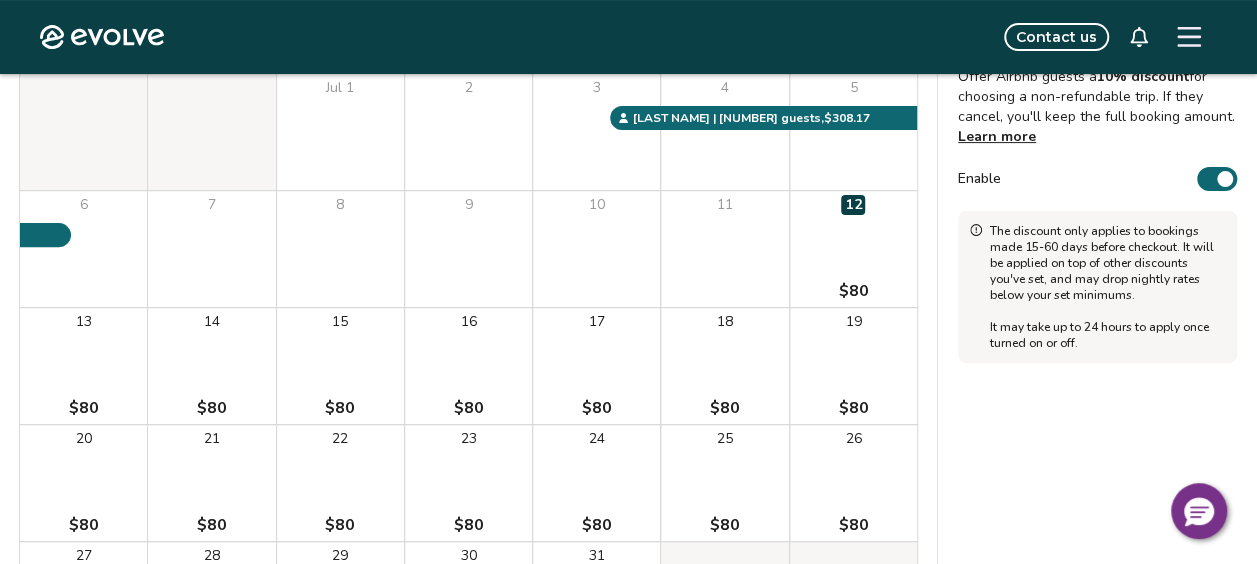 click on "Enable" at bounding box center (1217, 179) 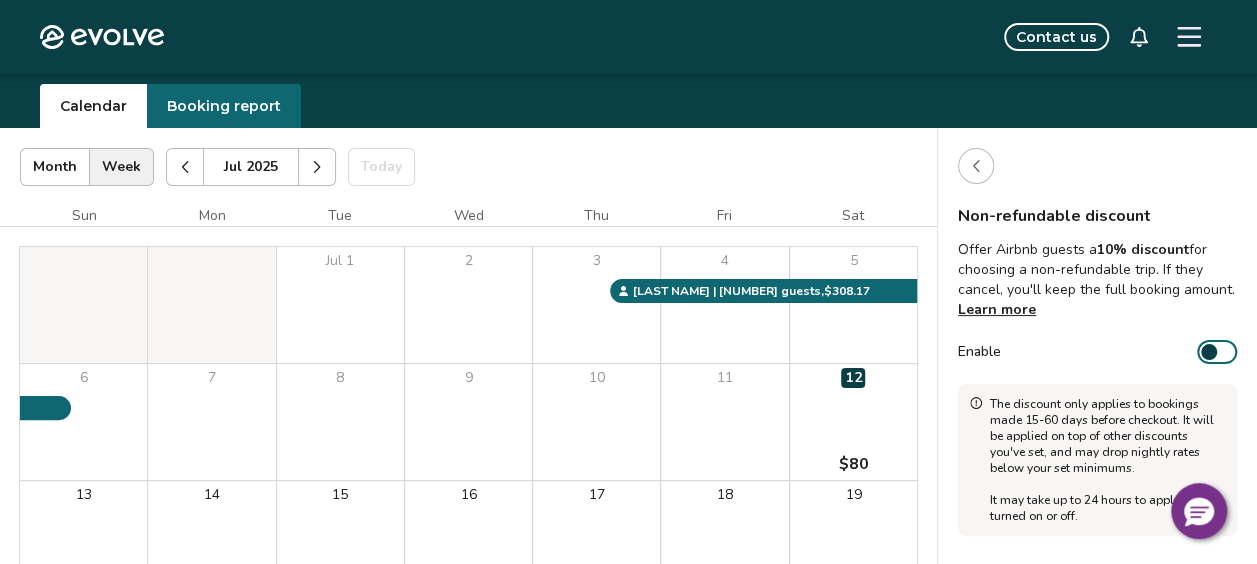 scroll, scrollTop: 0, scrollLeft: 0, axis: both 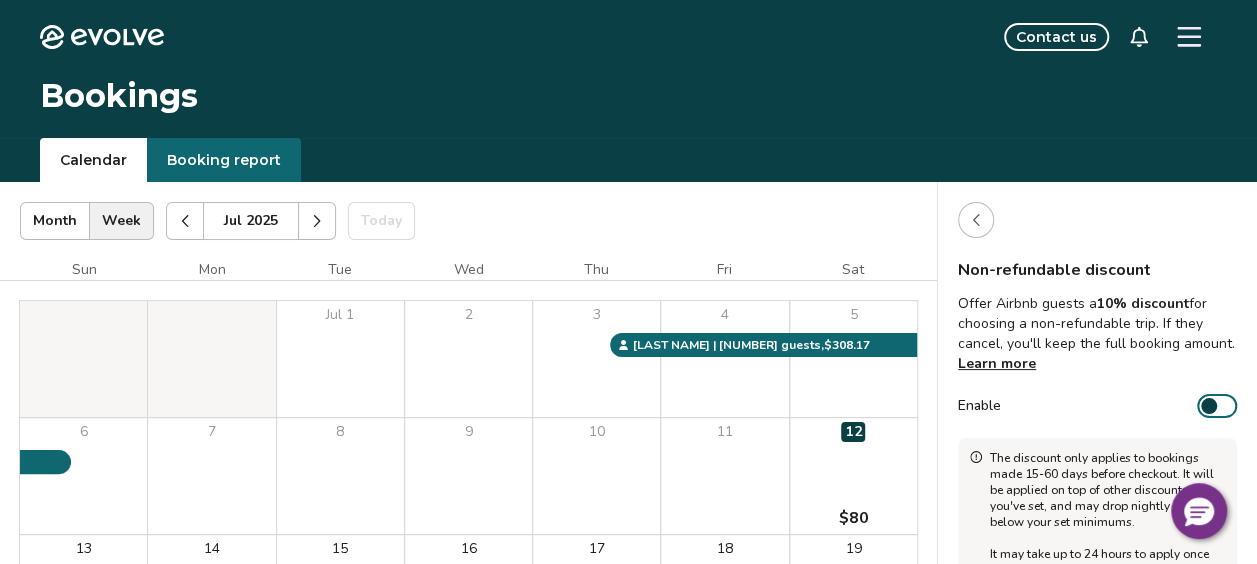 click at bounding box center (976, 220) 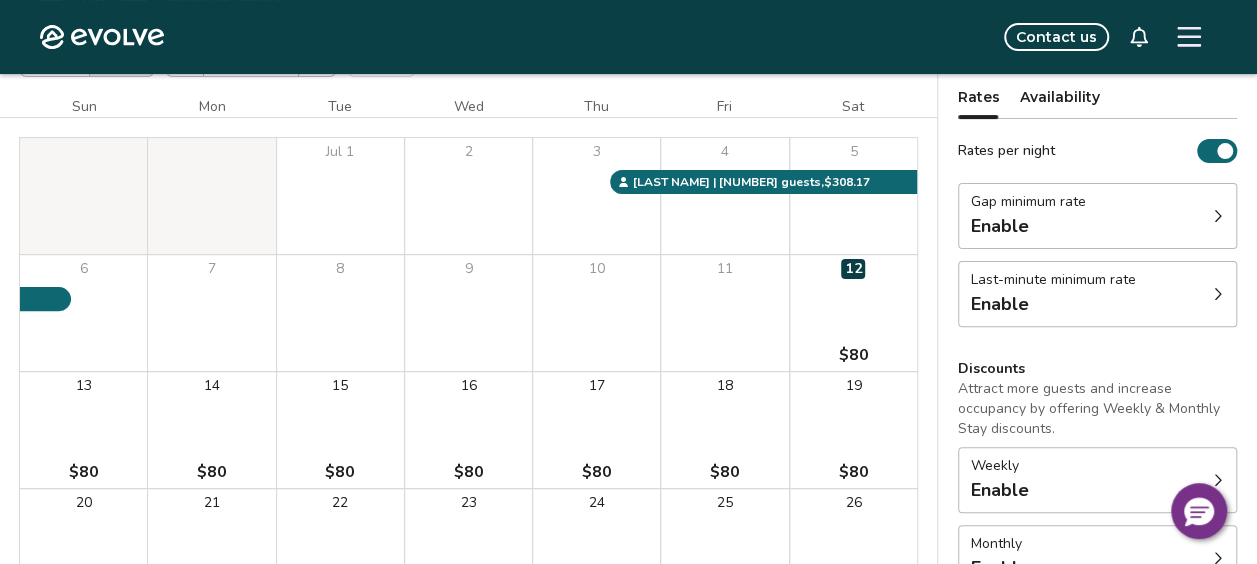 scroll, scrollTop: 123, scrollLeft: 0, axis: vertical 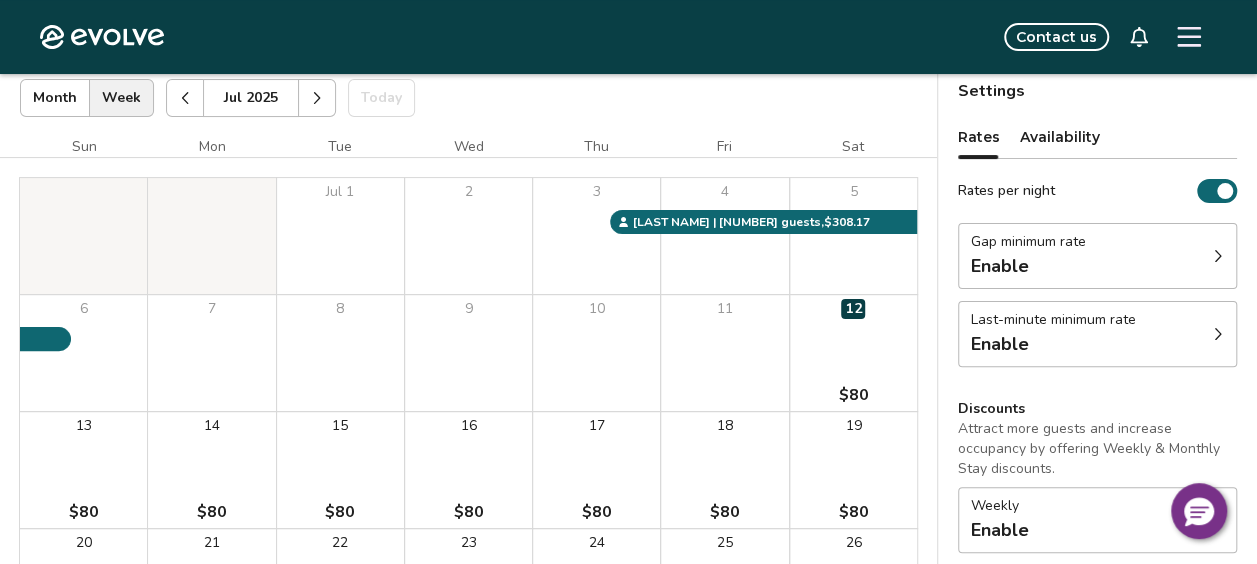 click on "Rates per night" at bounding box center (1217, 191) 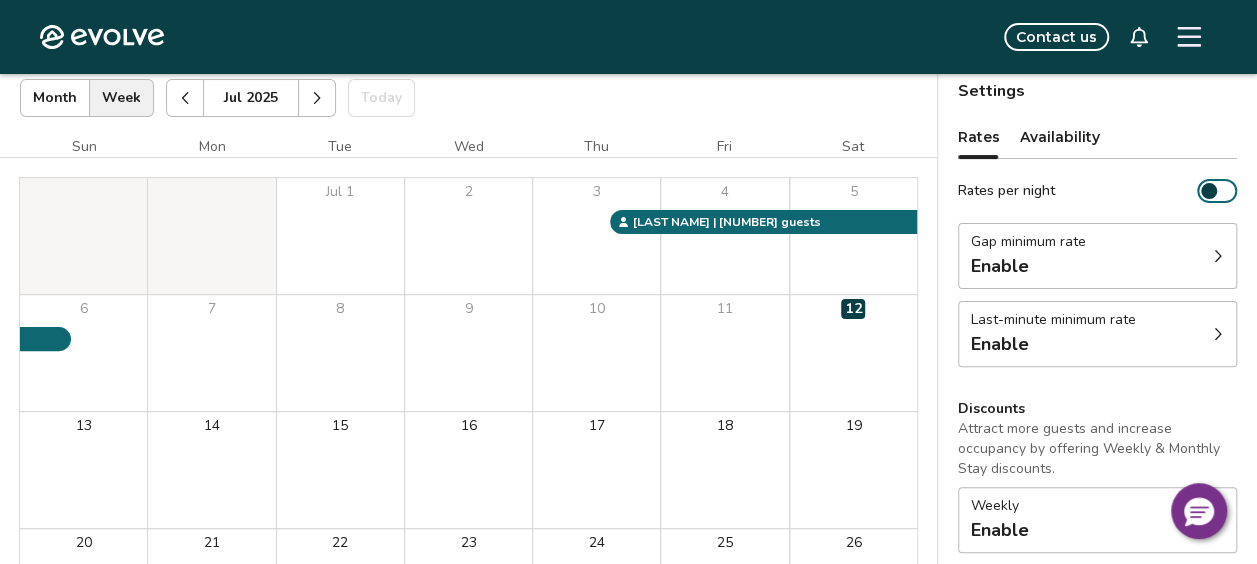 click on "Availability" at bounding box center (1060, 137) 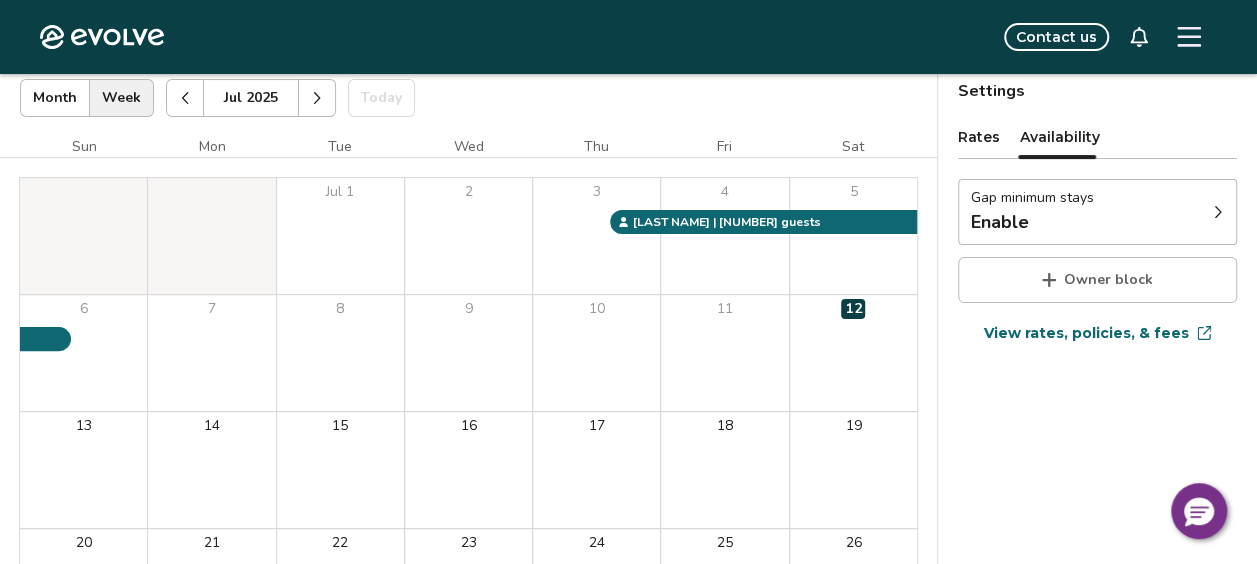 click on "Rates" at bounding box center (979, 137) 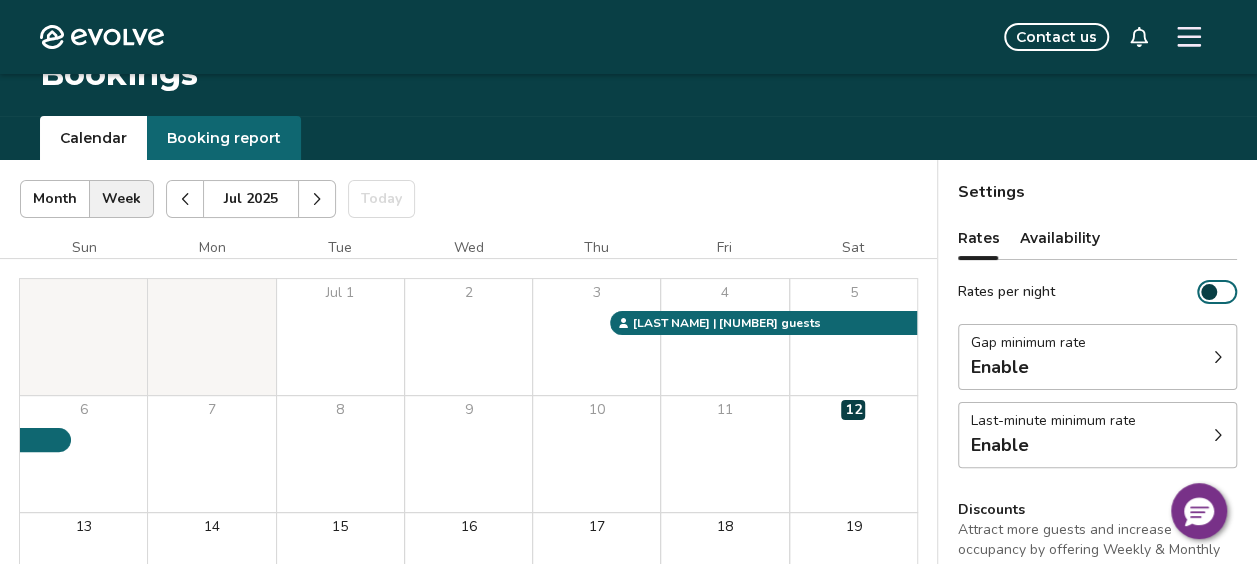 scroll, scrollTop: 3, scrollLeft: 0, axis: vertical 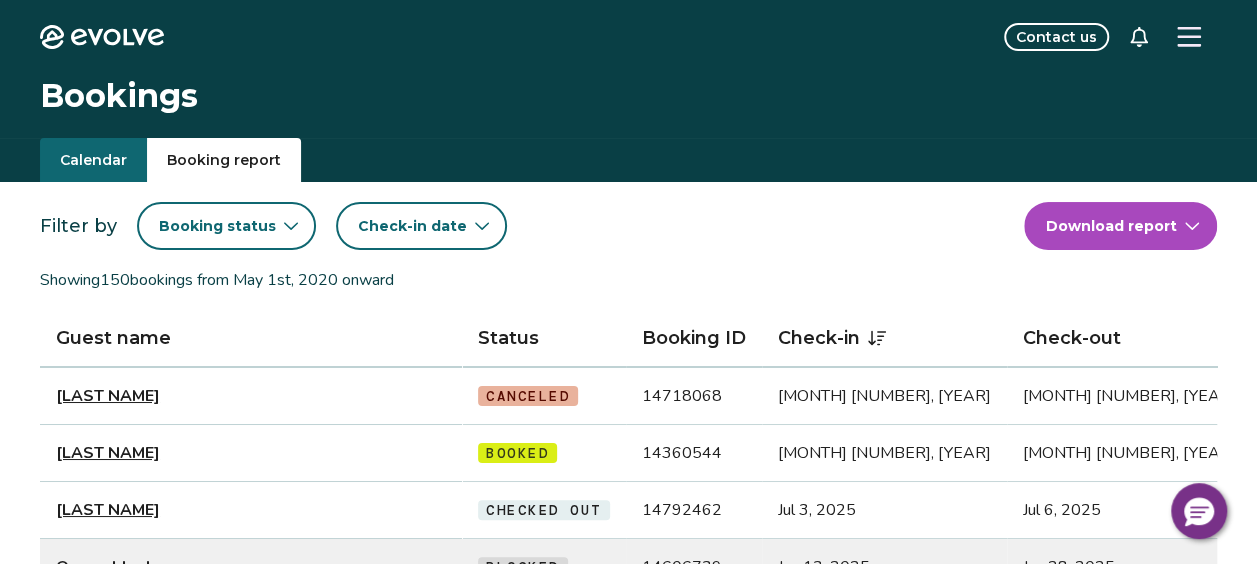 click on "Booking report" at bounding box center (224, 160) 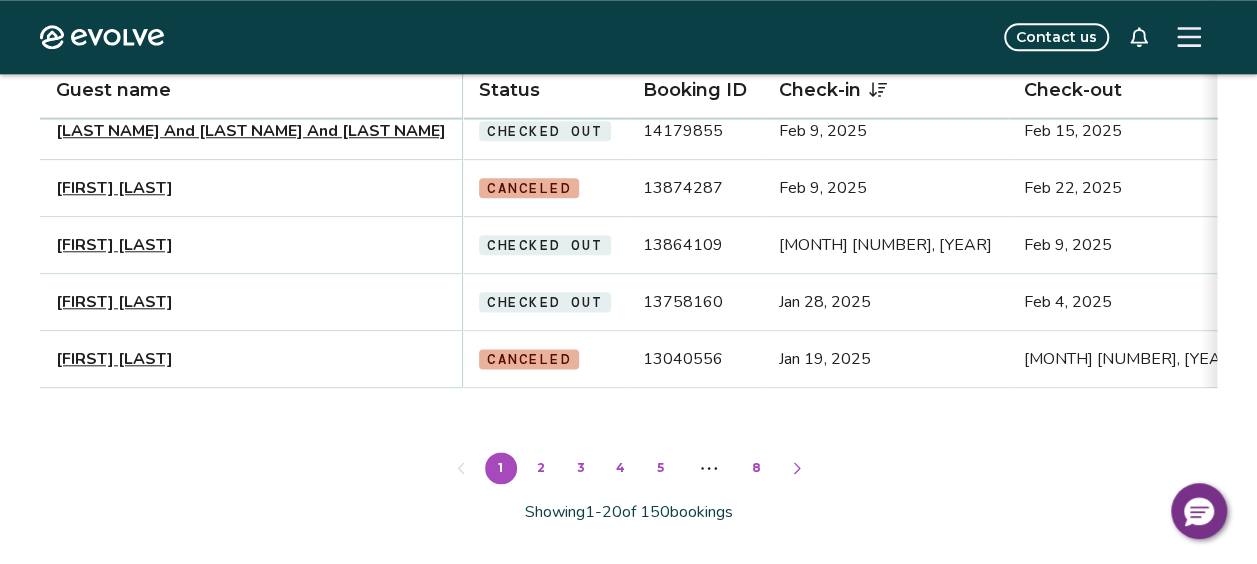 scroll, scrollTop: 1205, scrollLeft: 0, axis: vertical 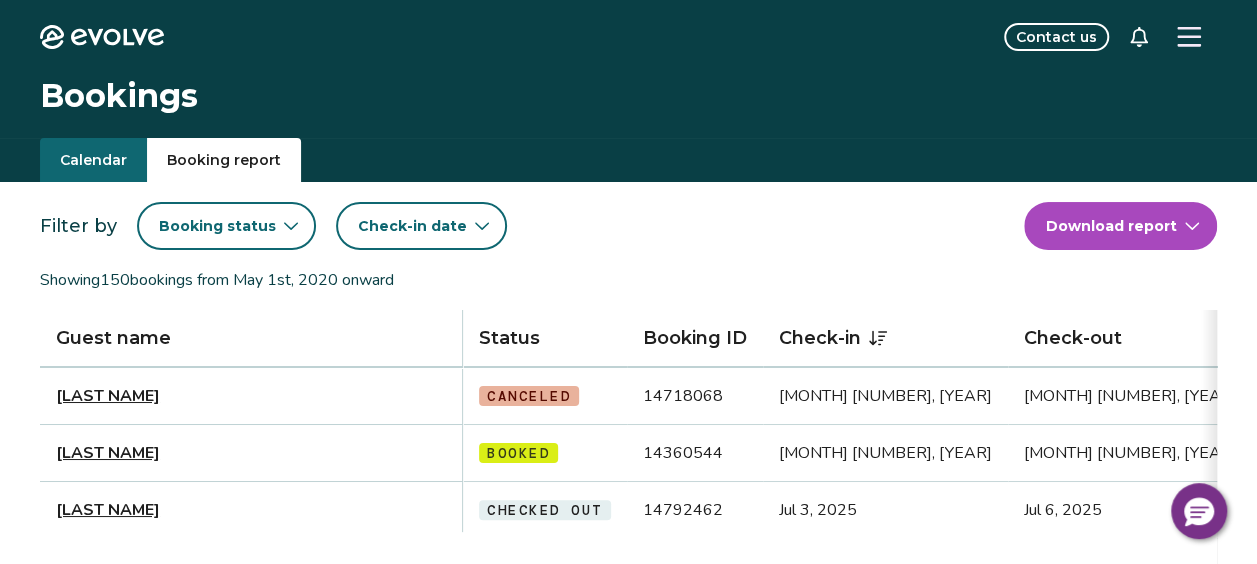 click on "Calendar" at bounding box center (93, 160) 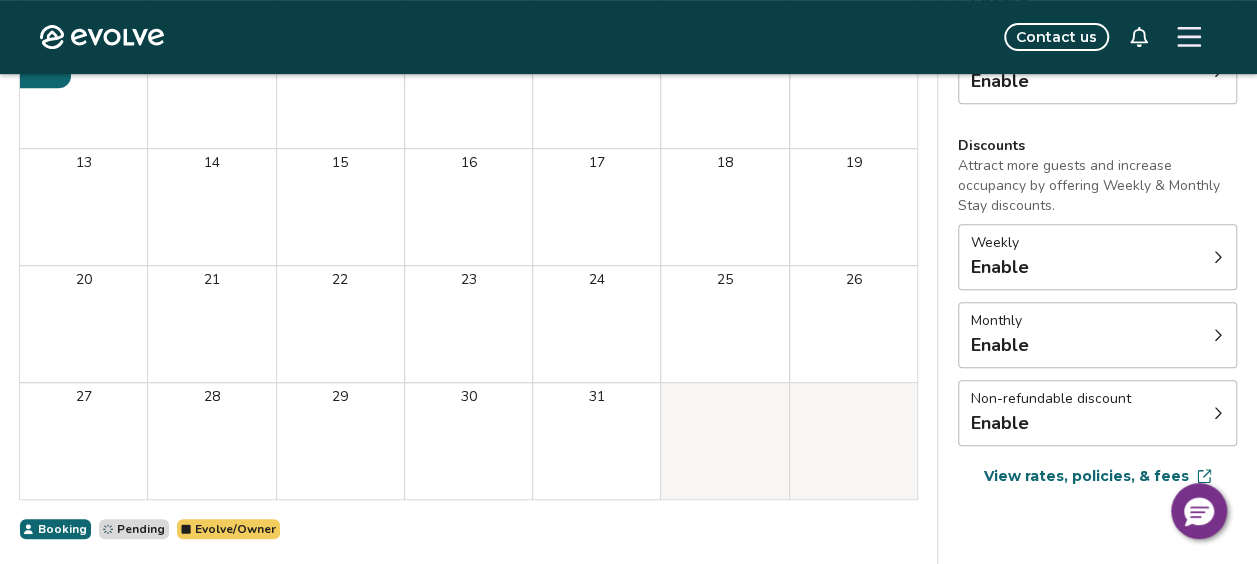 scroll, scrollTop: 470, scrollLeft: 0, axis: vertical 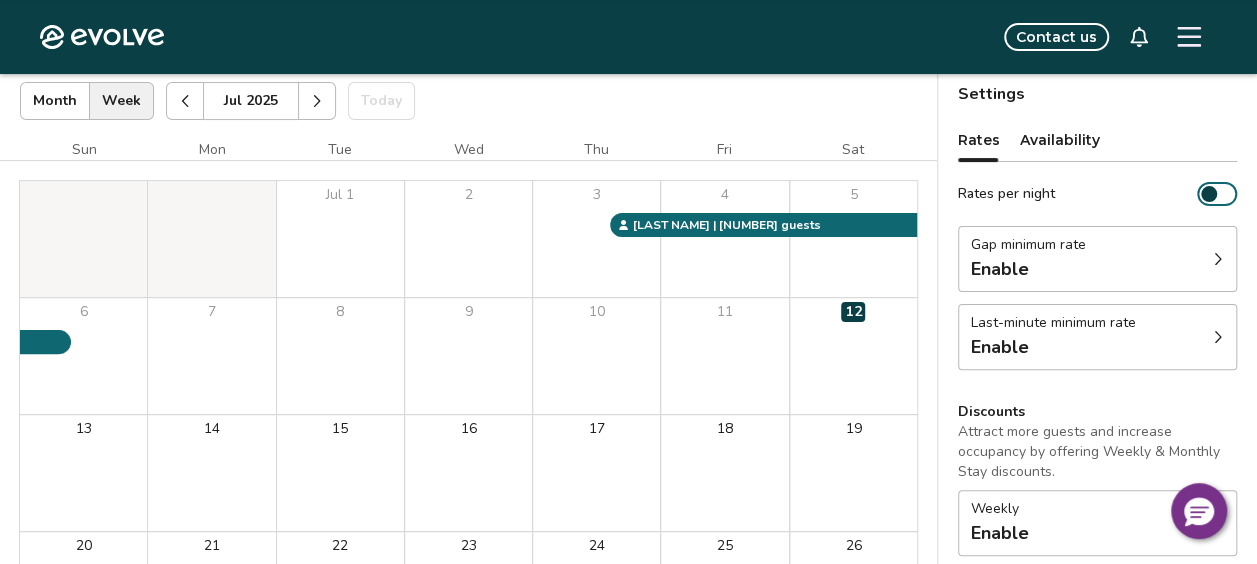 click at bounding box center (317, 101) 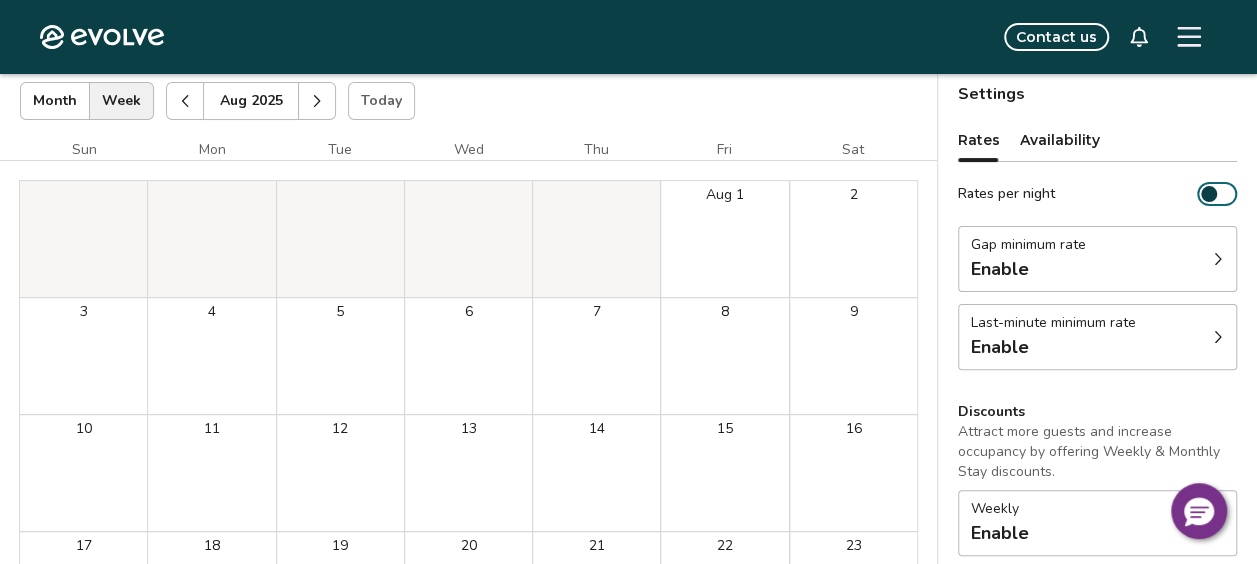 click at bounding box center [317, 101] 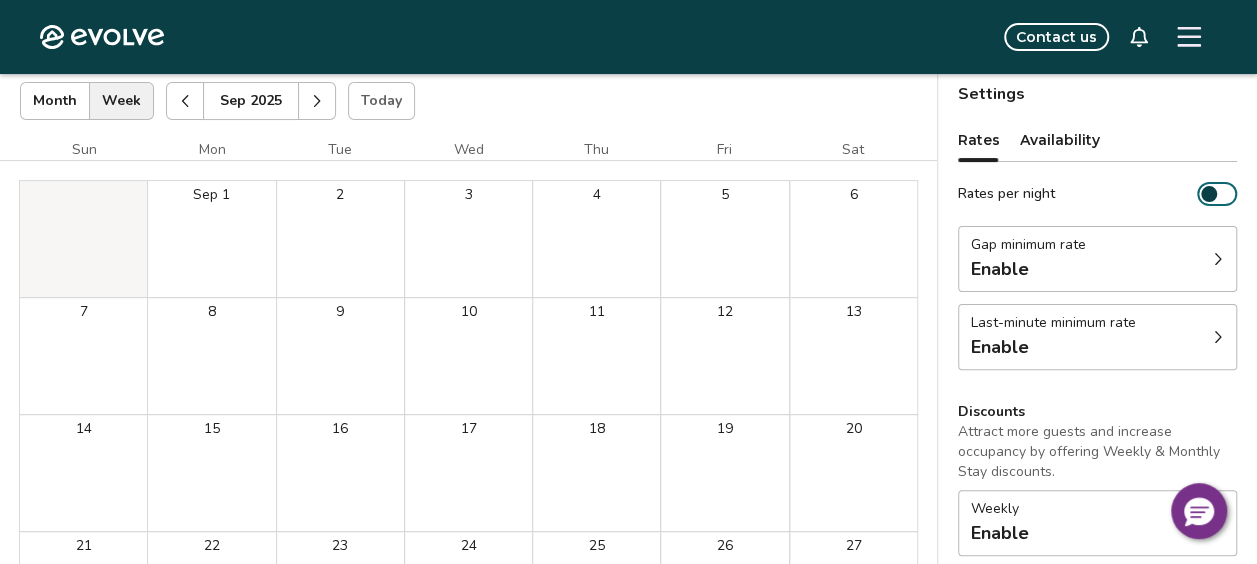 click at bounding box center (185, 101) 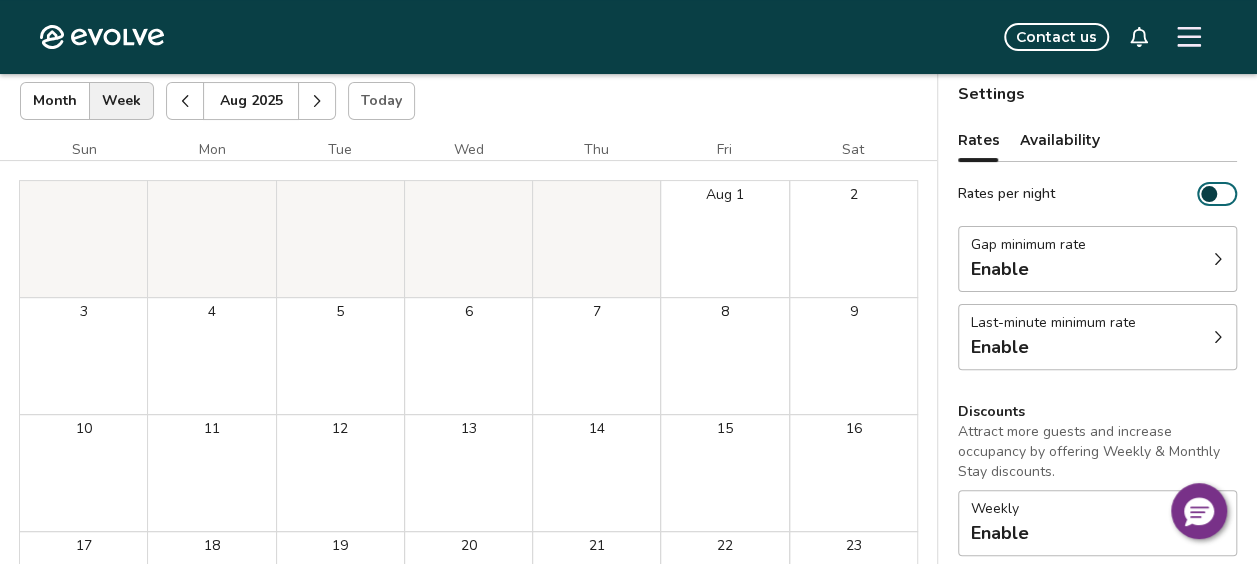 click at bounding box center [185, 101] 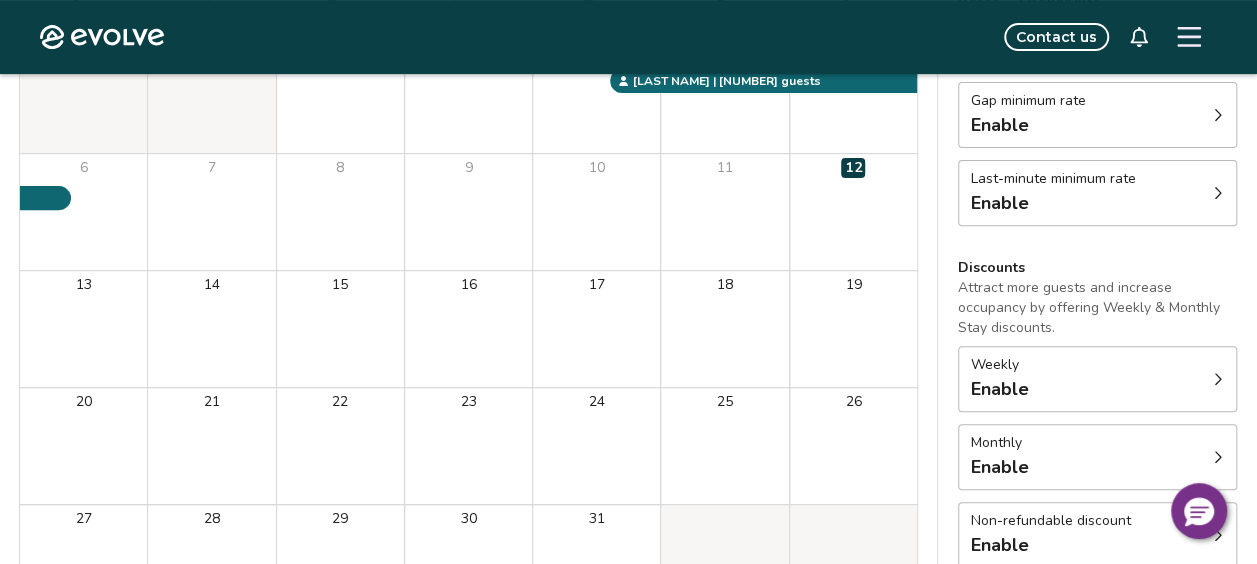scroll, scrollTop: 293, scrollLeft: 0, axis: vertical 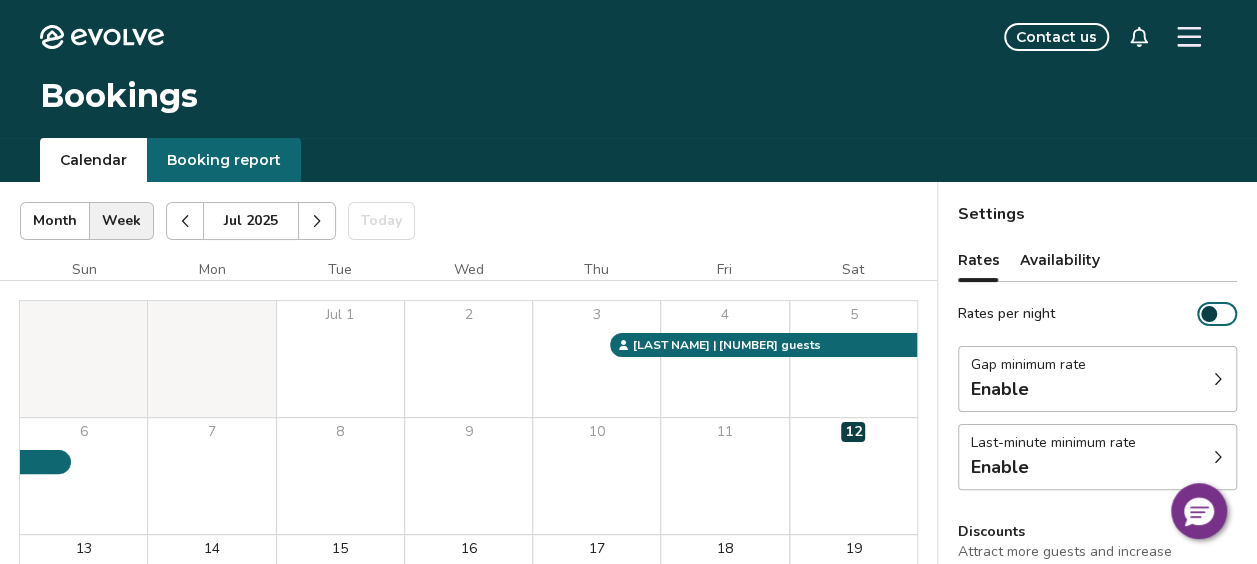 click on "Settings" at bounding box center (1097, 214) 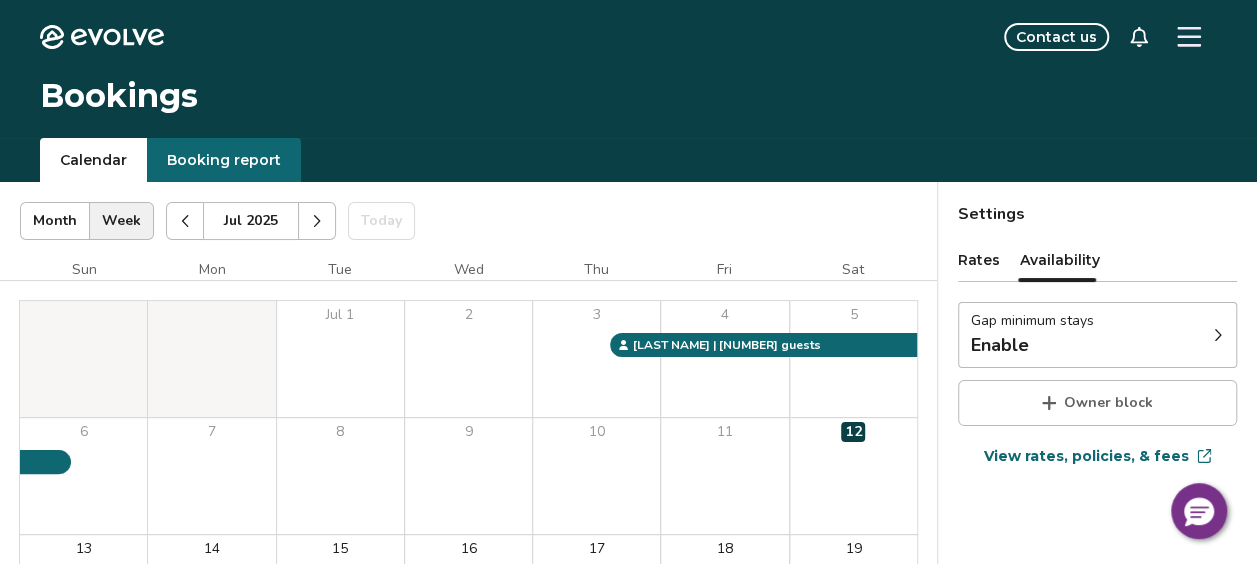 click on "Rates" at bounding box center (979, 260) 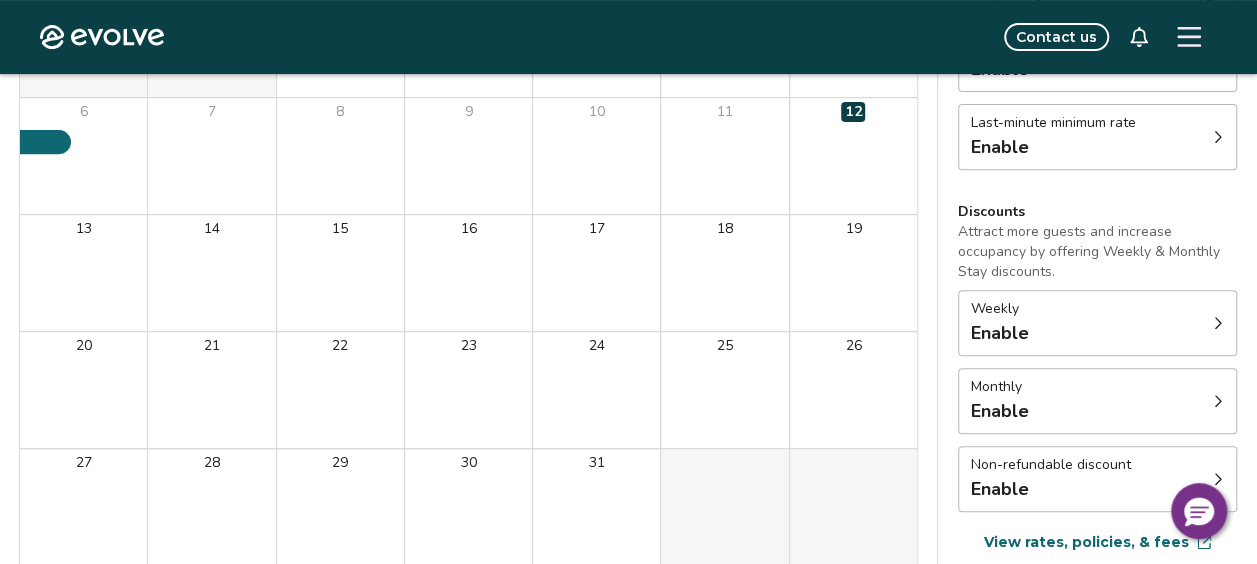 scroll, scrollTop: 360, scrollLeft: 0, axis: vertical 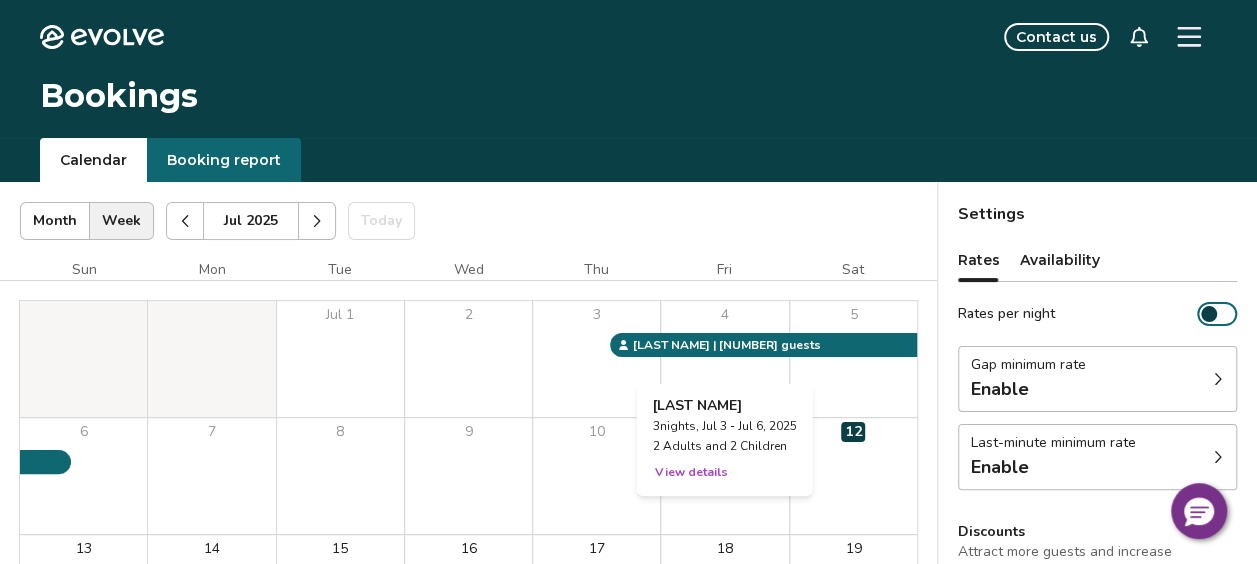 click on "4" at bounding box center [724, 359] 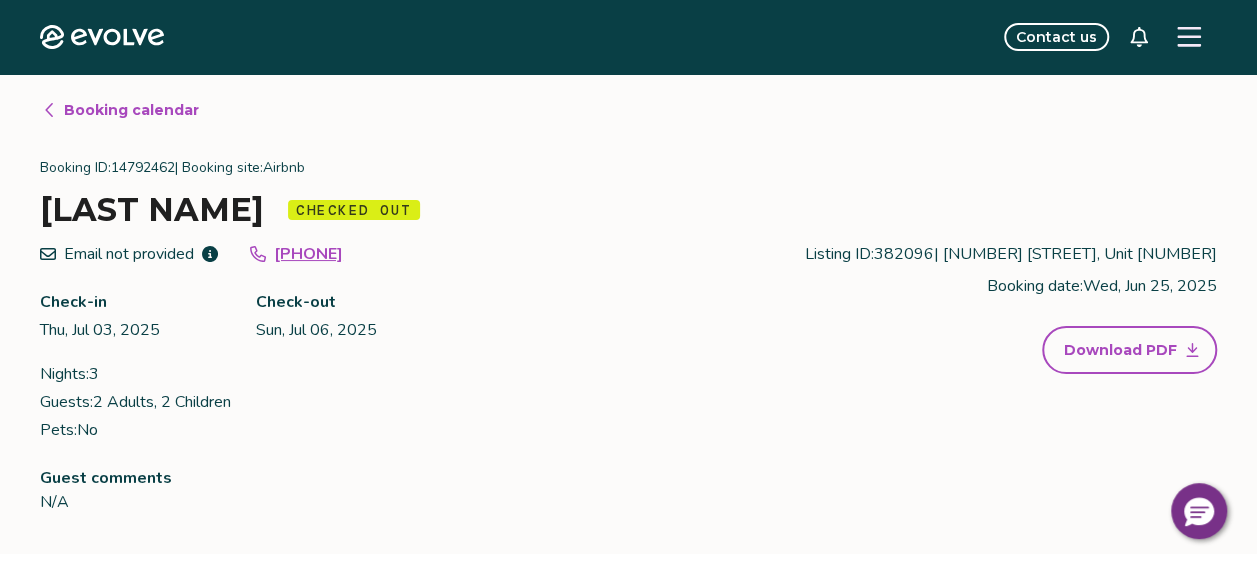 click on "Booking calendar" at bounding box center [131, 110] 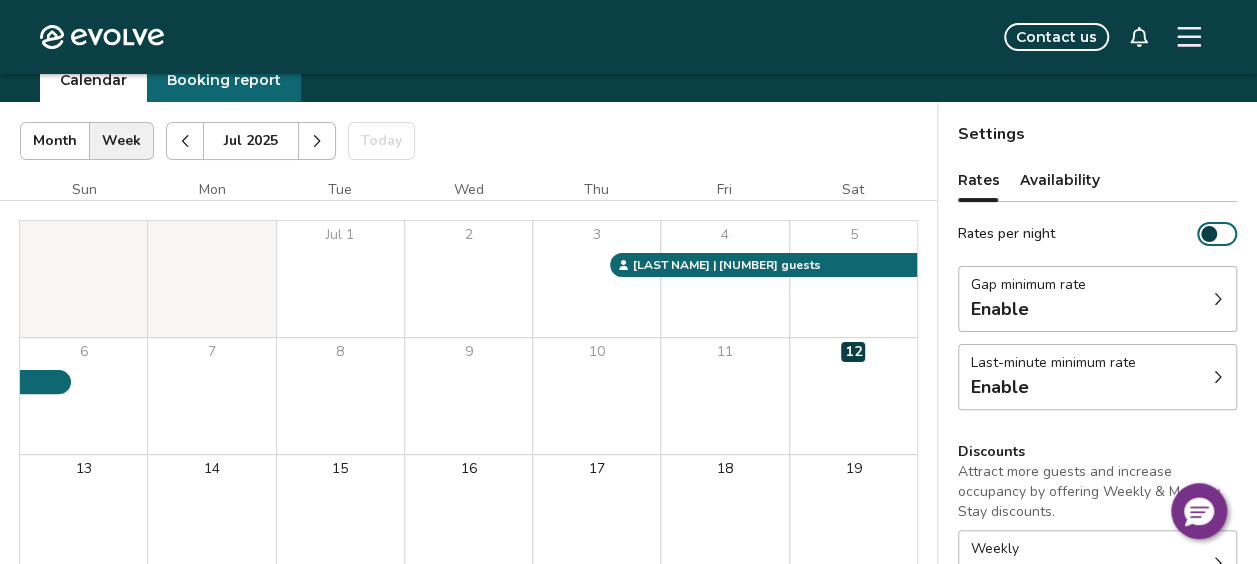 scroll, scrollTop: 120, scrollLeft: 0, axis: vertical 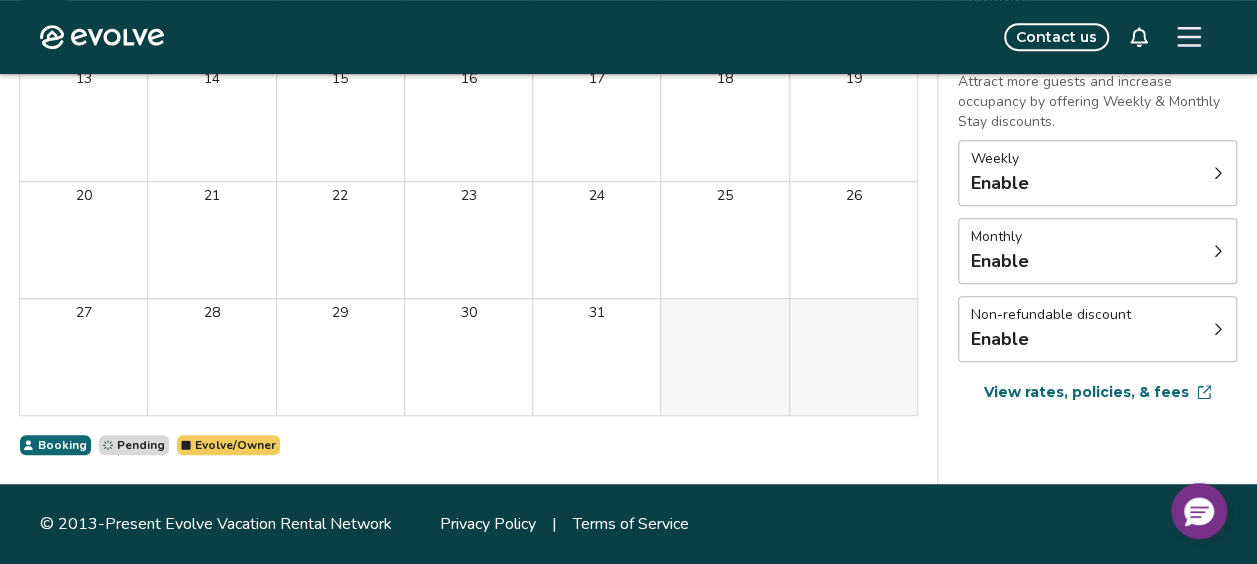 click on "View rates, policies, & fees" at bounding box center (1086, 392) 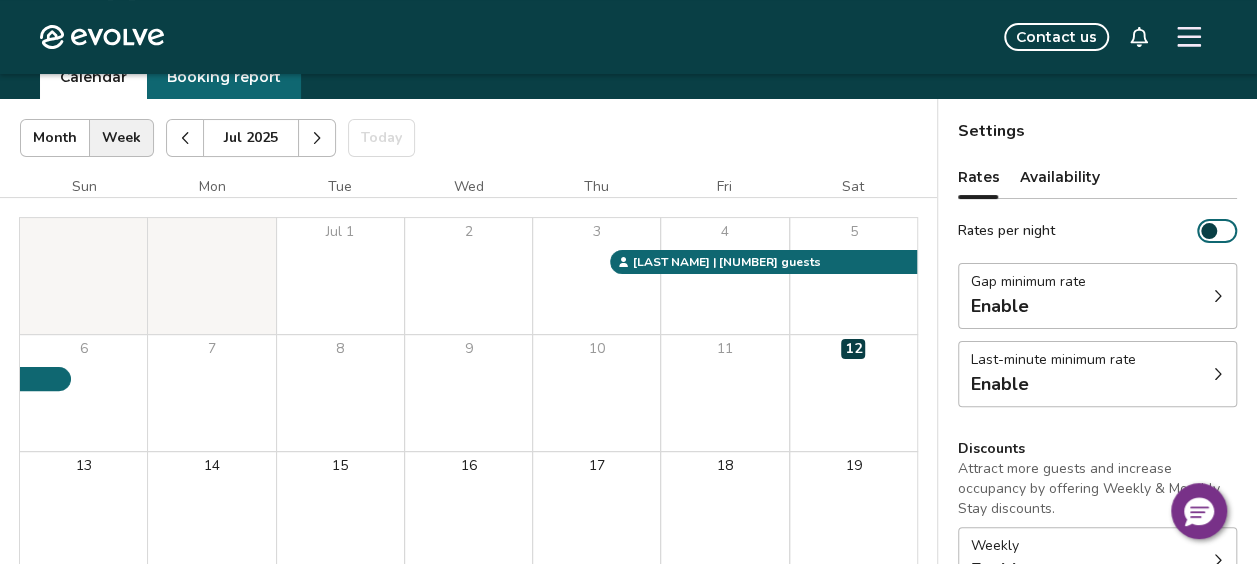 scroll, scrollTop: 0, scrollLeft: 0, axis: both 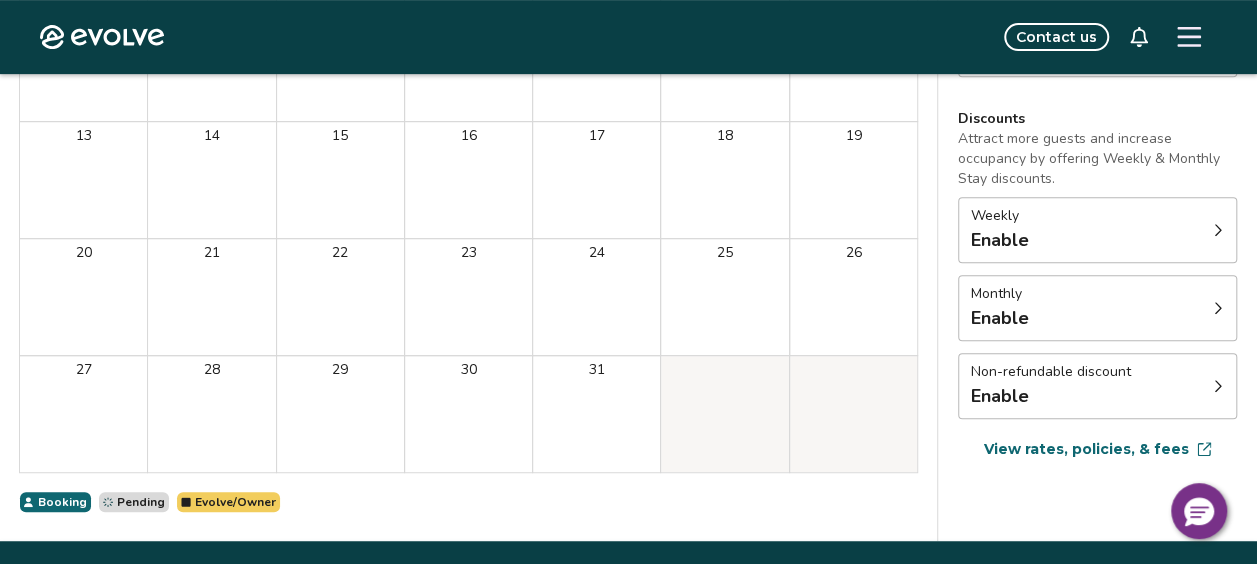click on "View rates, policies, & fees" at bounding box center (1086, 449) 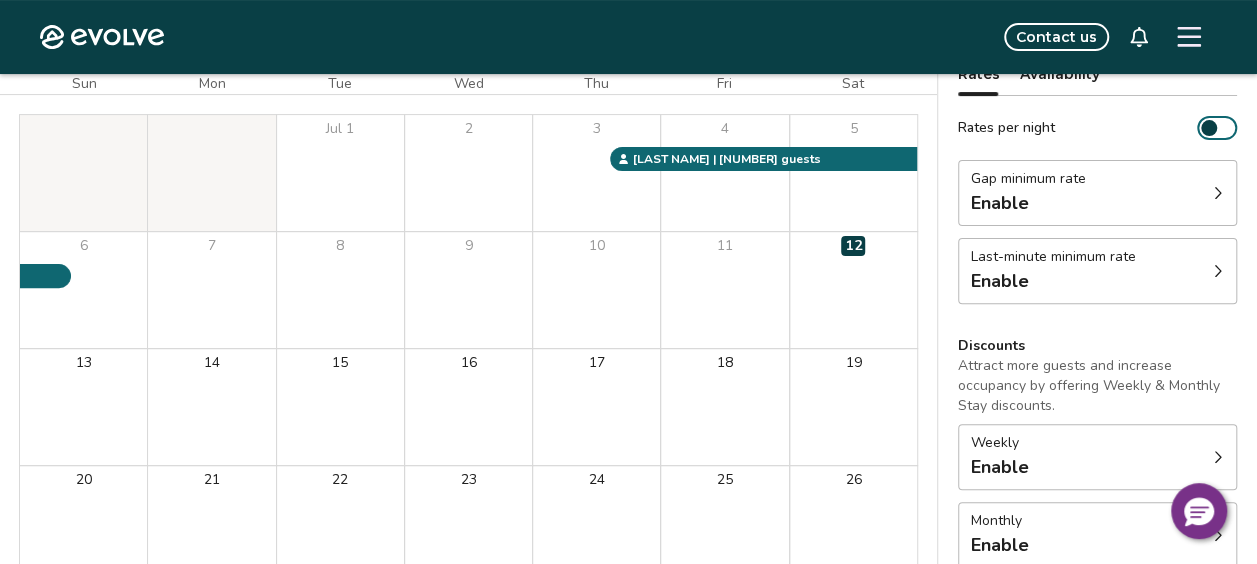 scroll, scrollTop: 53, scrollLeft: 0, axis: vertical 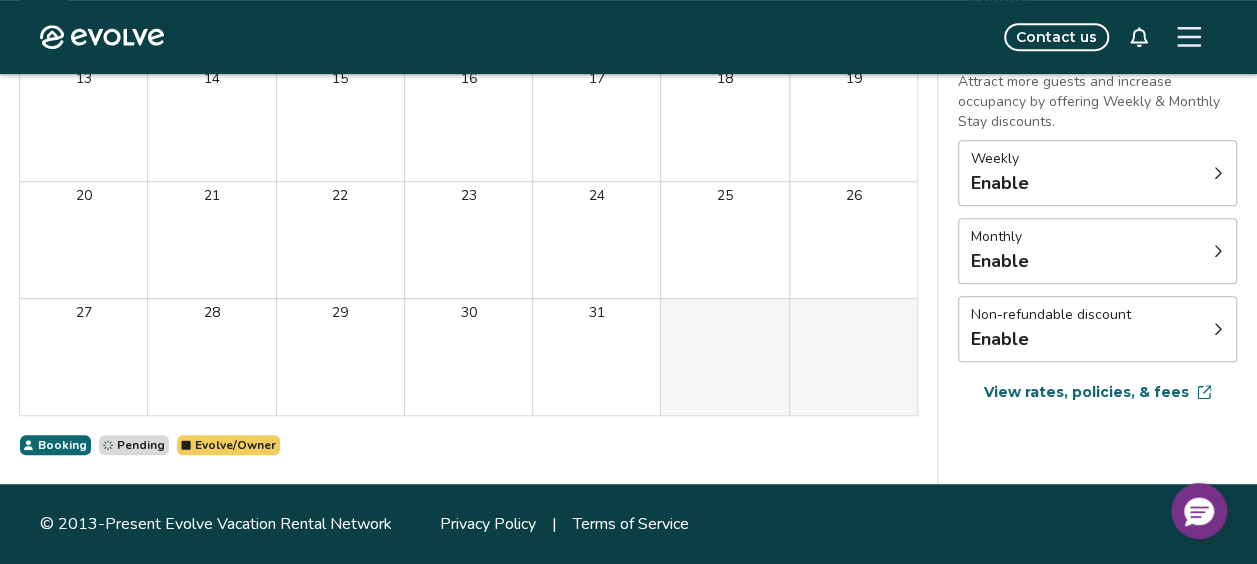 click on "View rates, policies, & fees" at bounding box center [1086, 392] 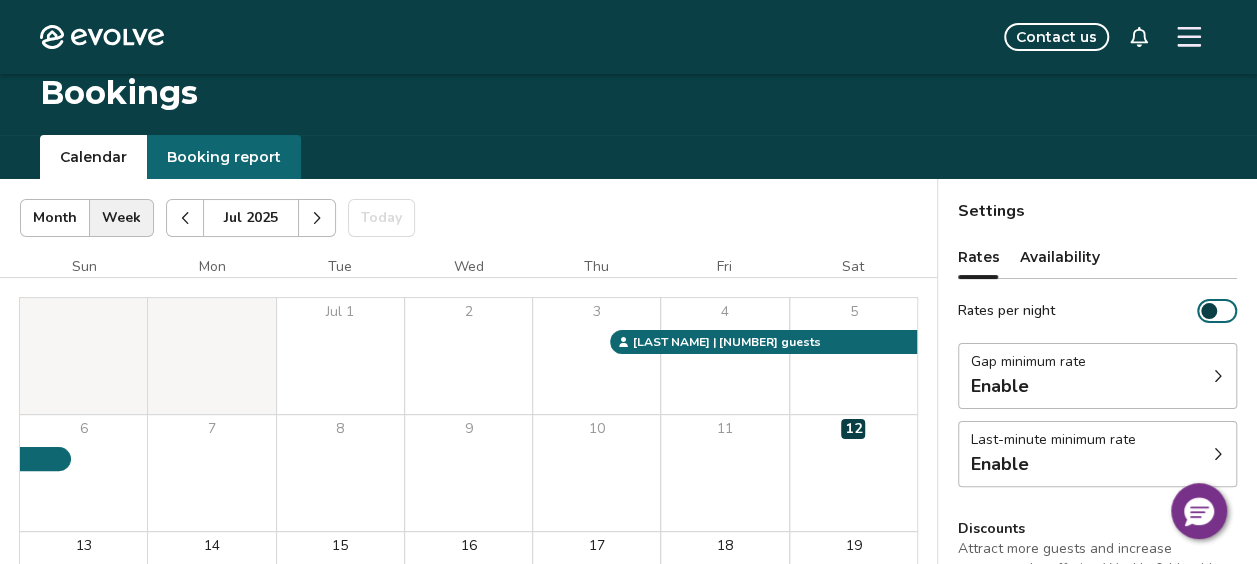 scroll, scrollTop: 0, scrollLeft: 0, axis: both 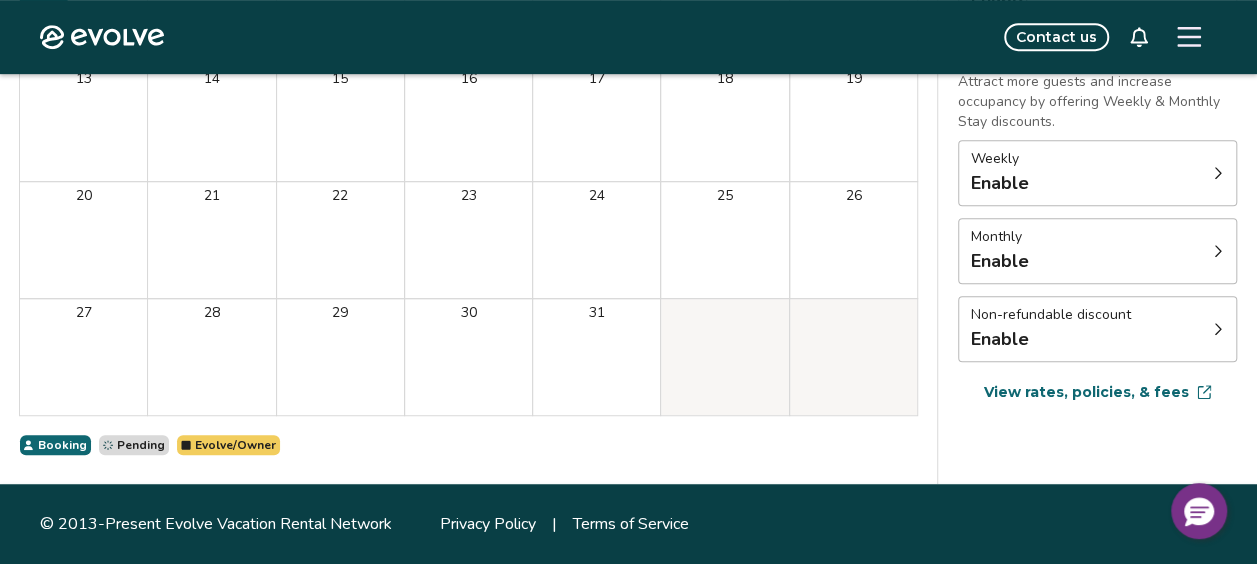 click on "View rates, policies, & fees" at bounding box center [1086, 392] 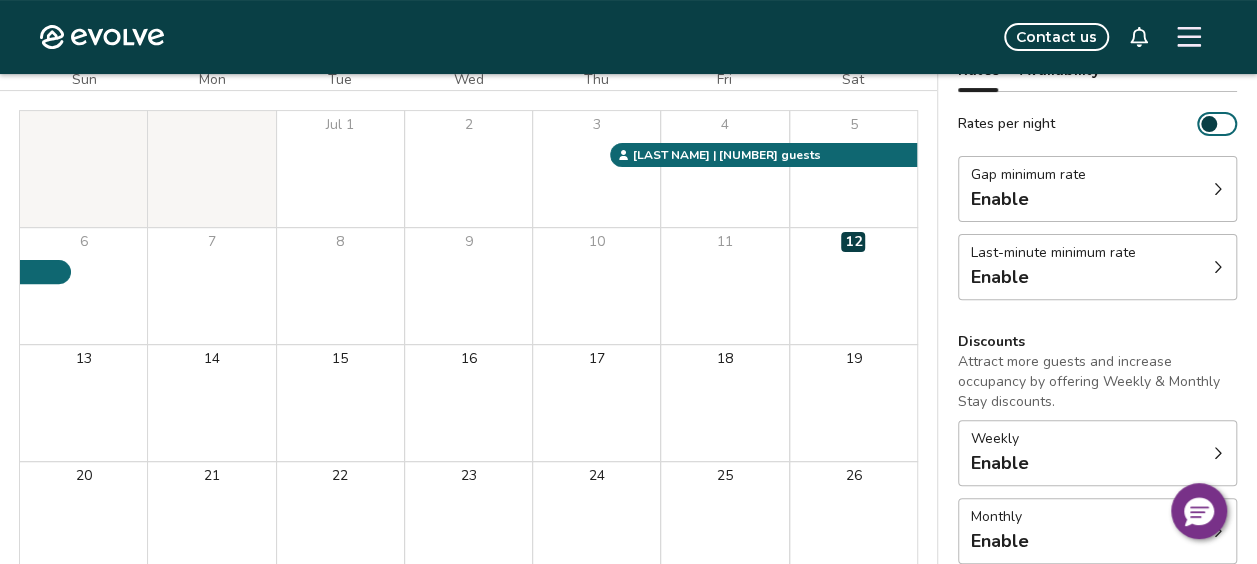 scroll, scrollTop: 150, scrollLeft: 0, axis: vertical 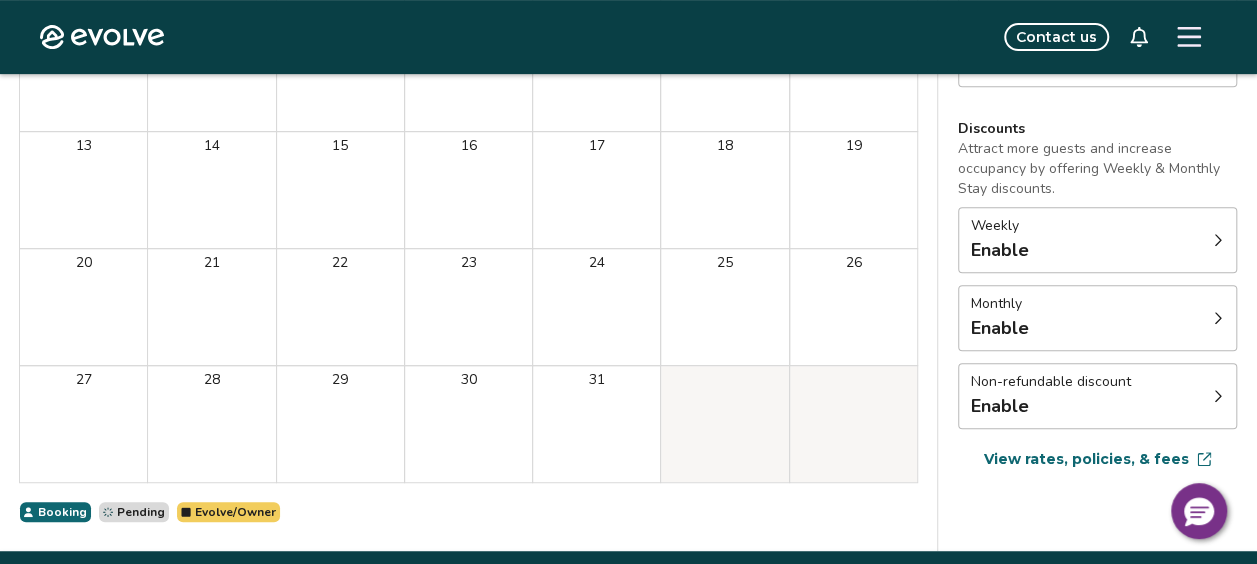 click 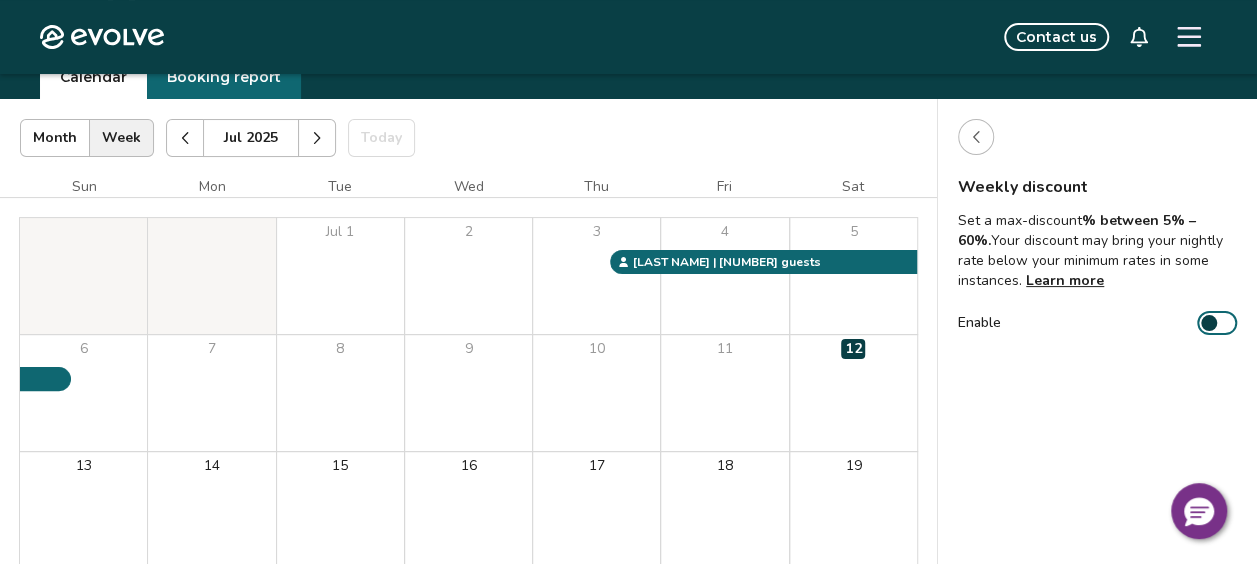 scroll, scrollTop: 0, scrollLeft: 0, axis: both 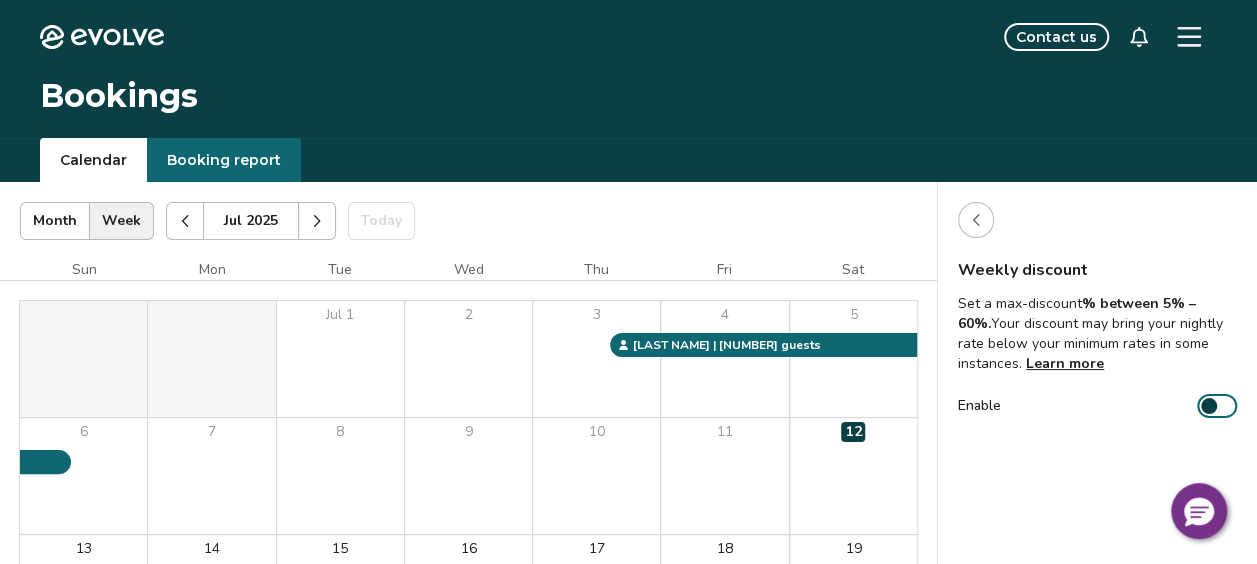 click on "Learn more" at bounding box center [1065, 363] 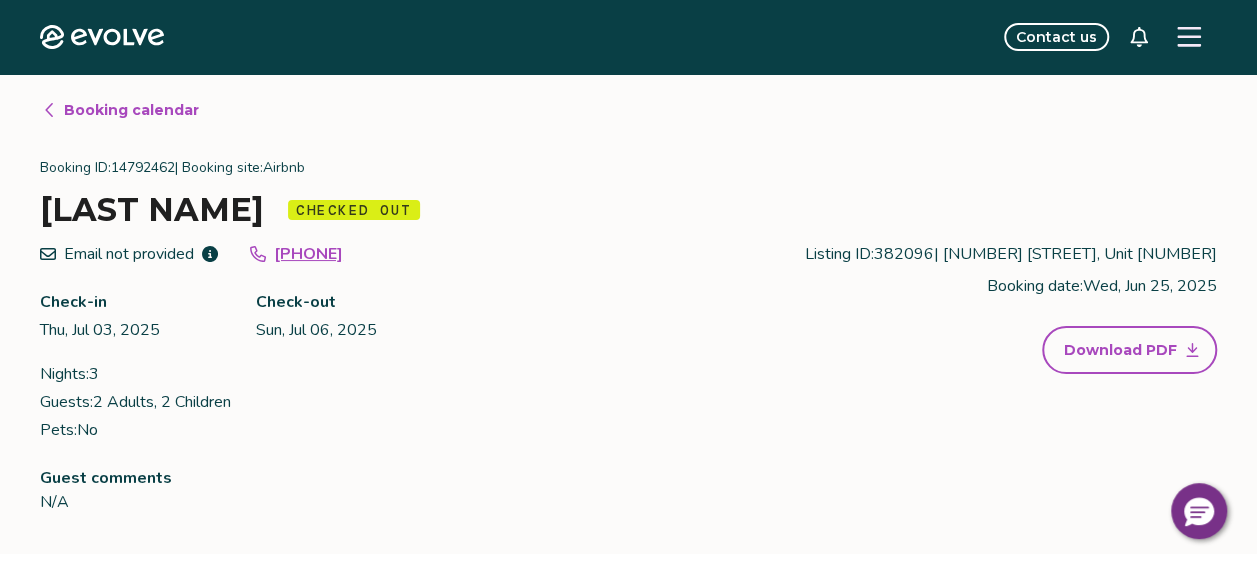 click on "Booking calendar" at bounding box center [131, 110] 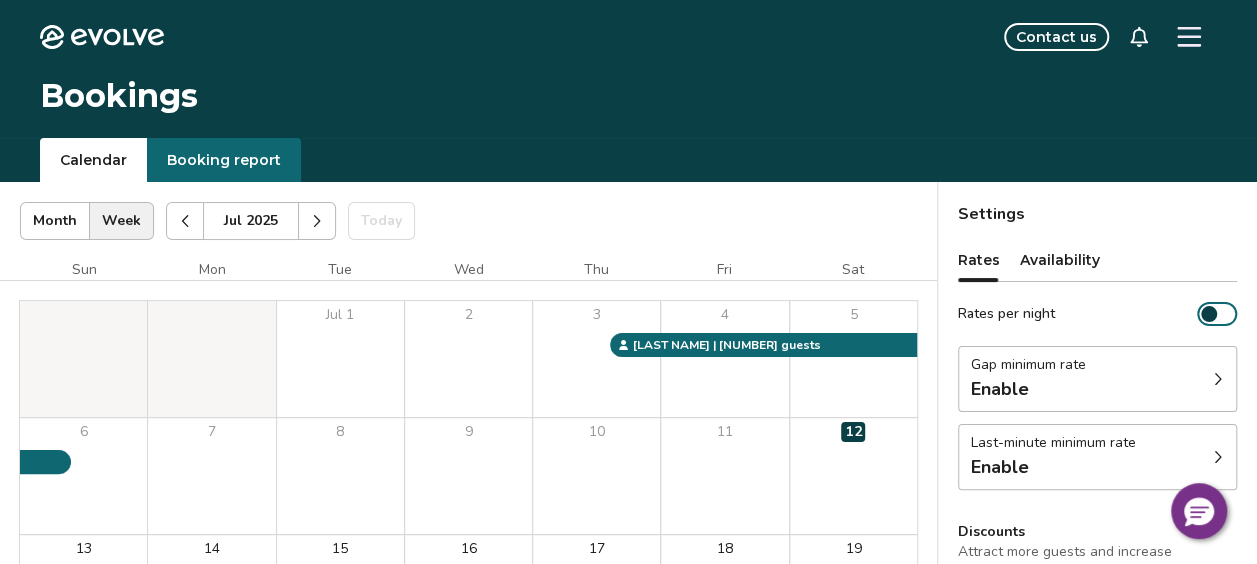 click at bounding box center [1218, 379] 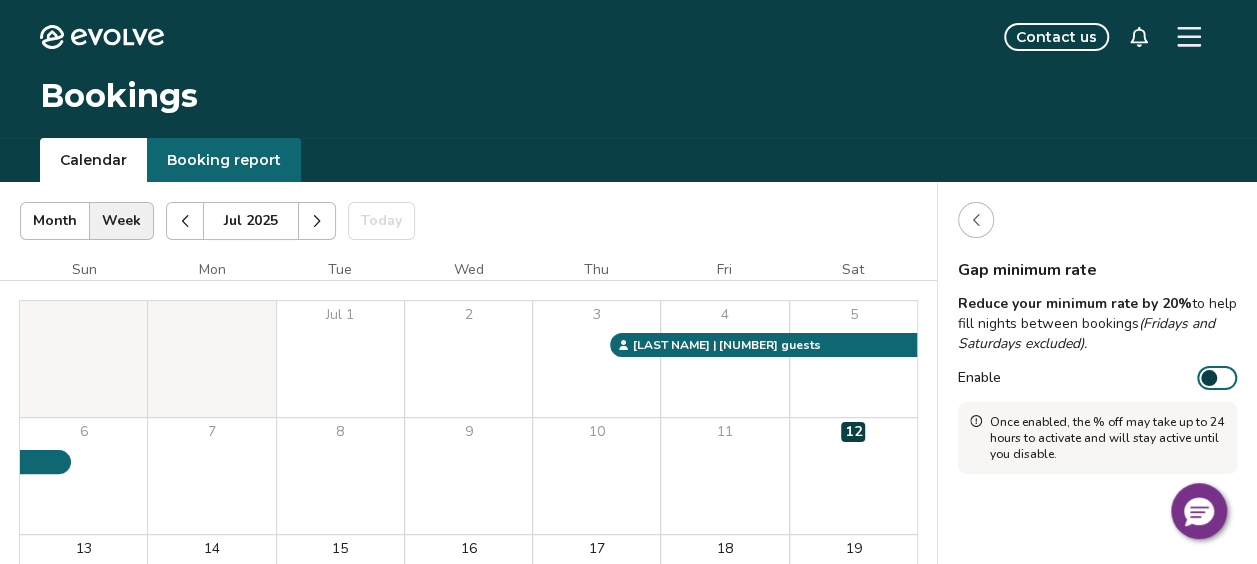 click on "Enable" at bounding box center [1217, 378] 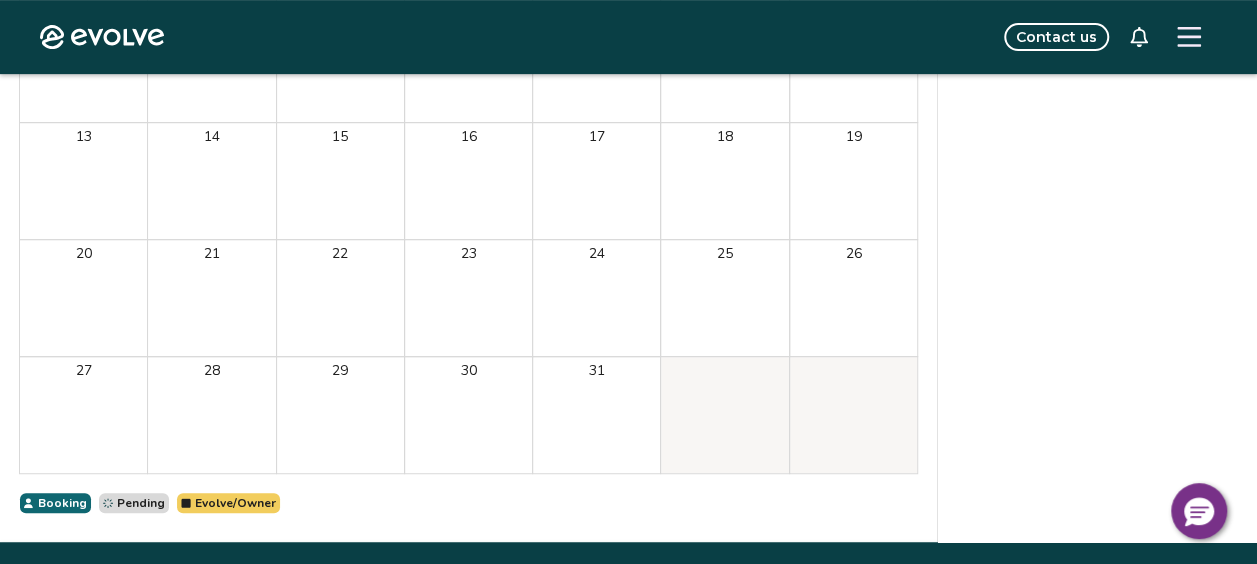 scroll, scrollTop: 470, scrollLeft: 0, axis: vertical 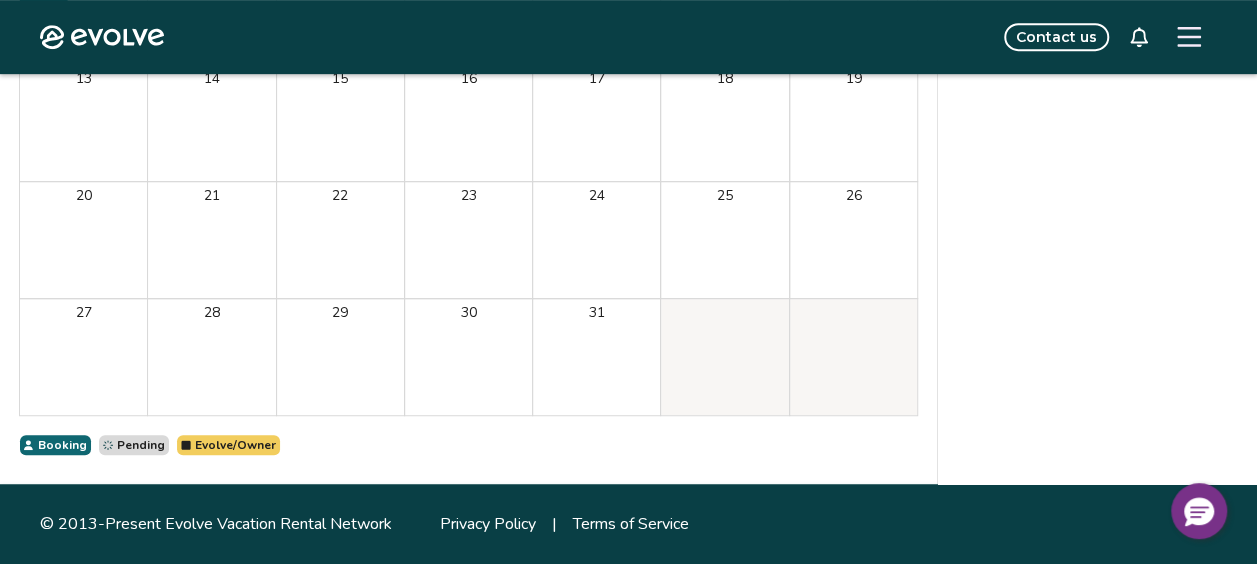 click on "Evolve Contact us" at bounding box center (628, 37) 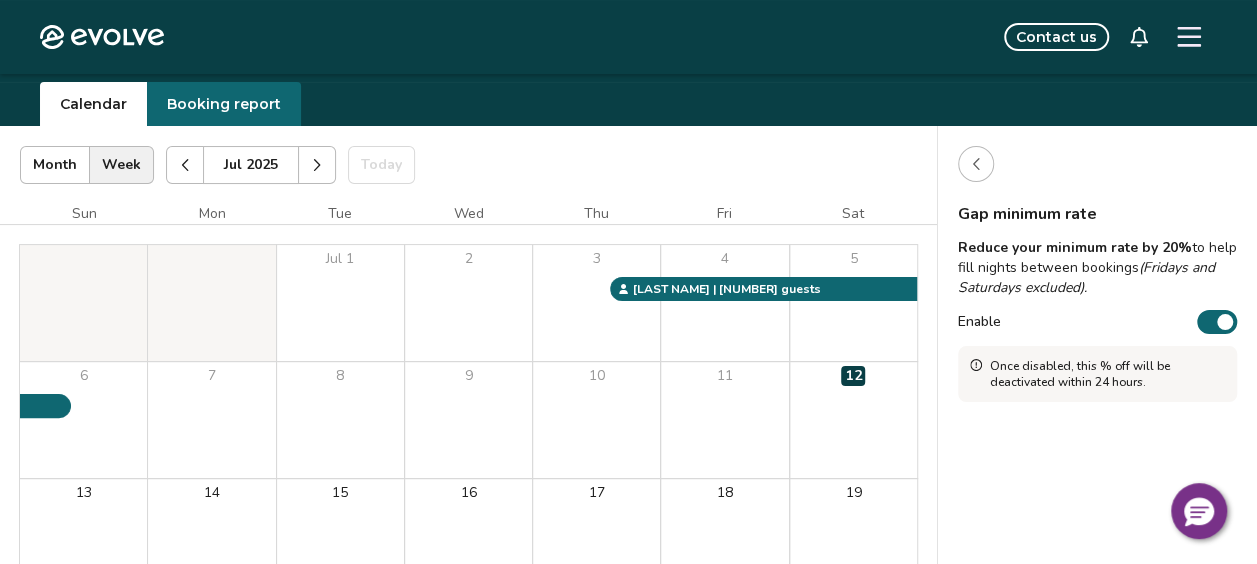 scroll, scrollTop: 3, scrollLeft: 0, axis: vertical 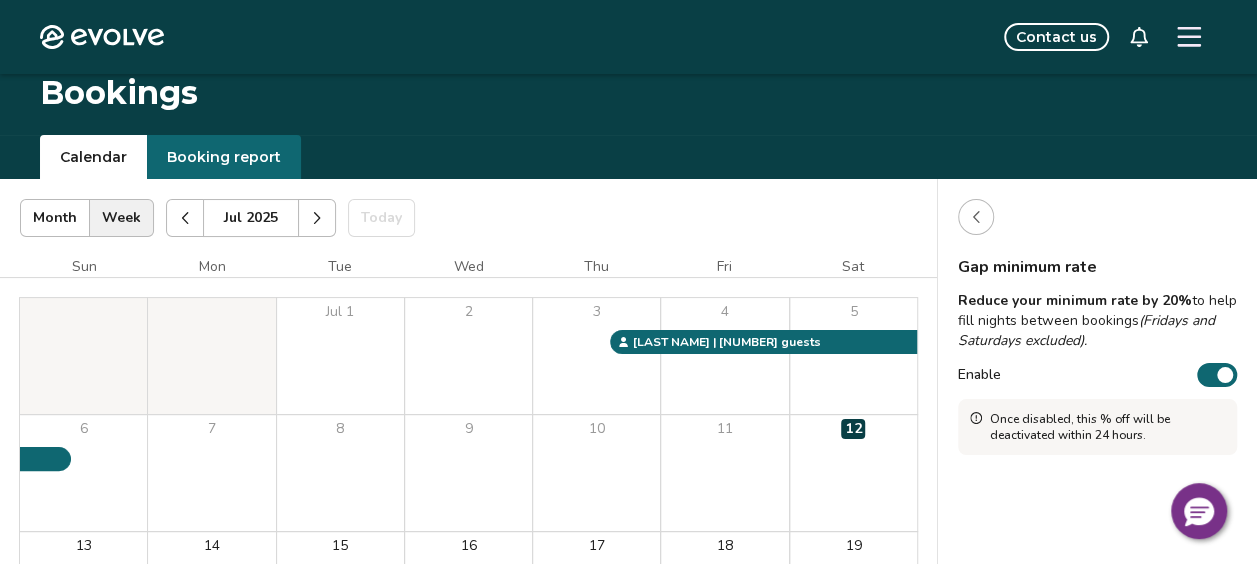 click 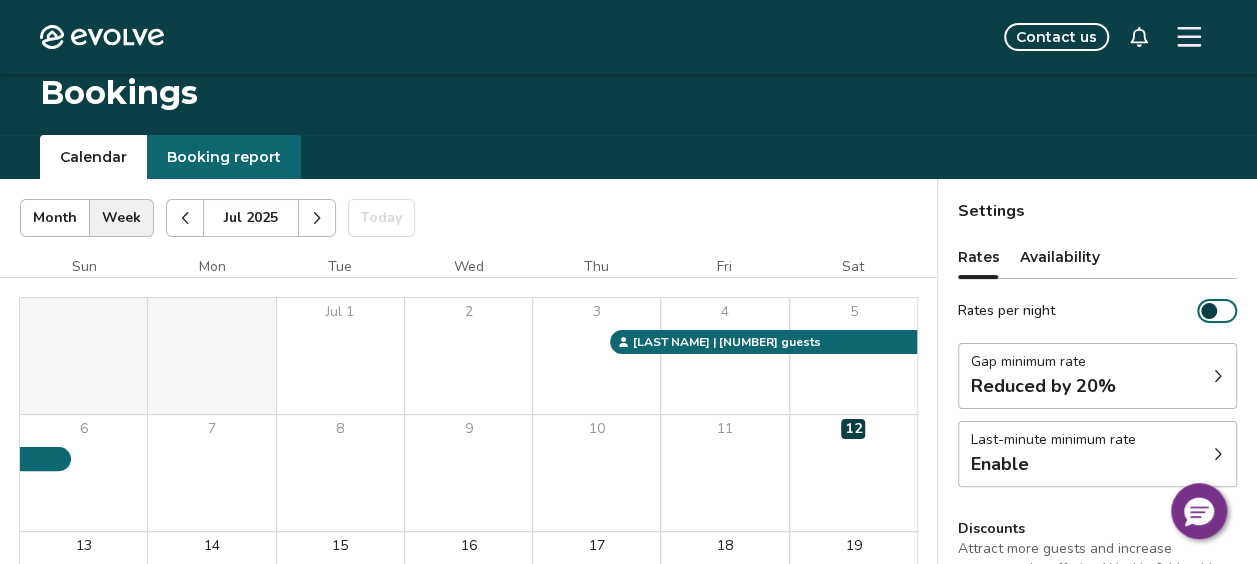 click on "Gap minimum rate" at bounding box center (1043, 362) 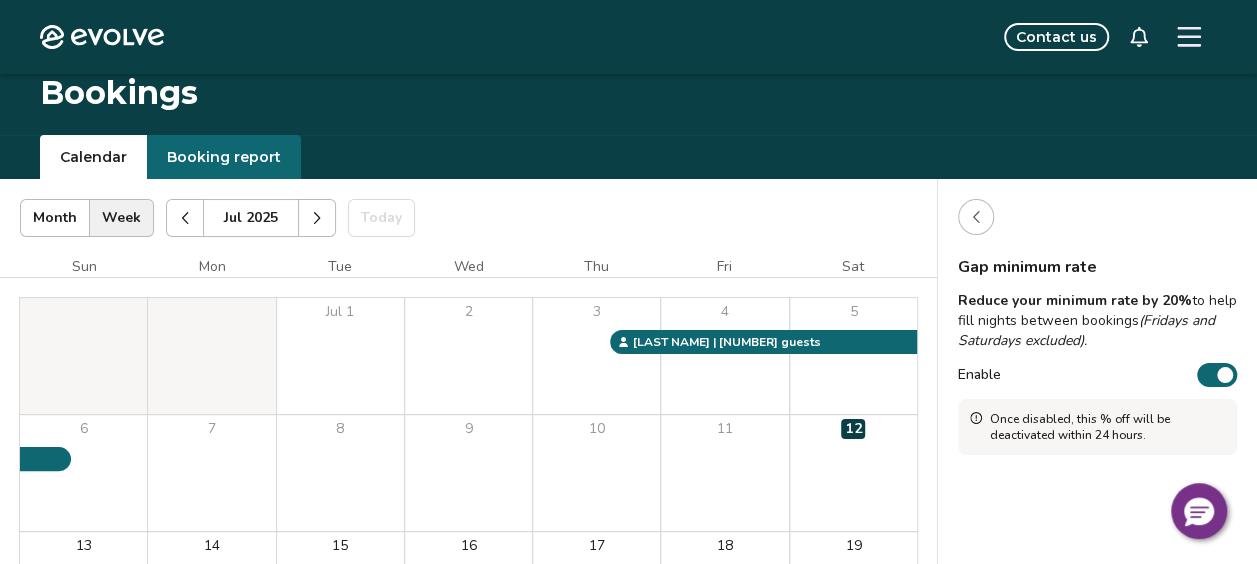 click on "Enable" at bounding box center [1217, 375] 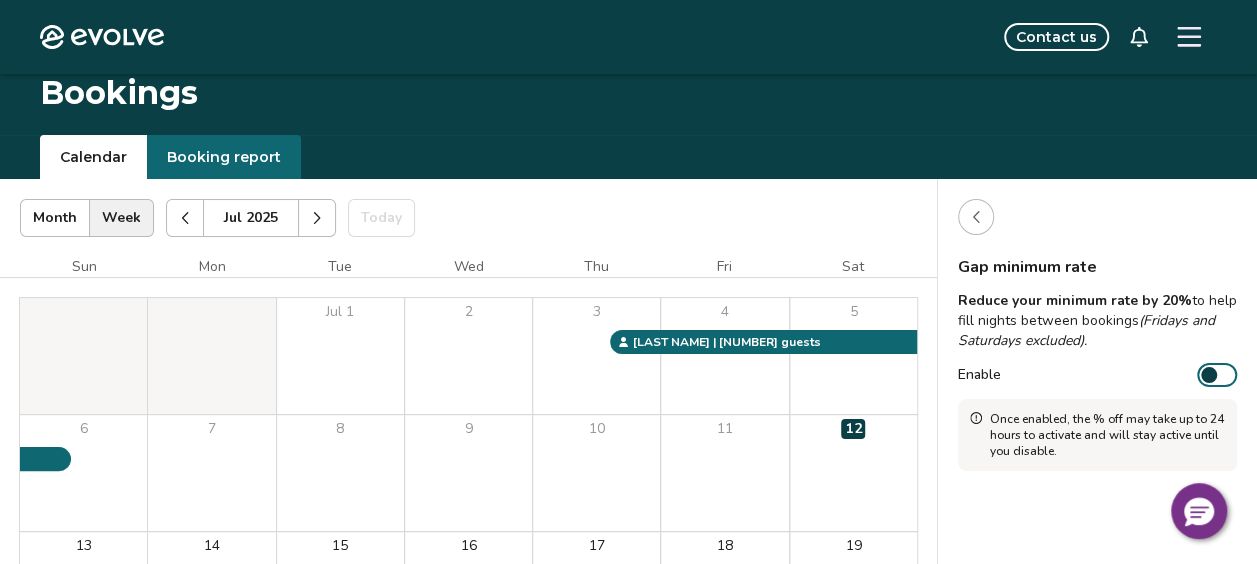 click at bounding box center (976, 217) 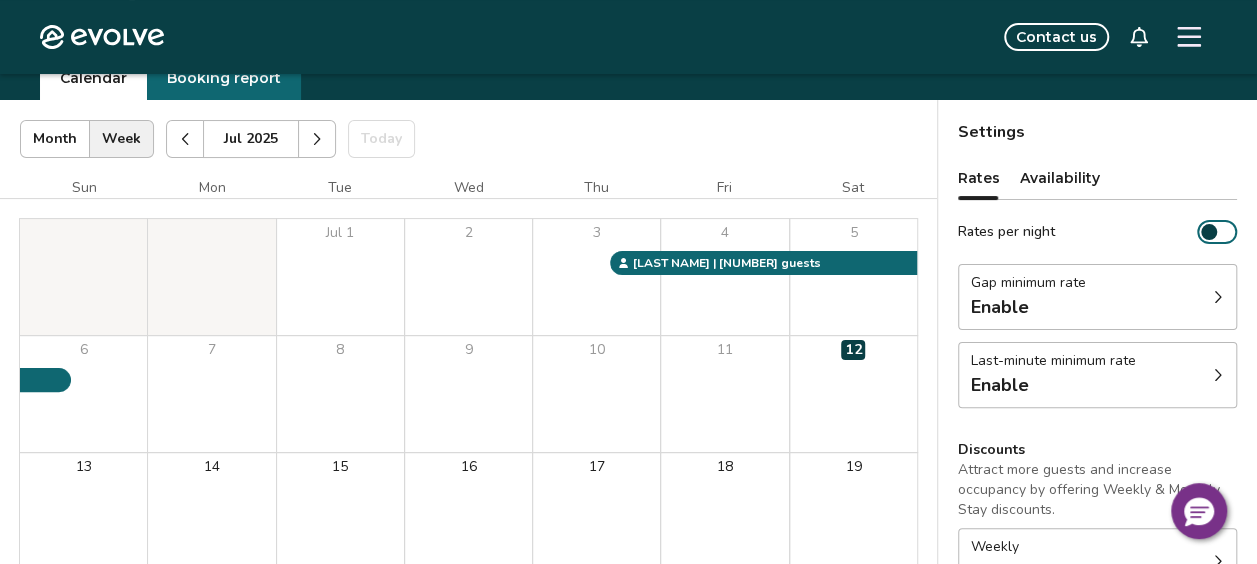 scroll, scrollTop: 123, scrollLeft: 0, axis: vertical 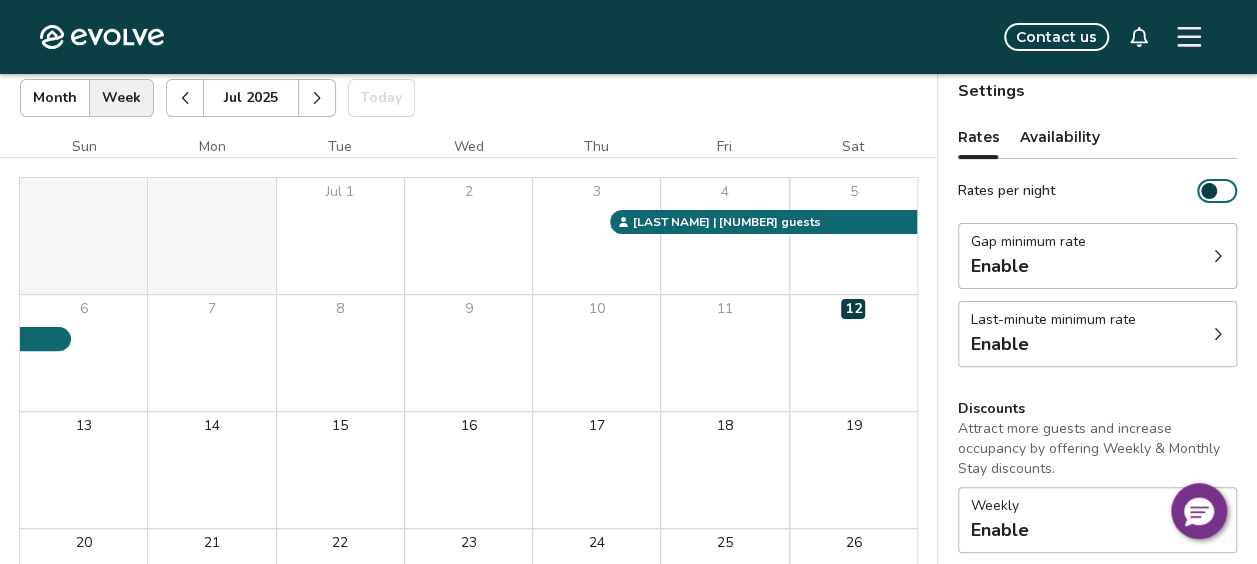 click 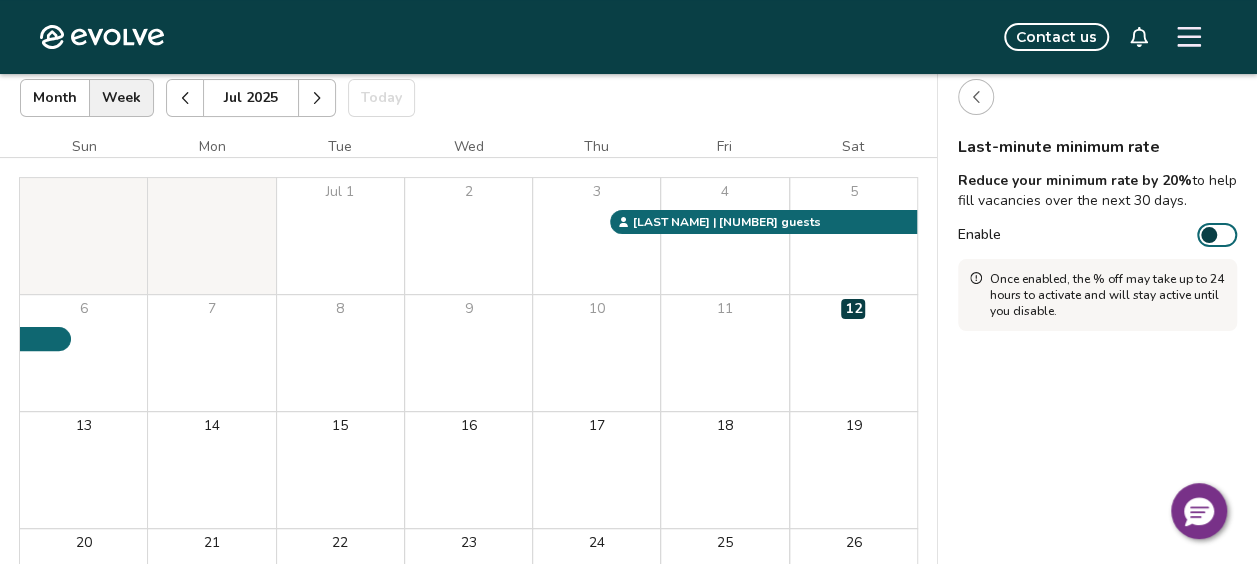 click on "Enable" at bounding box center (1217, 235) 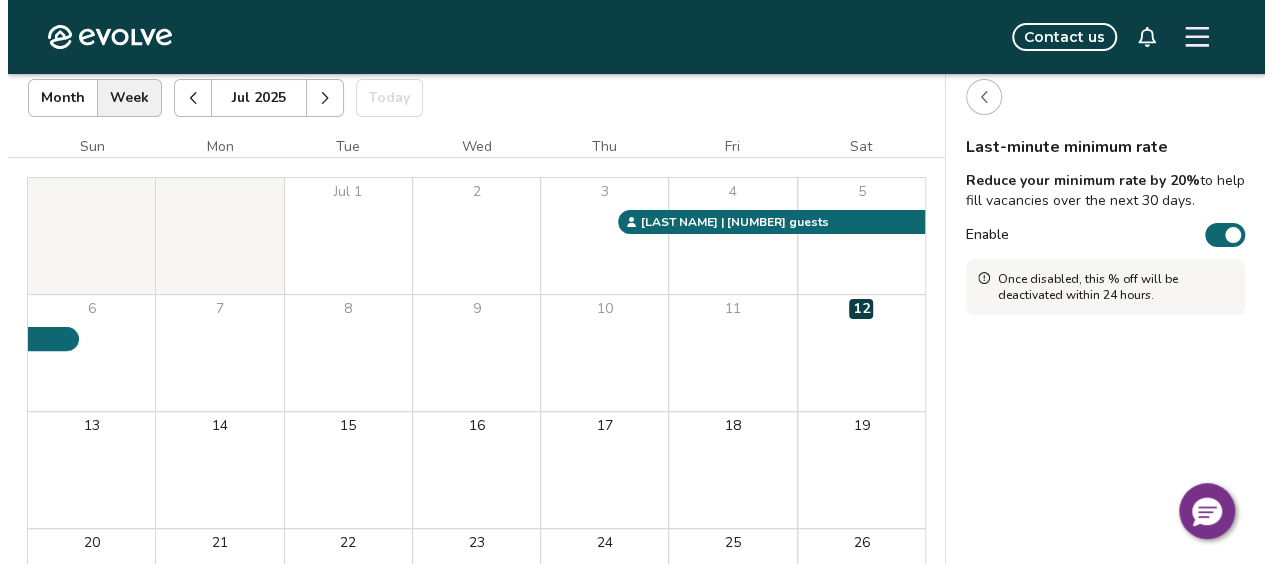 scroll, scrollTop: 0, scrollLeft: 0, axis: both 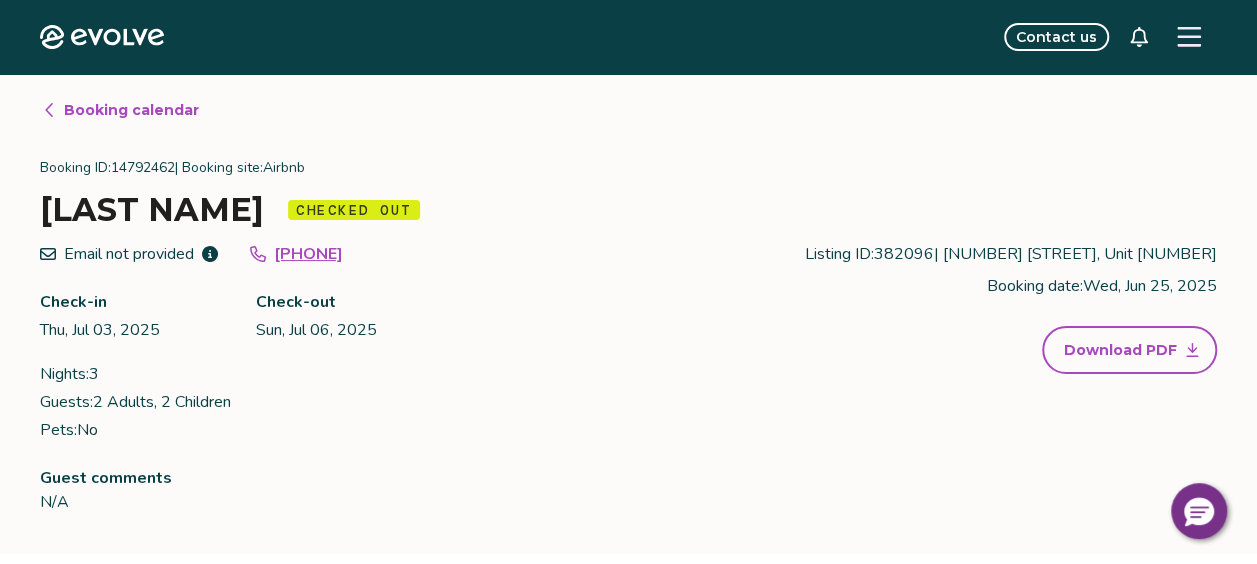 click on "Booking calendar" at bounding box center [131, 110] 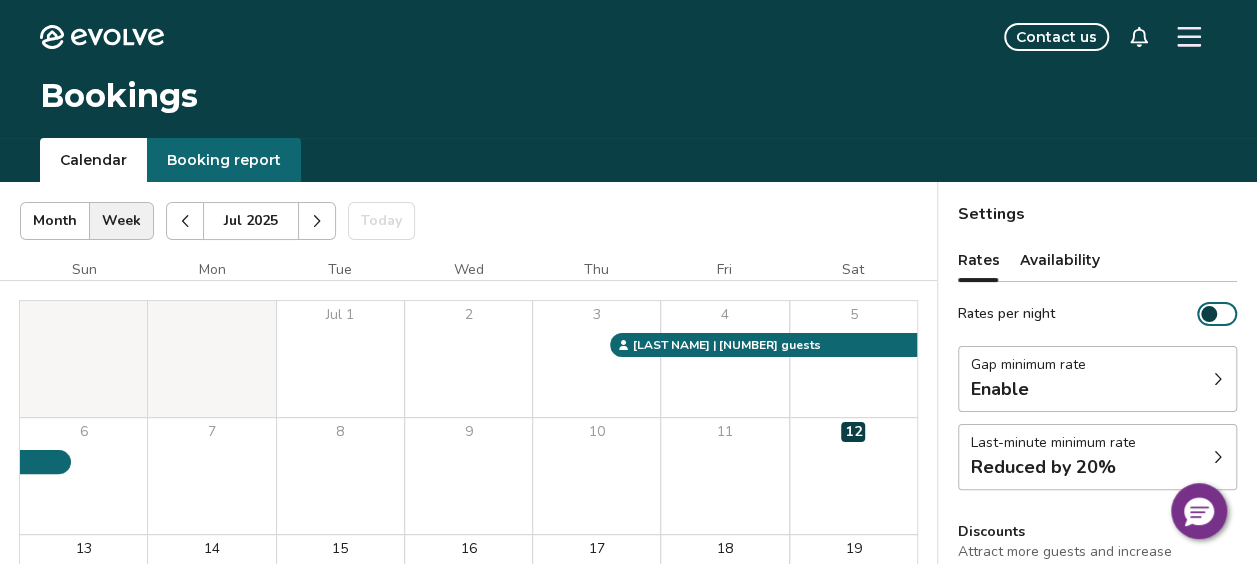 click on "Last-minute minimum rate" at bounding box center [1053, 443] 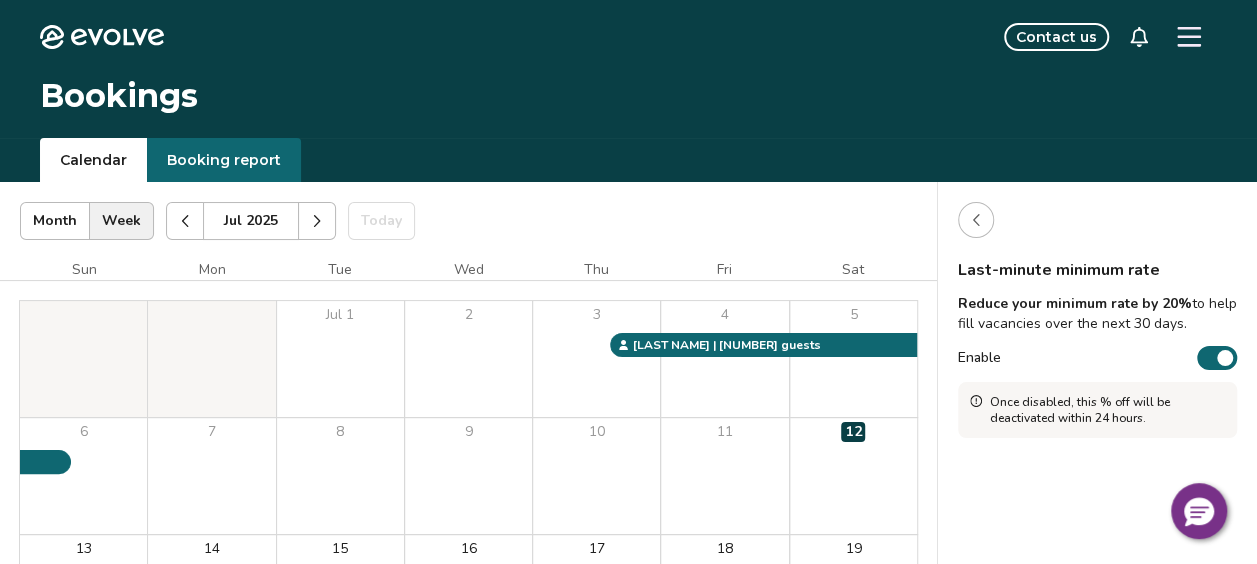 click on "Enable" at bounding box center (1217, 358) 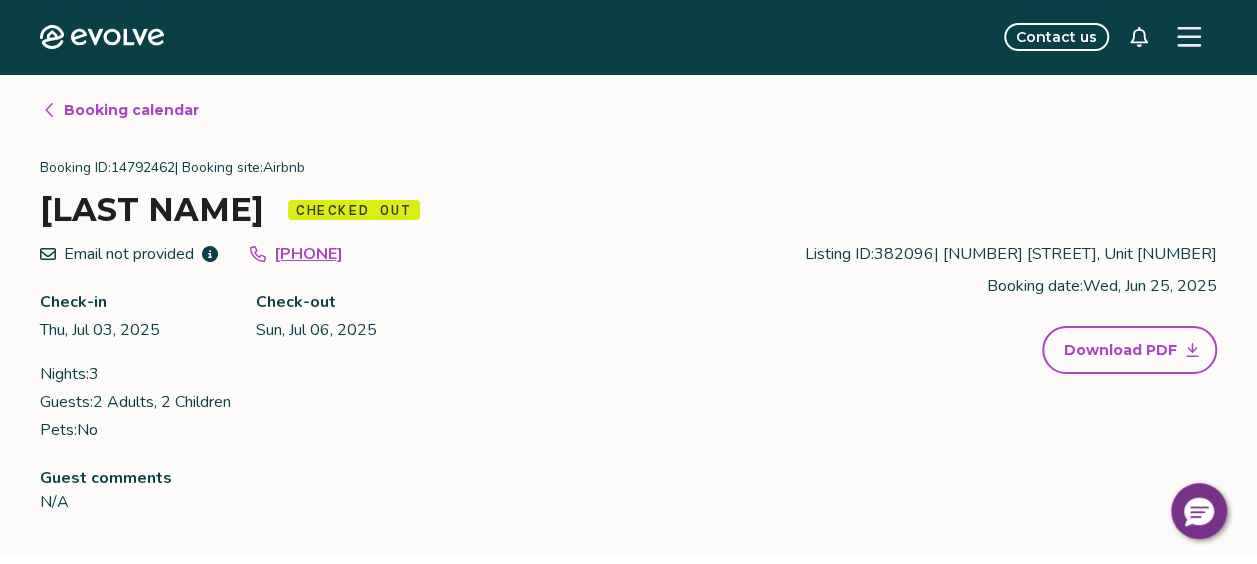 click 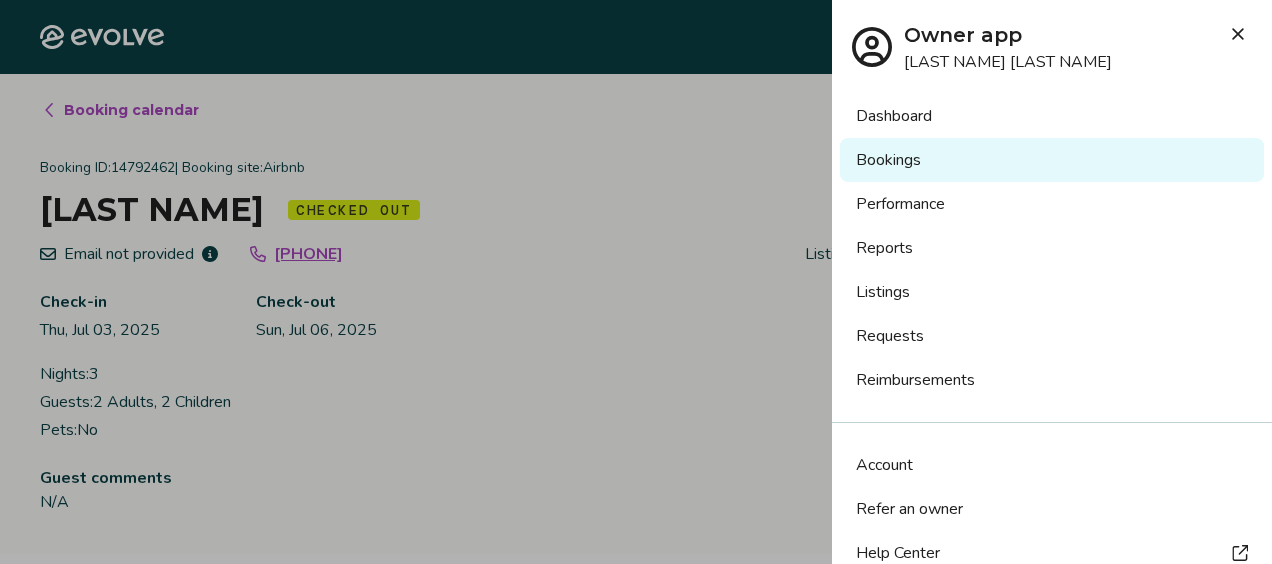 click on "Performance" at bounding box center [1052, 204] 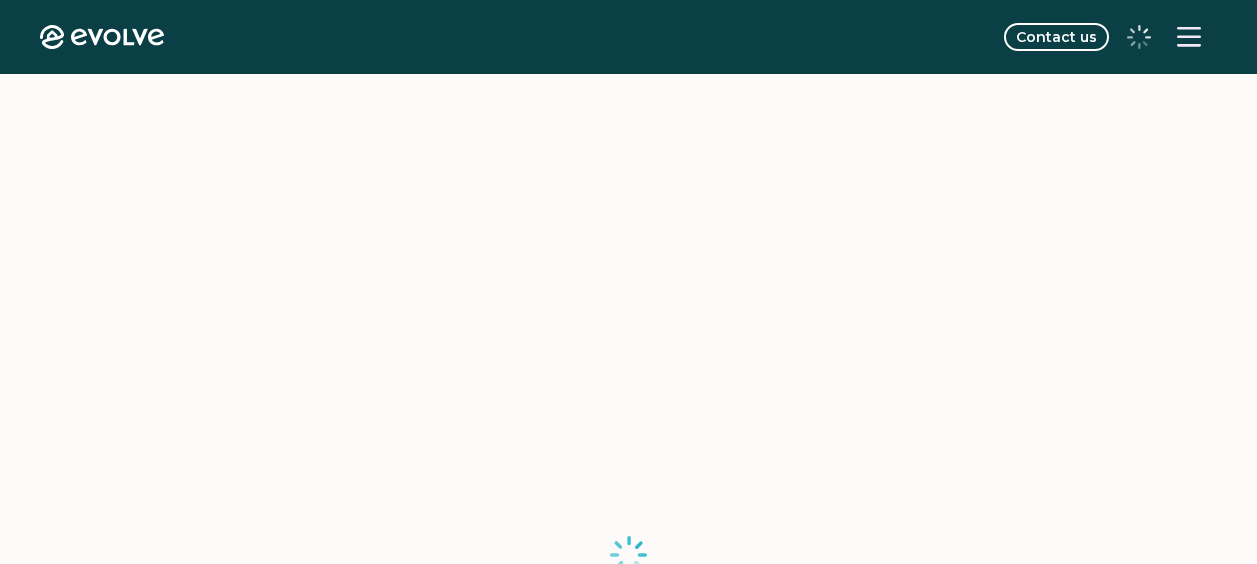 scroll, scrollTop: 0, scrollLeft: 0, axis: both 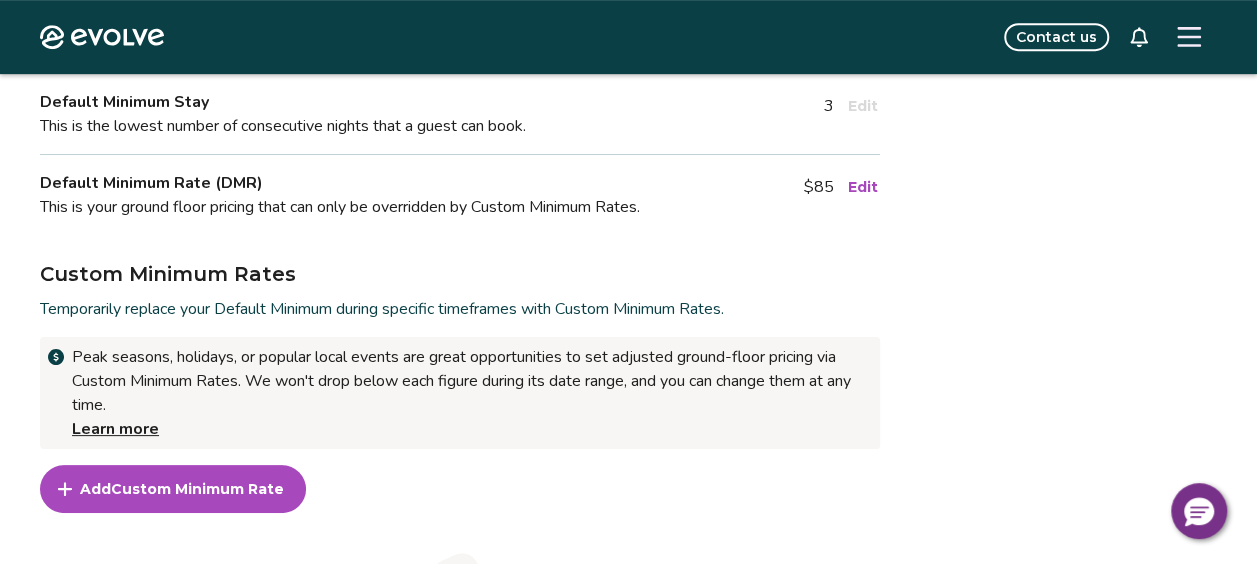 click on "Learn more" at bounding box center [115, 429] 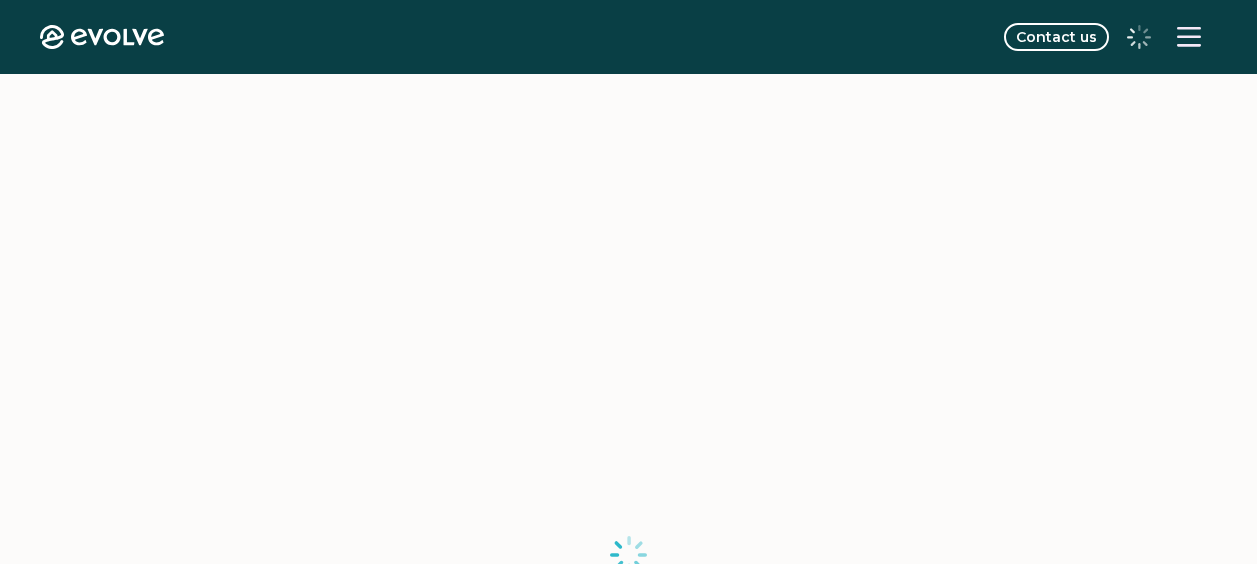 scroll, scrollTop: 0, scrollLeft: 0, axis: both 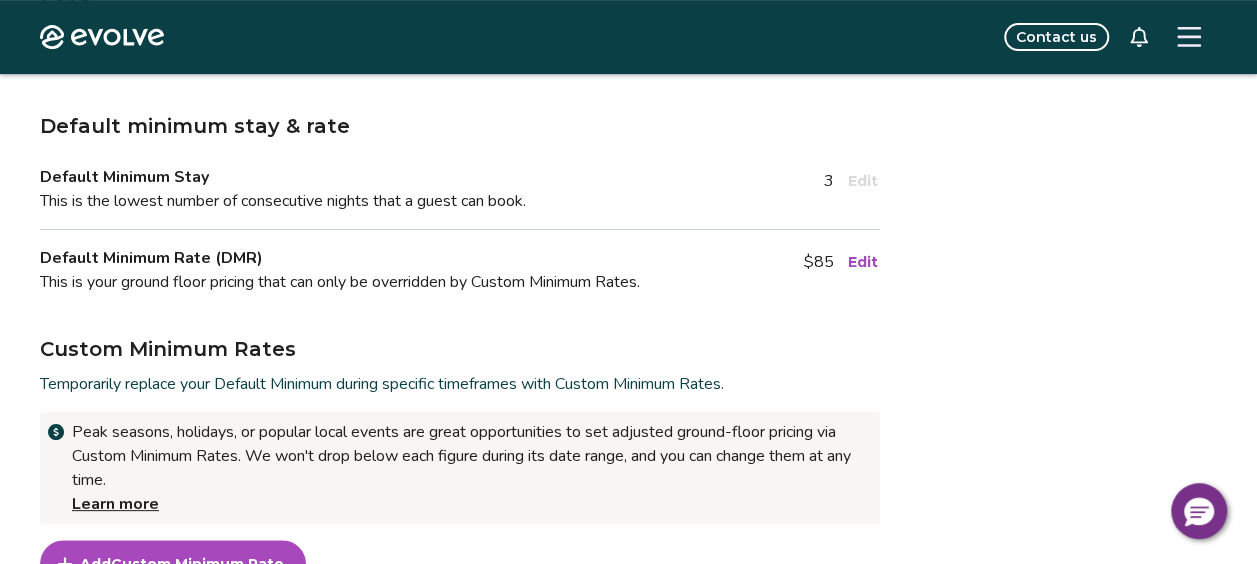 click on "Learn more" at bounding box center (115, 504) 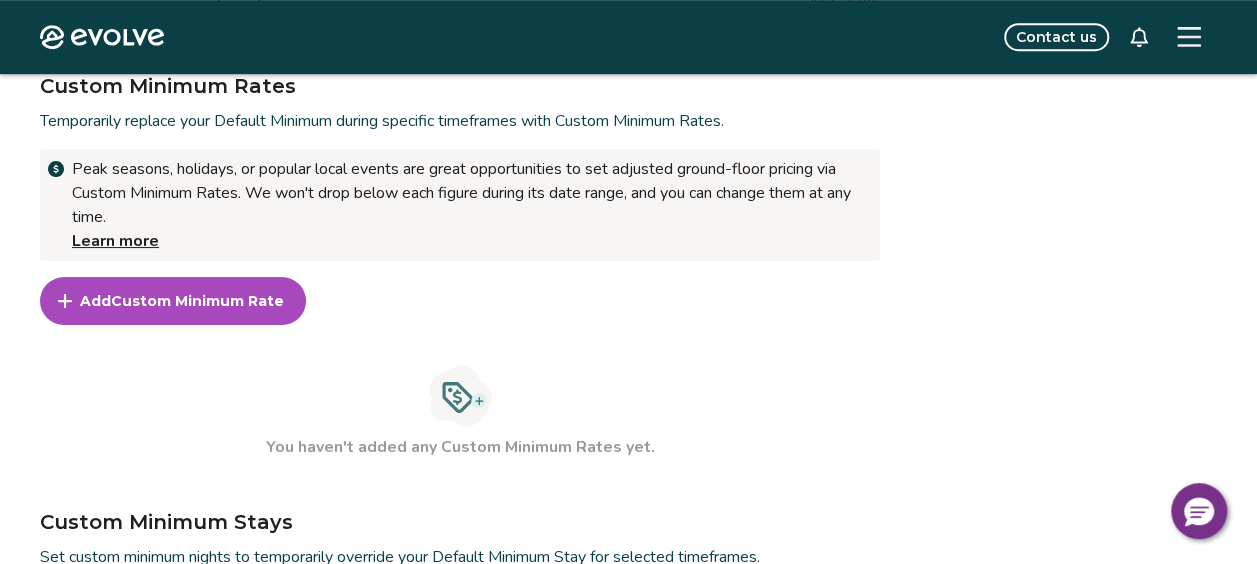 scroll, scrollTop: 685, scrollLeft: 0, axis: vertical 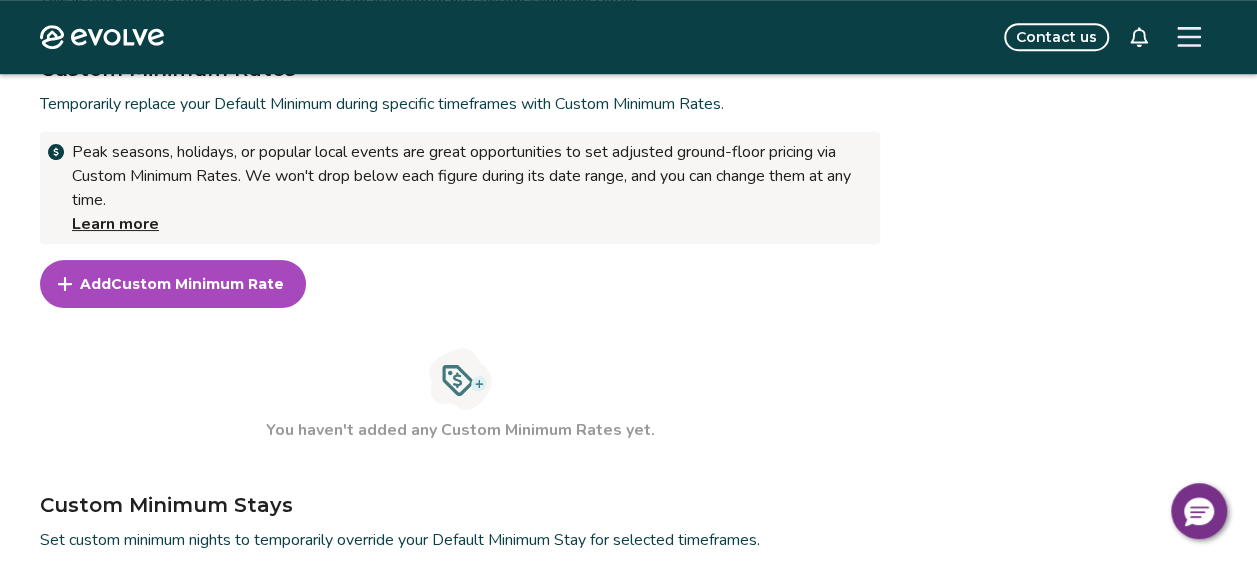 click on "Learn more" at bounding box center [115, 224] 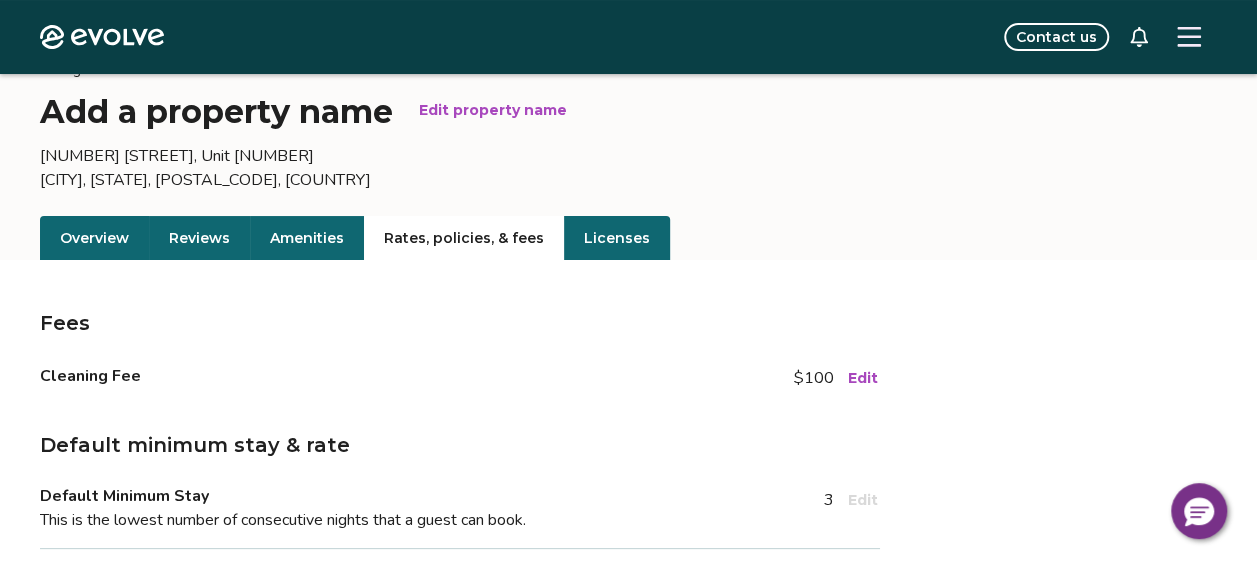 scroll, scrollTop: 0, scrollLeft: 0, axis: both 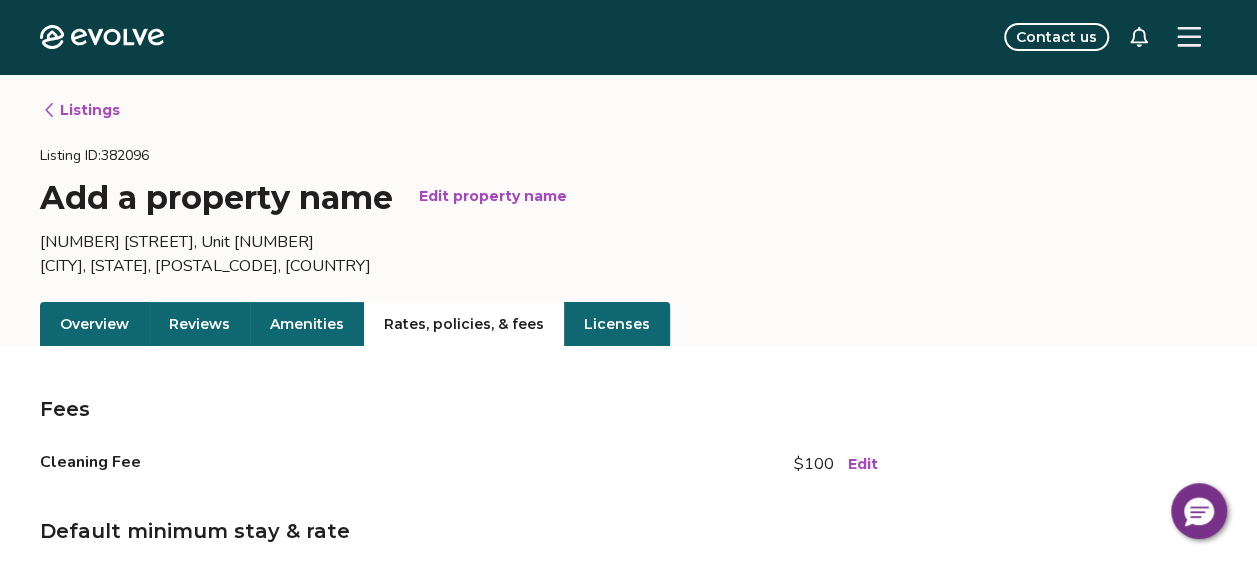click on "Listings" at bounding box center (81, 110) 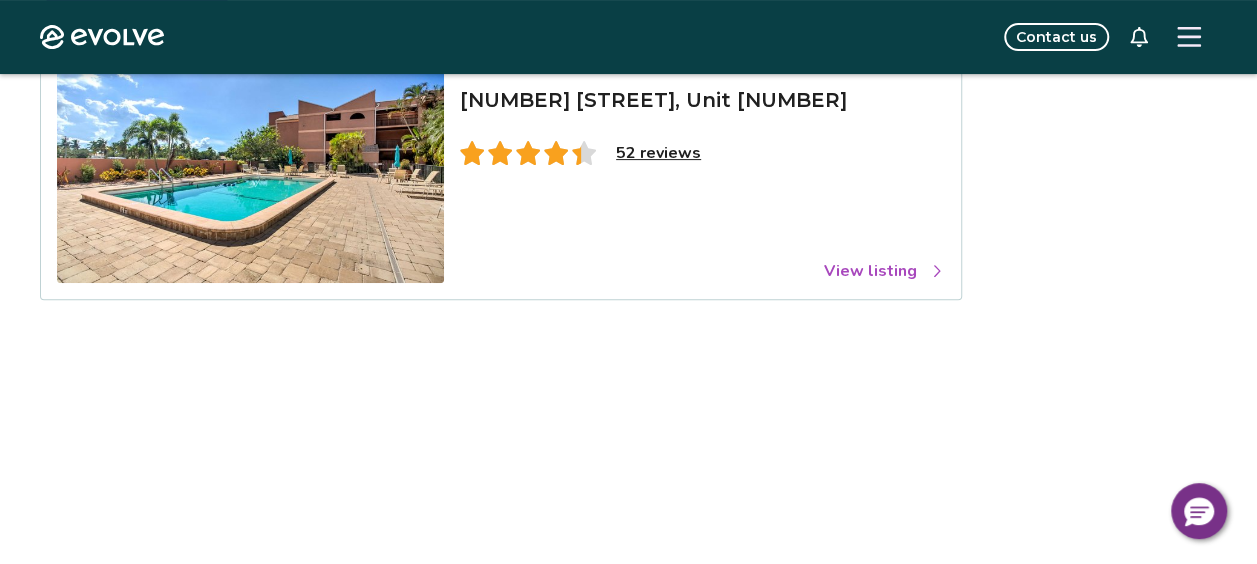 scroll, scrollTop: 320, scrollLeft: 0, axis: vertical 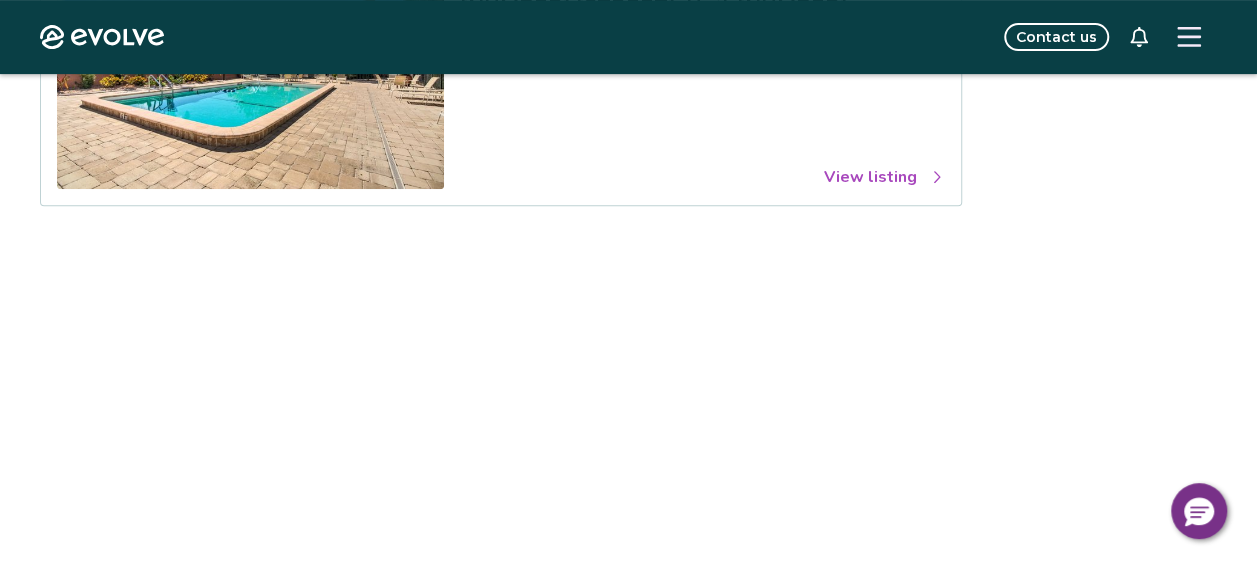 click on "View listing" at bounding box center [884, 177] 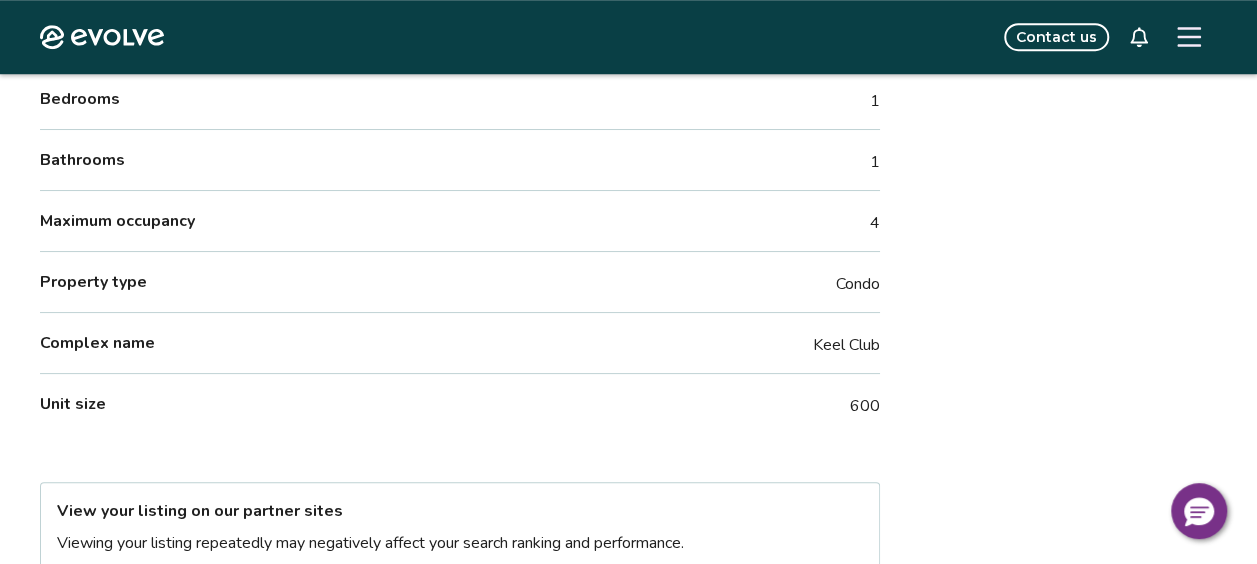 scroll, scrollTop: 826, scrollLeft: 0, axis: vertical 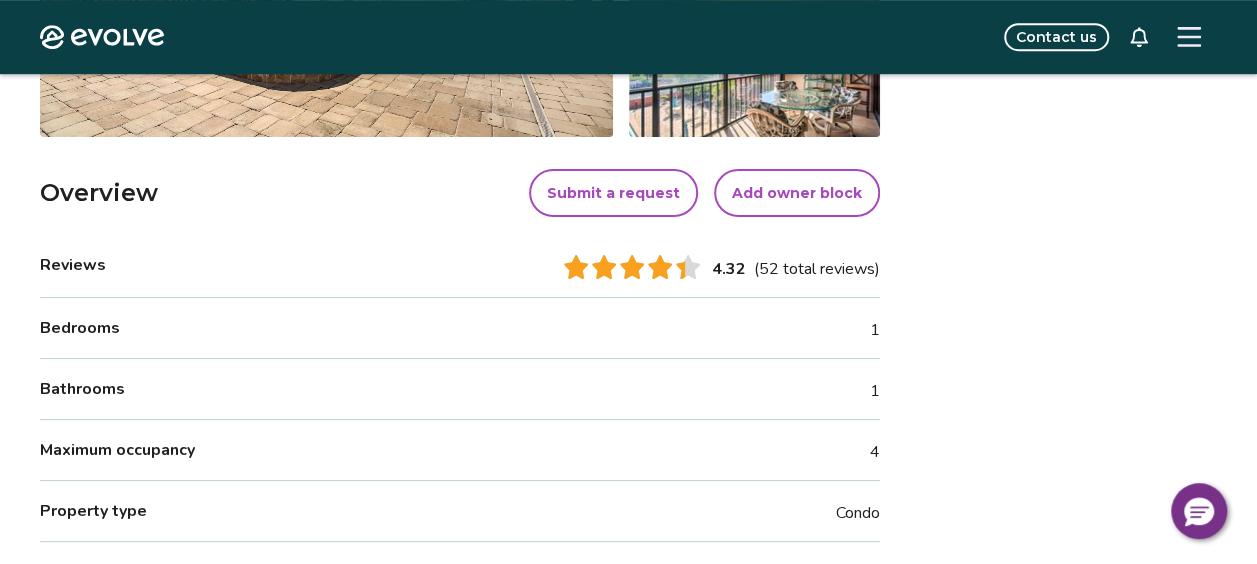 click on "(52 total reviews)" at bounding box center (817, 269) 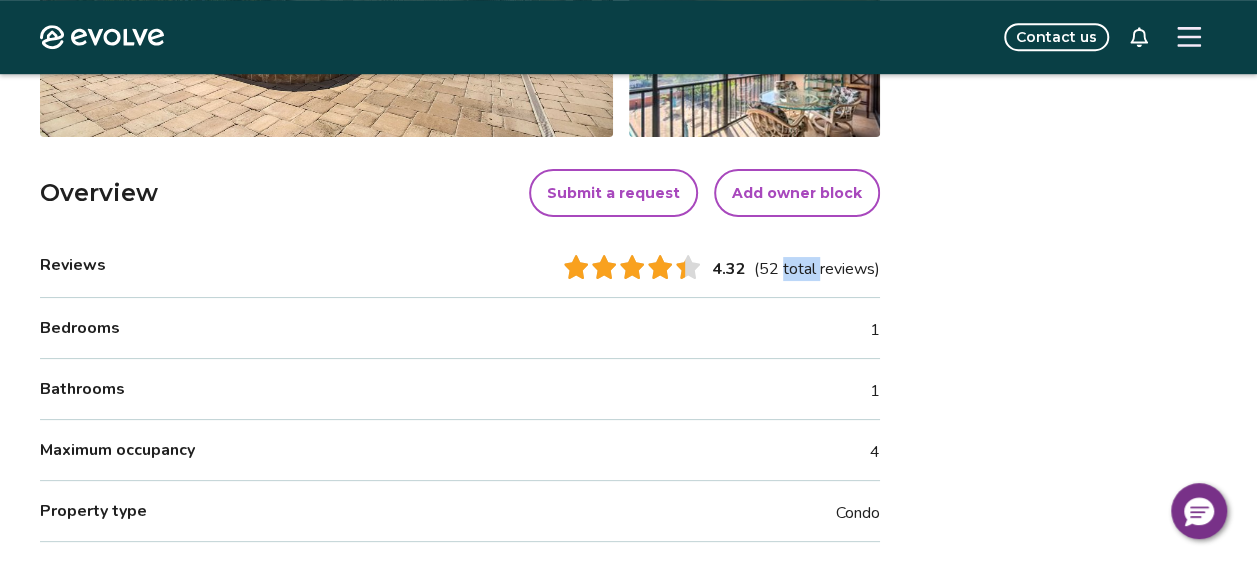 click on "(52 total reviews)" at bounding box center (817, 269) 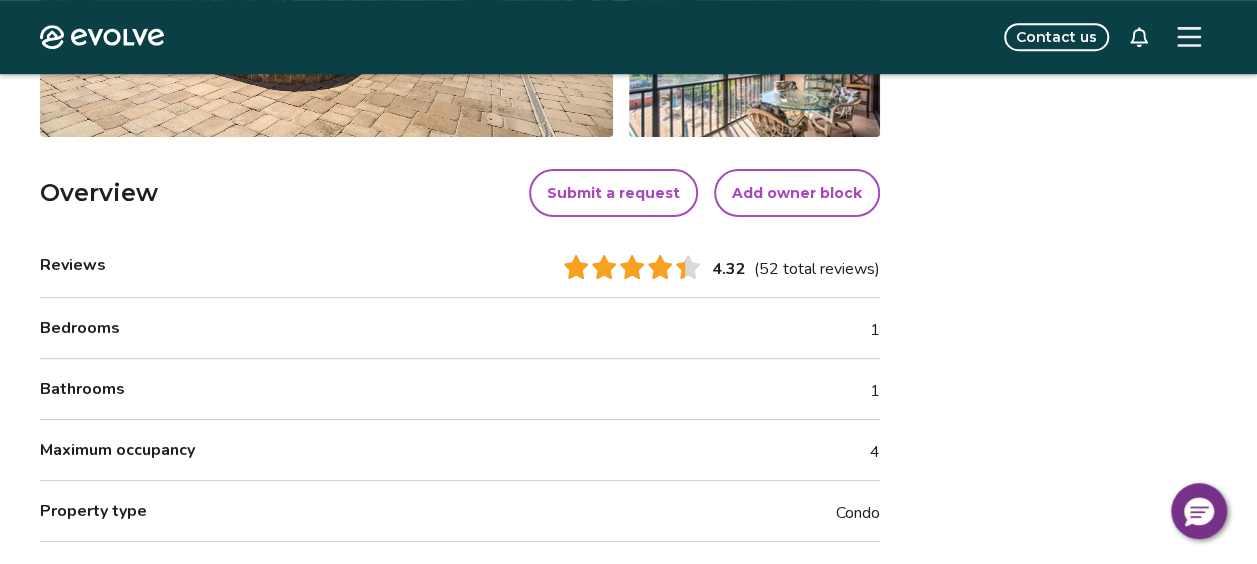 drag, startPoint x: 802, startPoint y: 261, endPoint x: 690, endPoint y: 264, distance: 112.04017 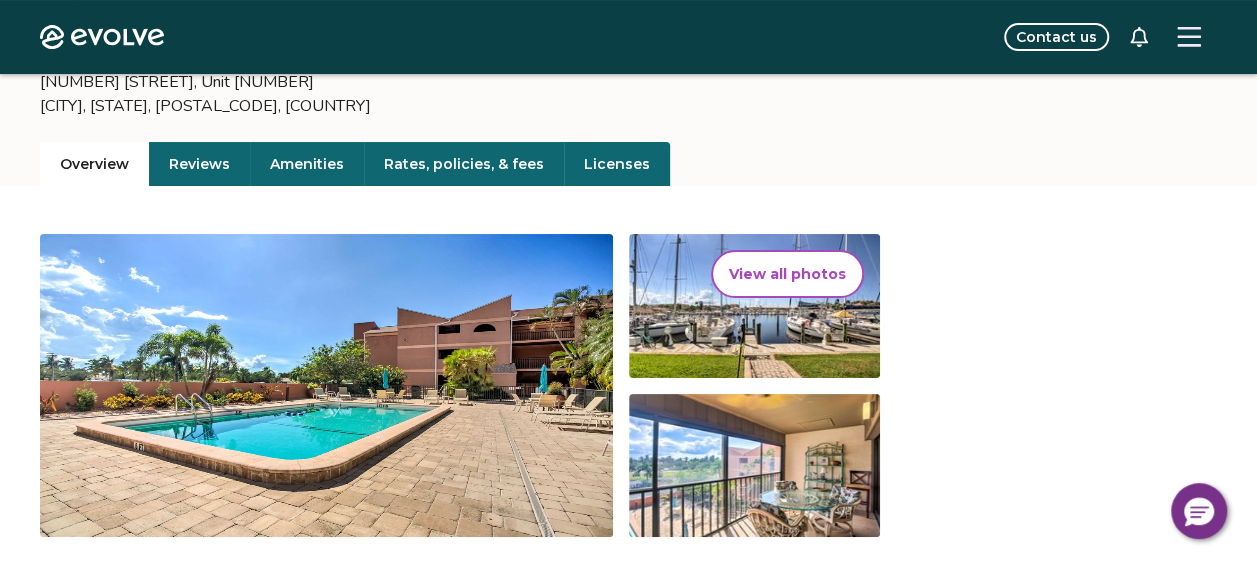 scroll, scrollTop: 0, scrollLeft: 0, axis: both 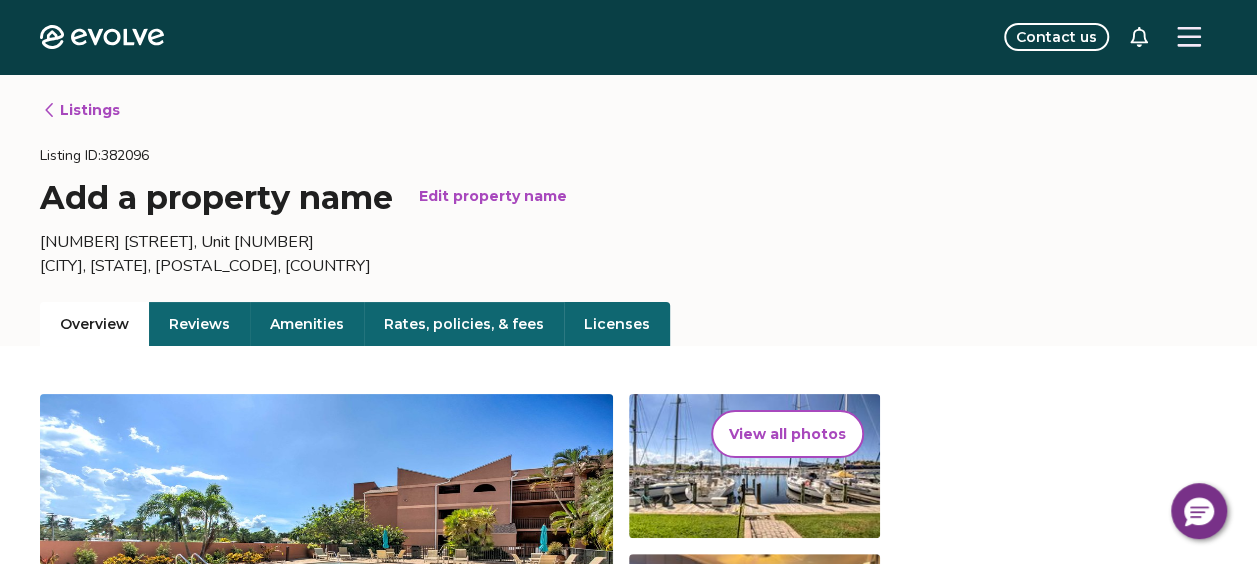 drag, startPoint x: 926, startPoint y: 198, endPoint x: 1060, endPoint y: 200, distance: 134.01492 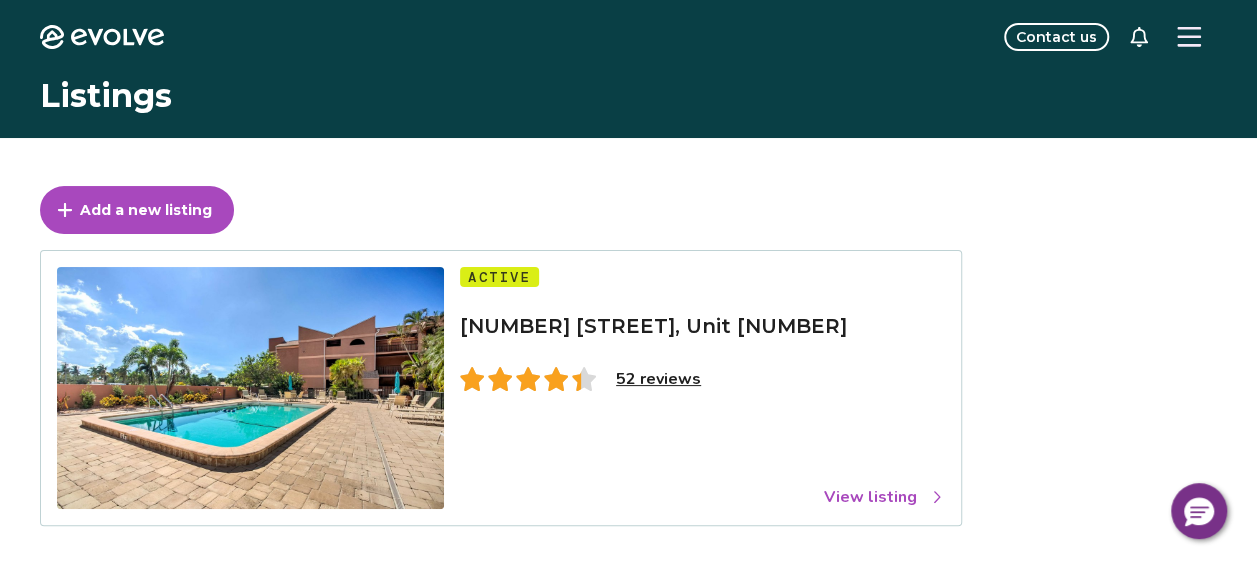 click on "View listing" at bounding box center [884, 497] 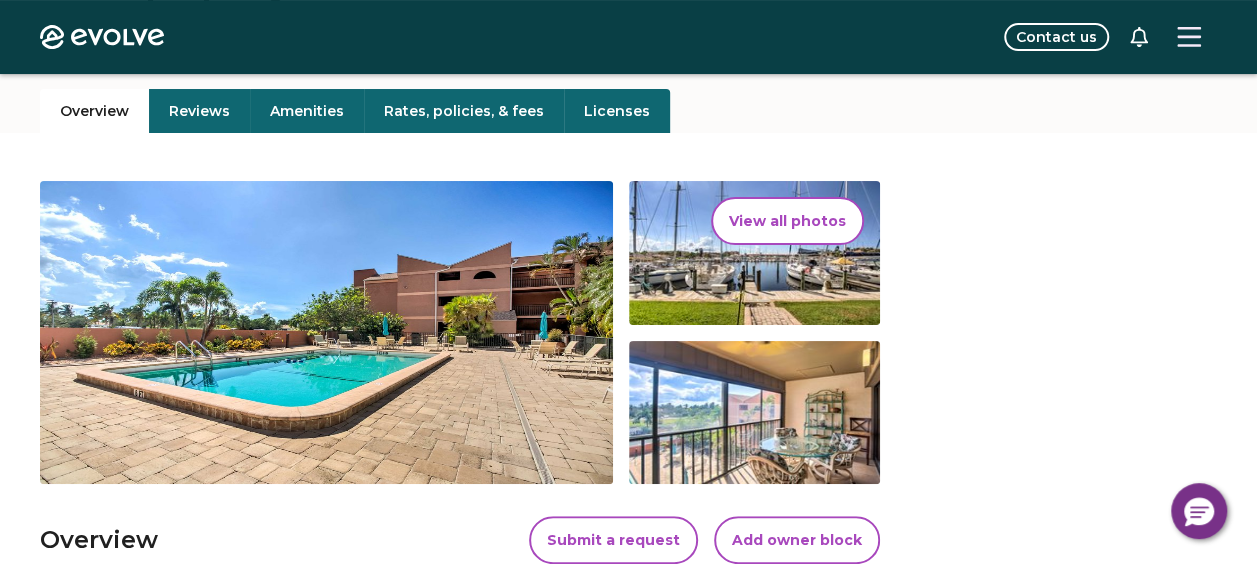 scroll, scrollTop: 253, scrollLeft: 0, axis: vertical 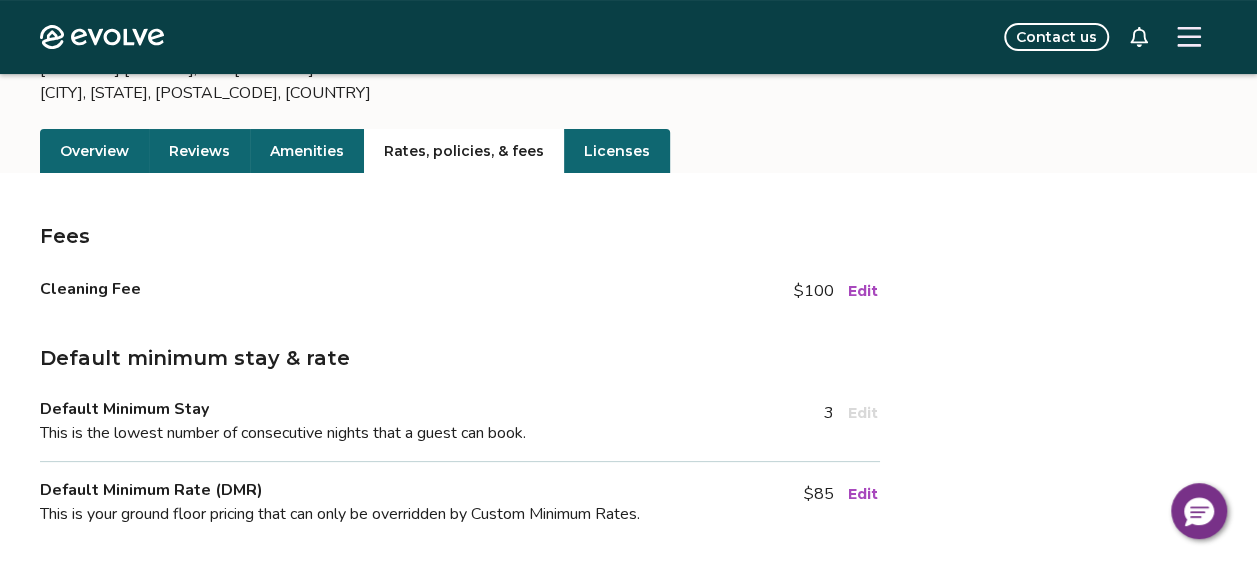 click on "Rates, policies, & fees" at bounding box center (464, 151) 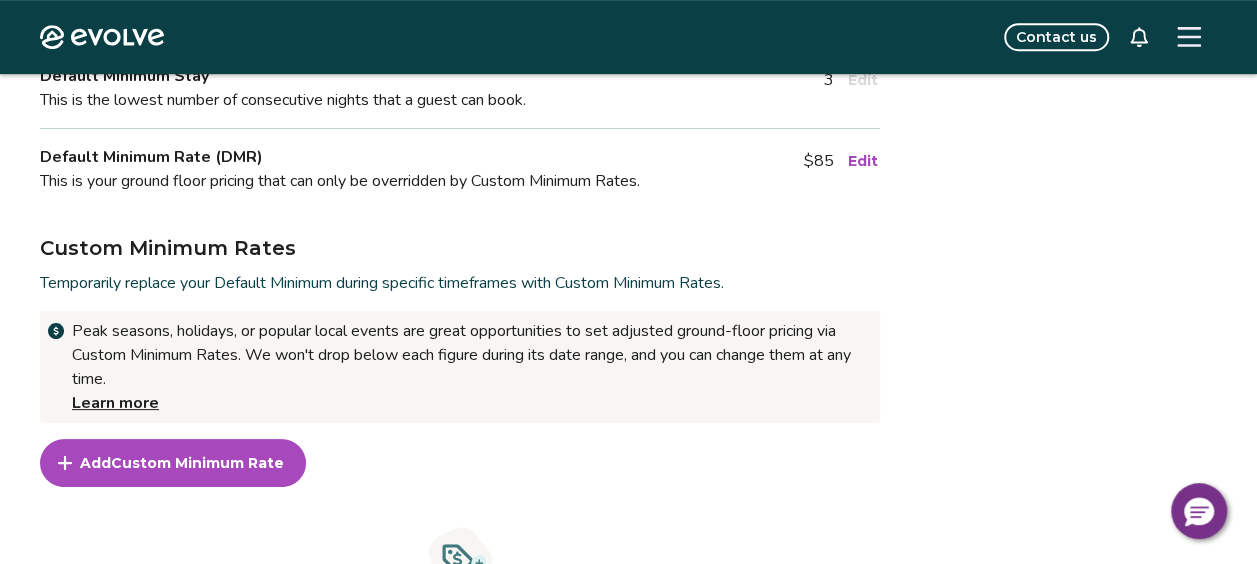 scroll, scrollTop: 546, scrollLeft: 0, axis: vertical 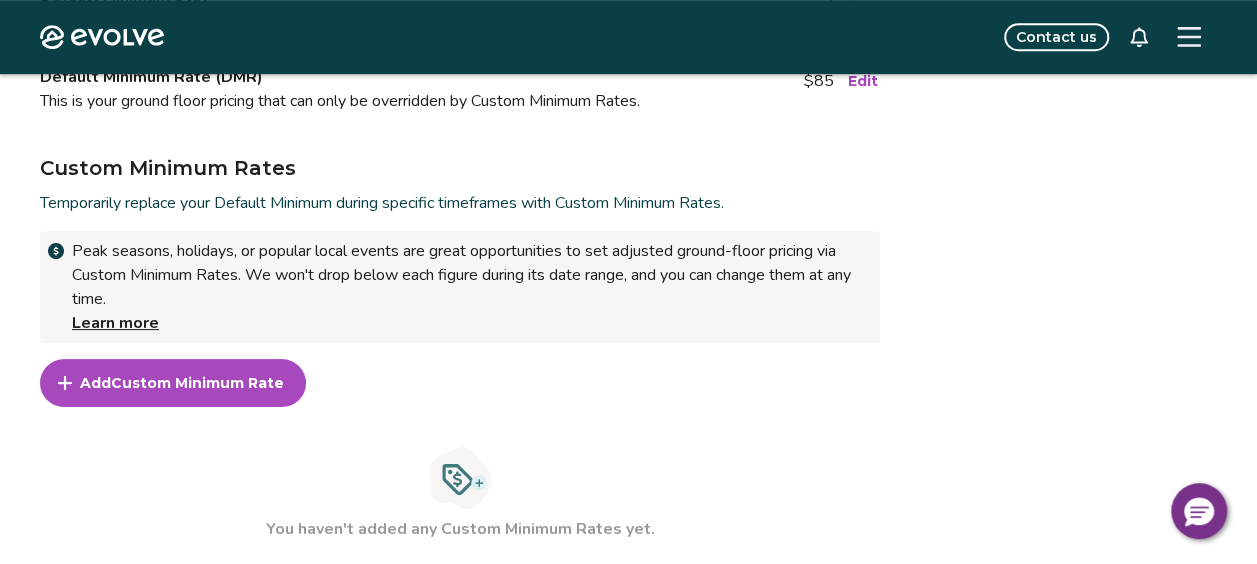 click on "Learn more" at bounding box center (115, 323) 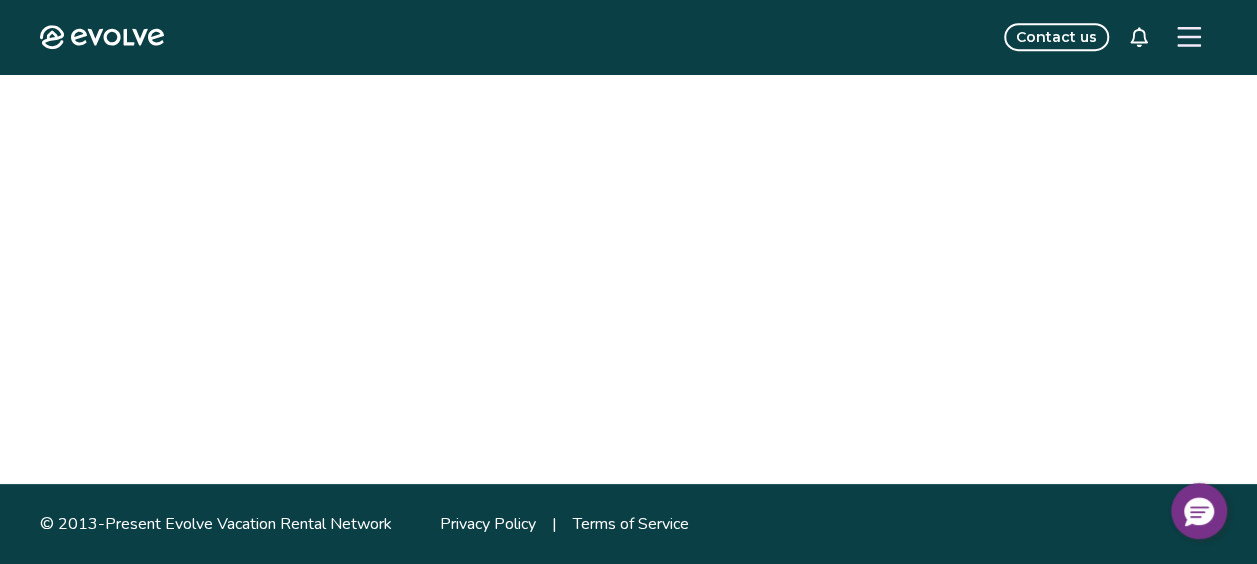 scroll, scrollTop: 0, scrollLeft: 0, axis: both 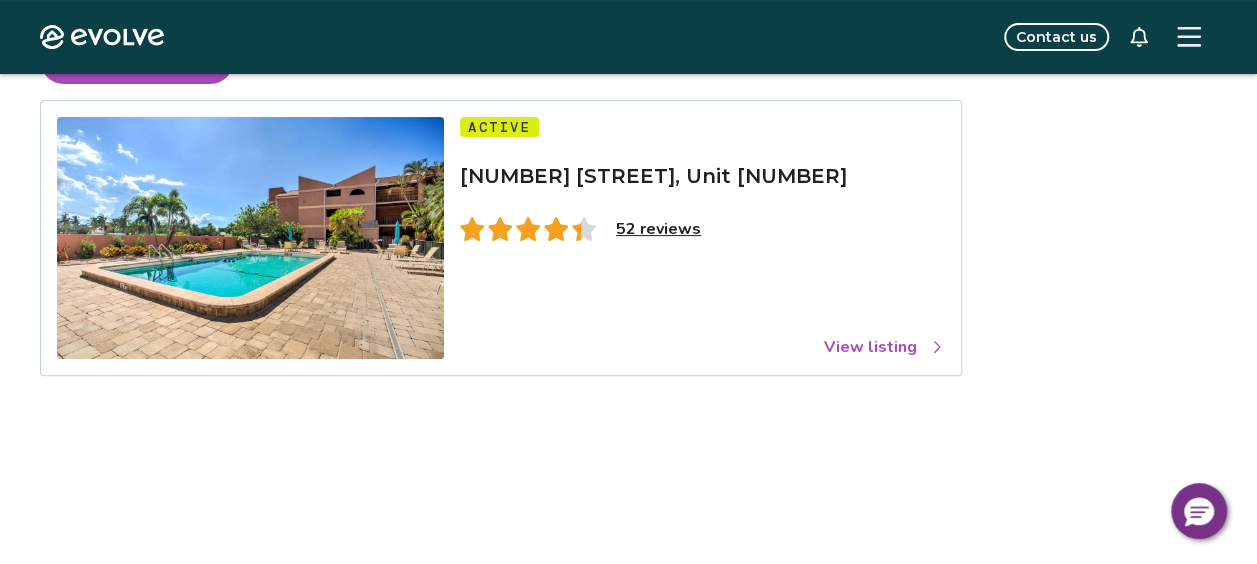 click on "52 reviews" at bounding box center (658, 229) 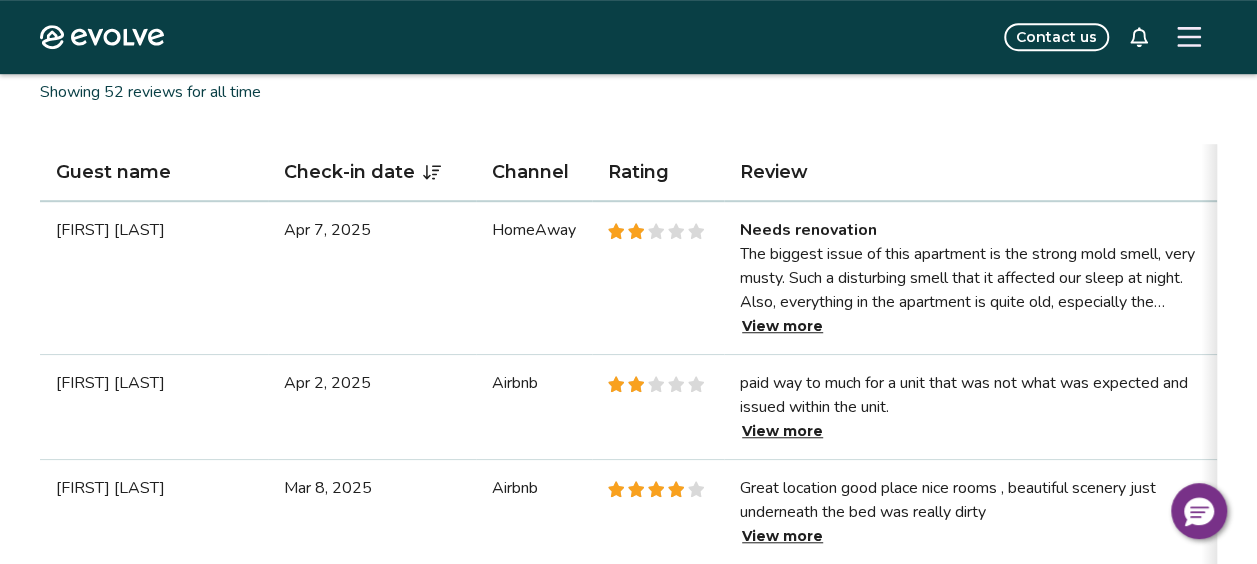 scroll, scrollTop: 616, scrollLeft: 0, axis: vertical 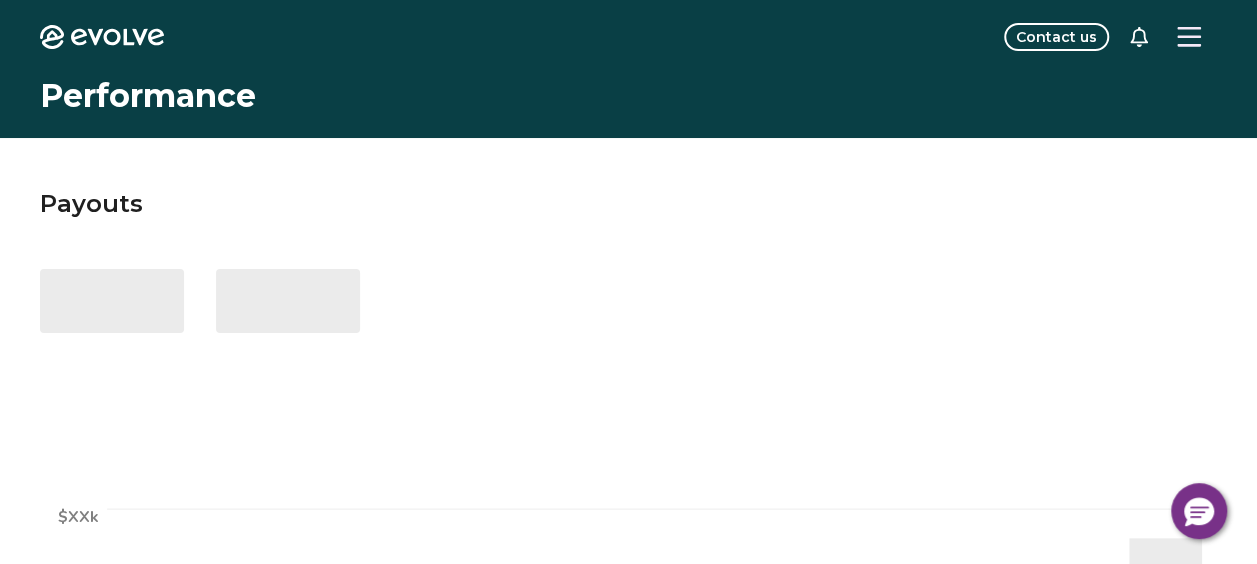 select on "****" 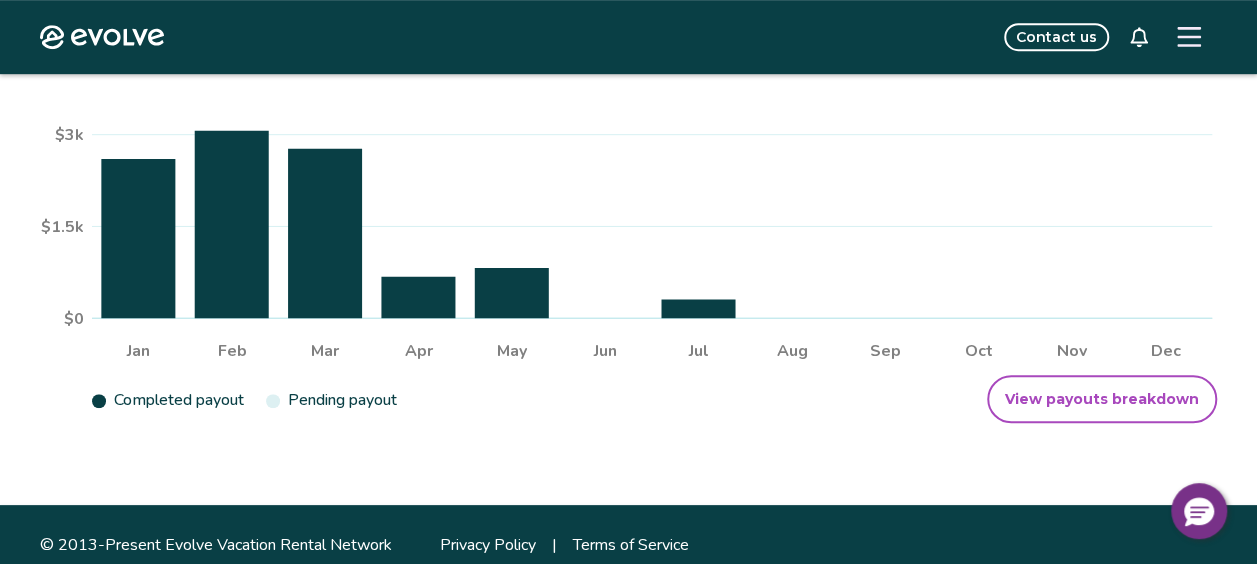 scroll, scrollTop: 580, scrollLeft: 0, axis: vertical 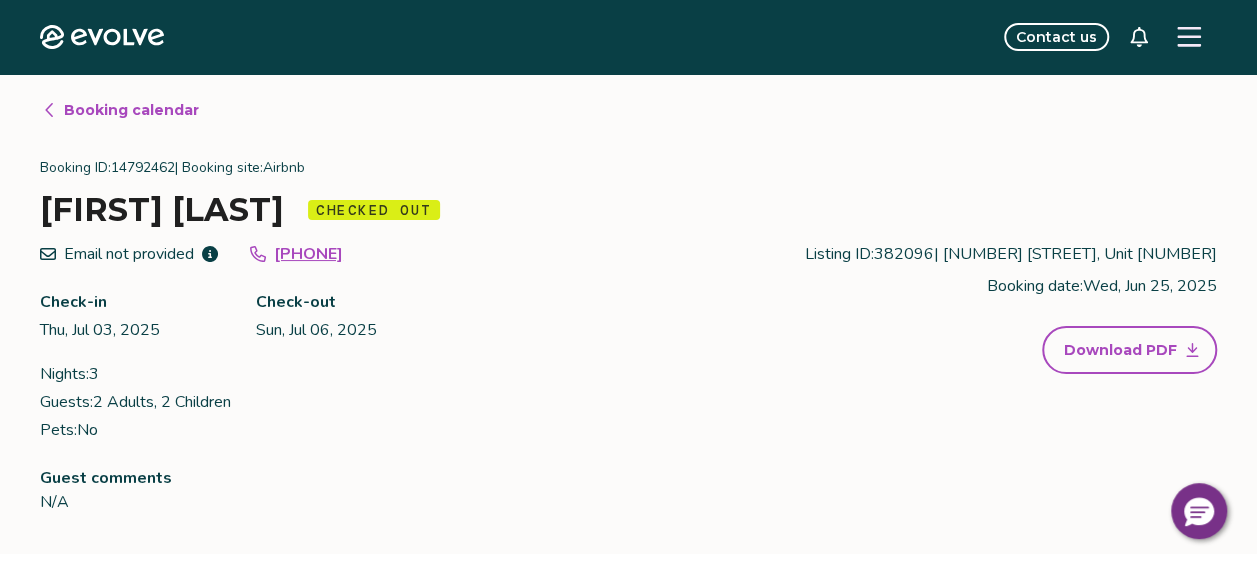 click on "Booking calendar" at bounding box center (131, 110) 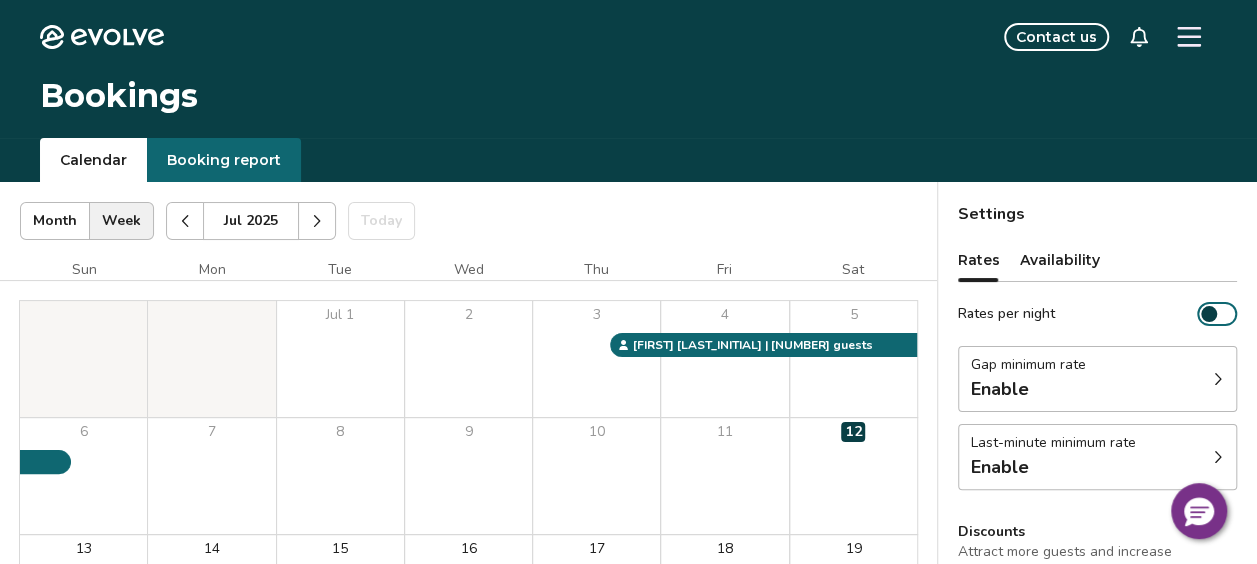 click on "Availability" at bounding box center [1060, 260] 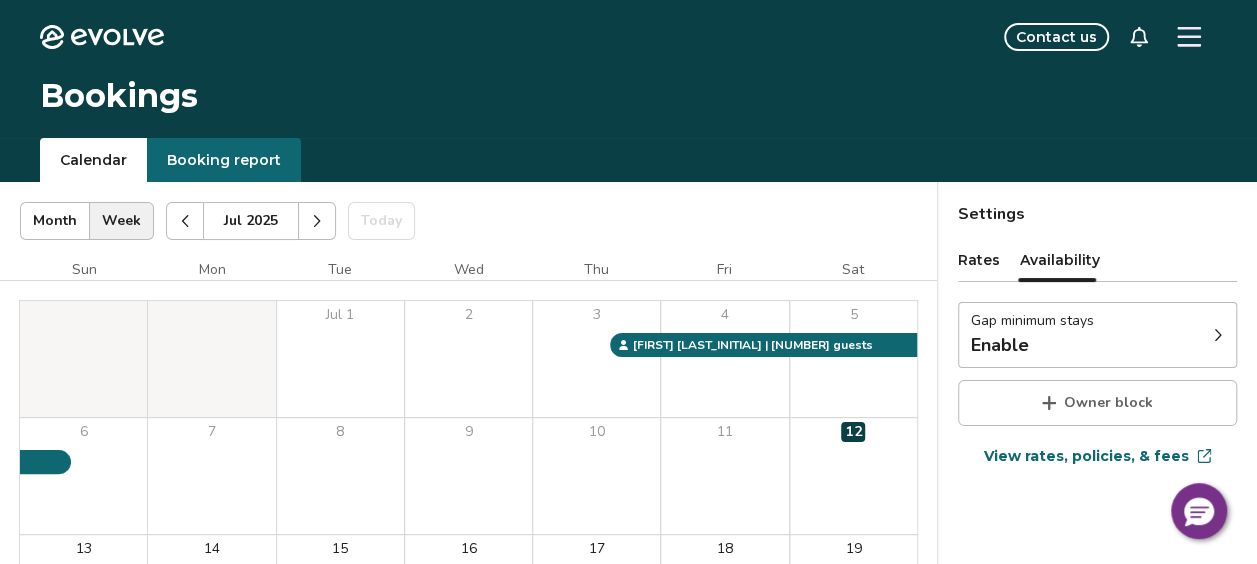 click 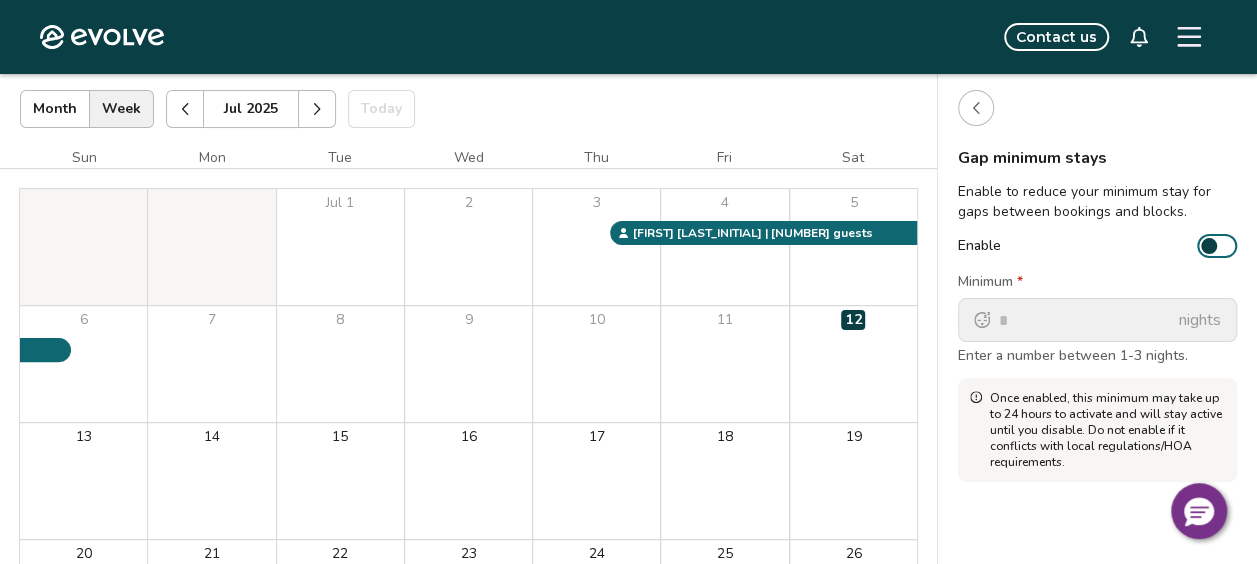 scroll, scrollTop: 120, scrollLeft: 0, axis: vertical 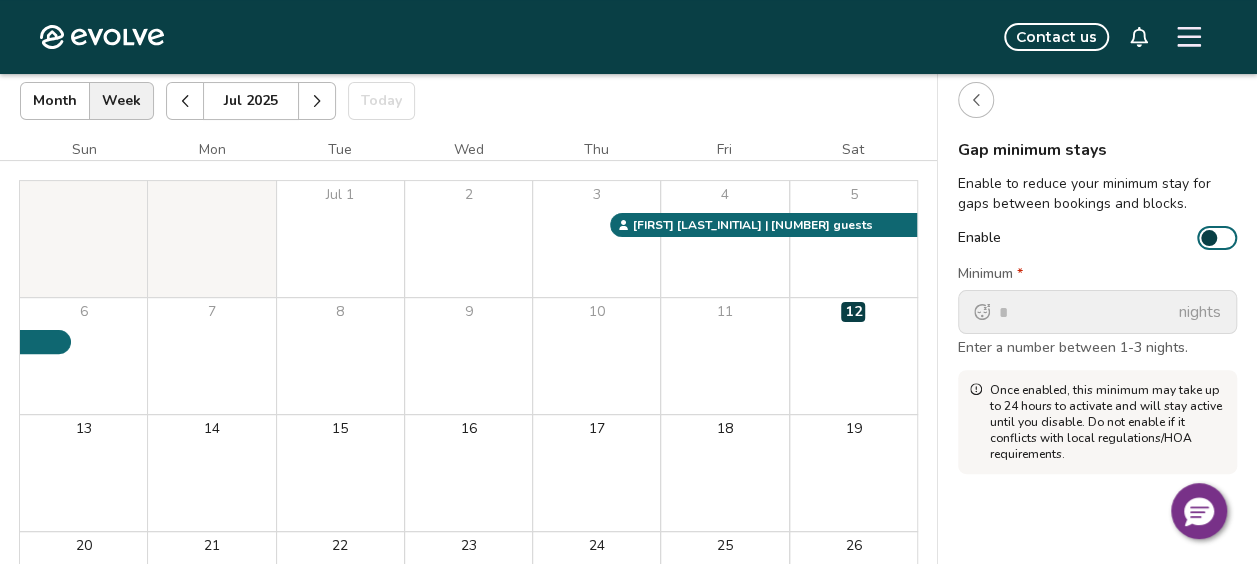 click on "Enter a number between 1-3 nights." at bounding box center [1097, 346] 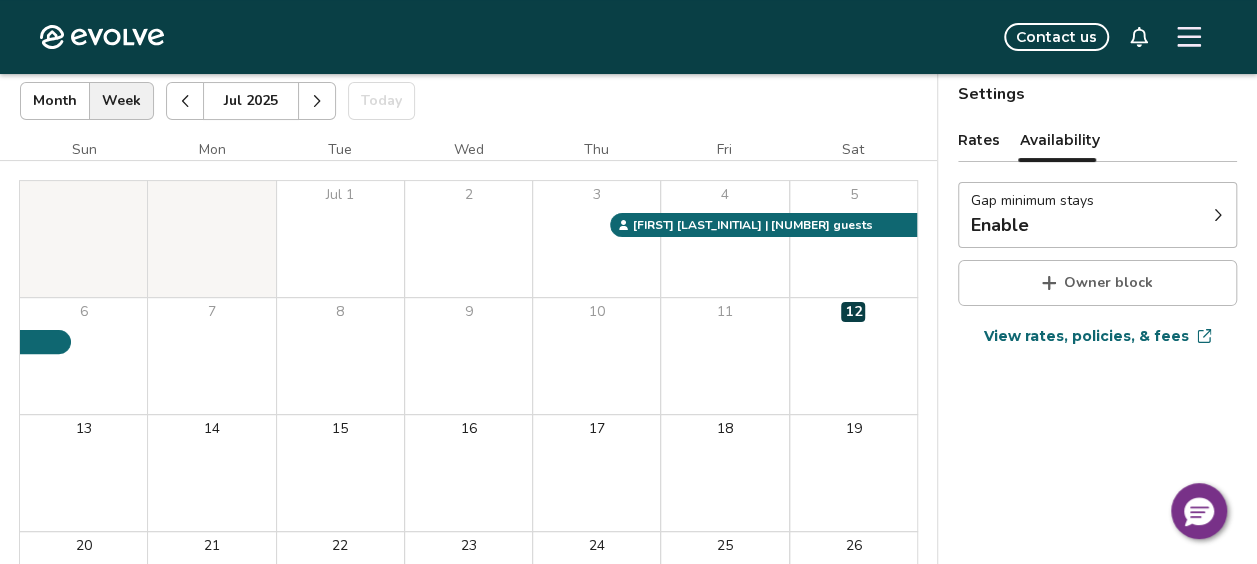 click on "Rates" at bounding box center [979, 140] 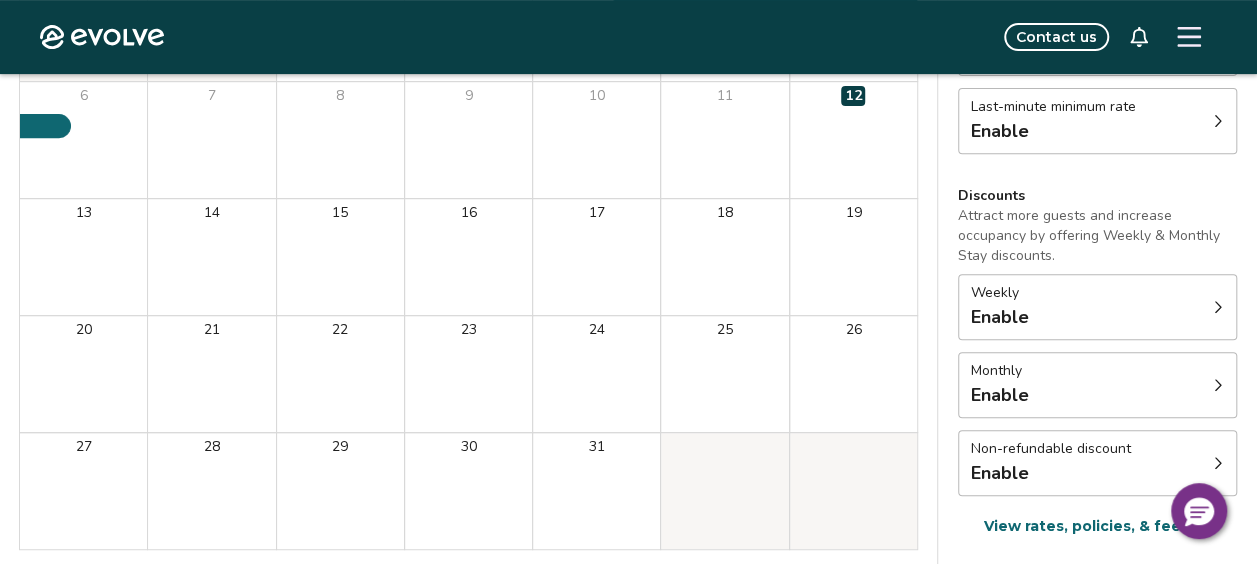 scroll, scrollTop: 283, scrollLeft: 0, axis: vertical 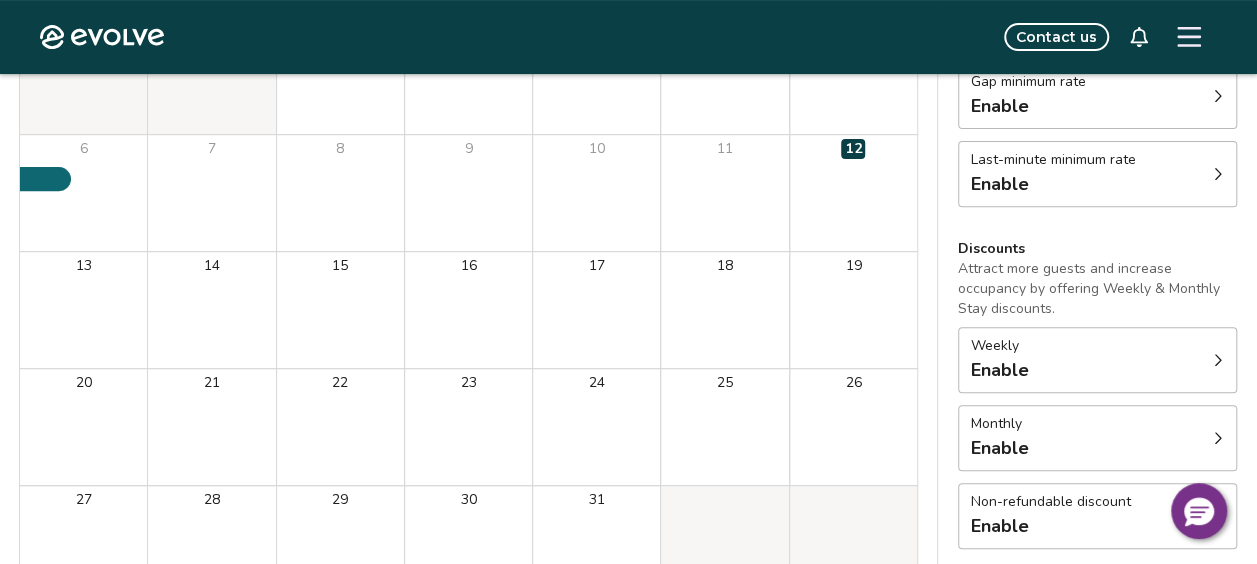 click on "Attract more guests and increase occupancy by offering Weekly & Monthly Stay discounts." at bounding box center [1097, 289] 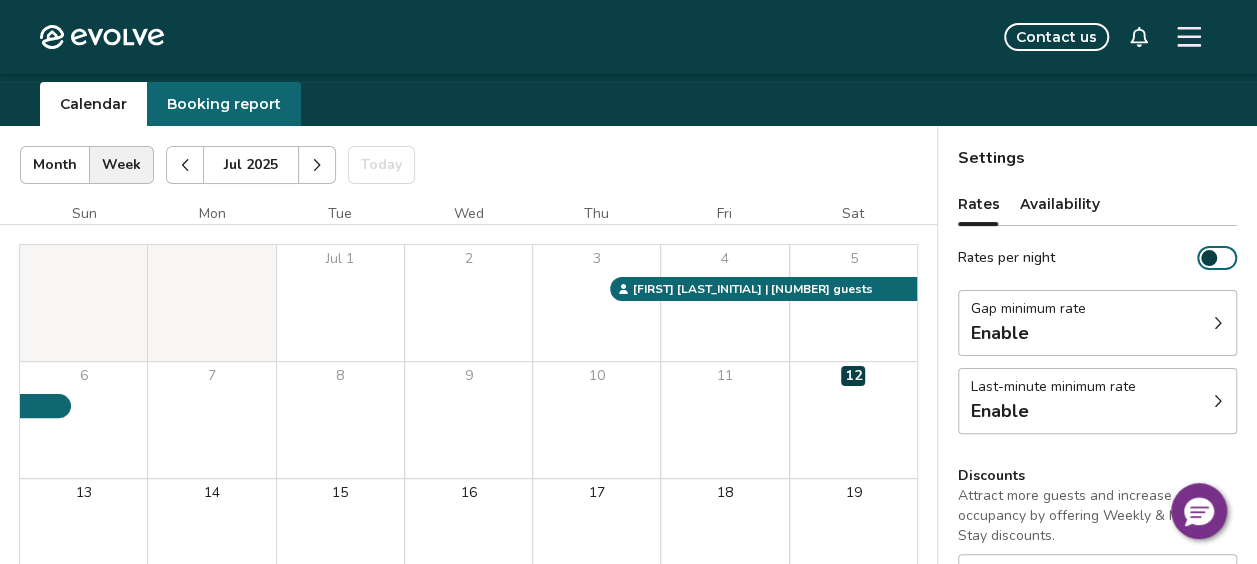 scroll, scrollTop: 0, scrollLeft: 0, axis: both 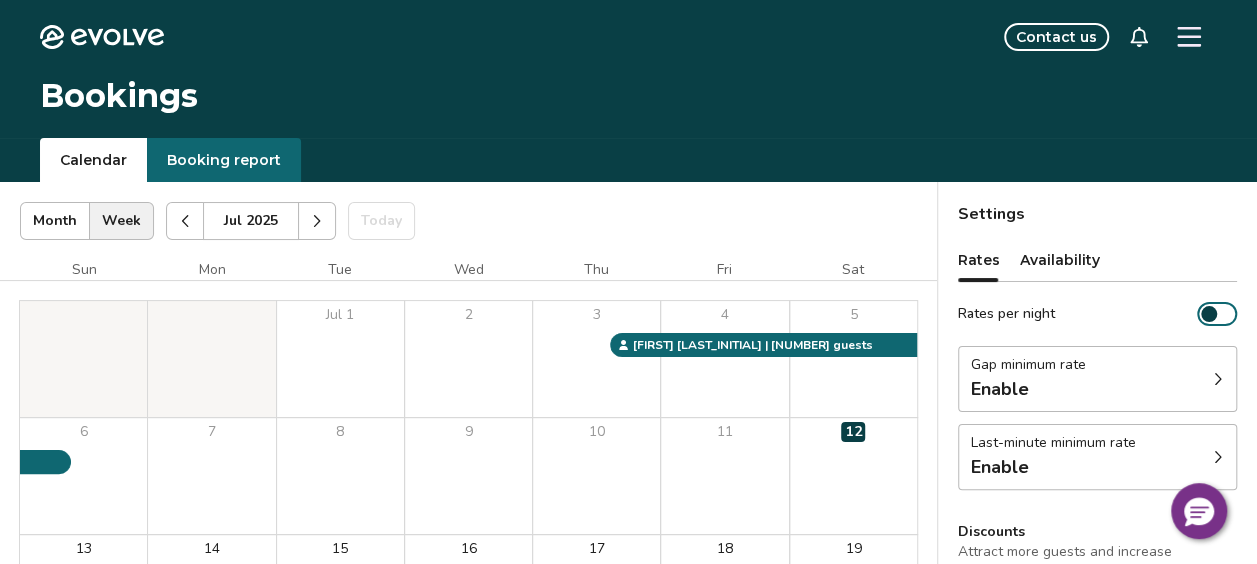 click on "Availability" at bounding box center [1060, 260] 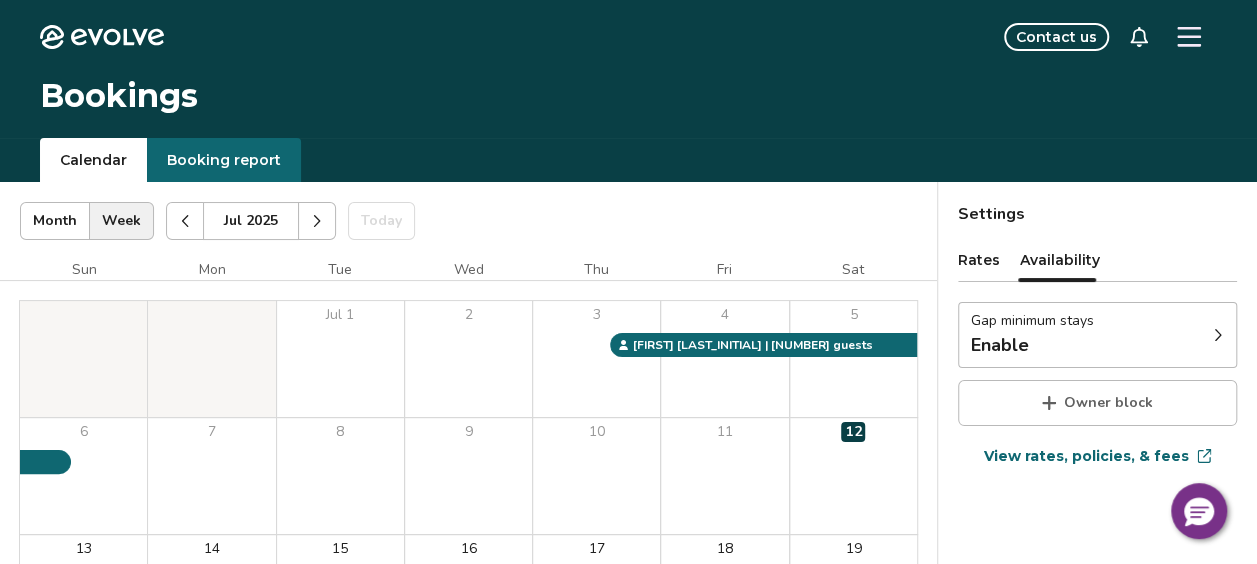 click on "Gap minimum stays Enable" at bounding box center (1097, 335) 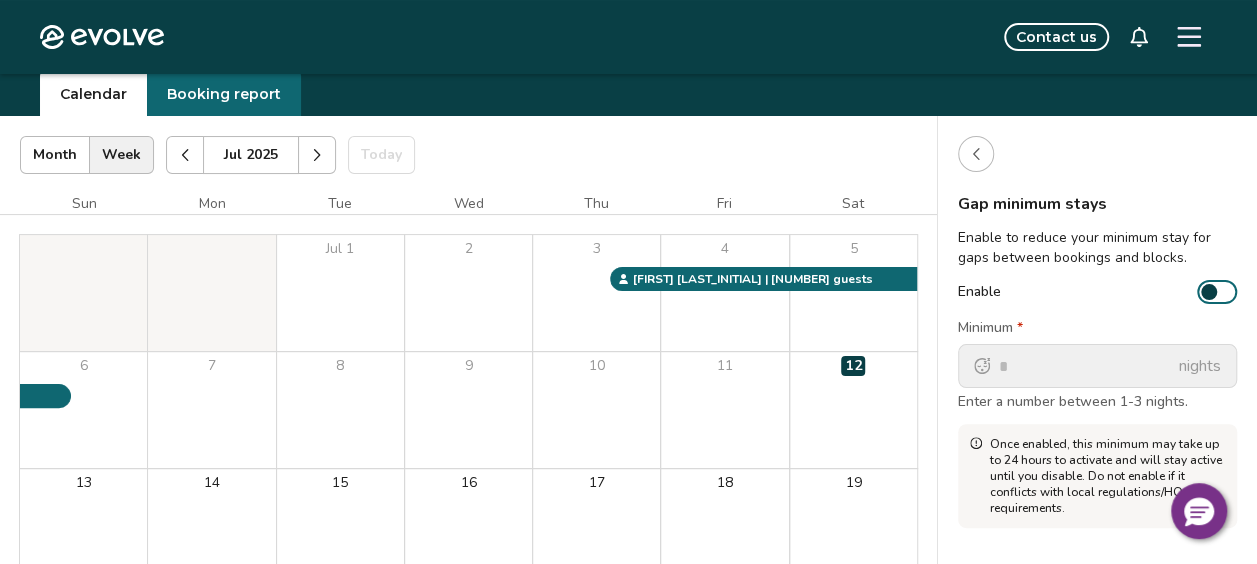 scroll, scrollTop: 0, scrollLeft: 0, axis: both 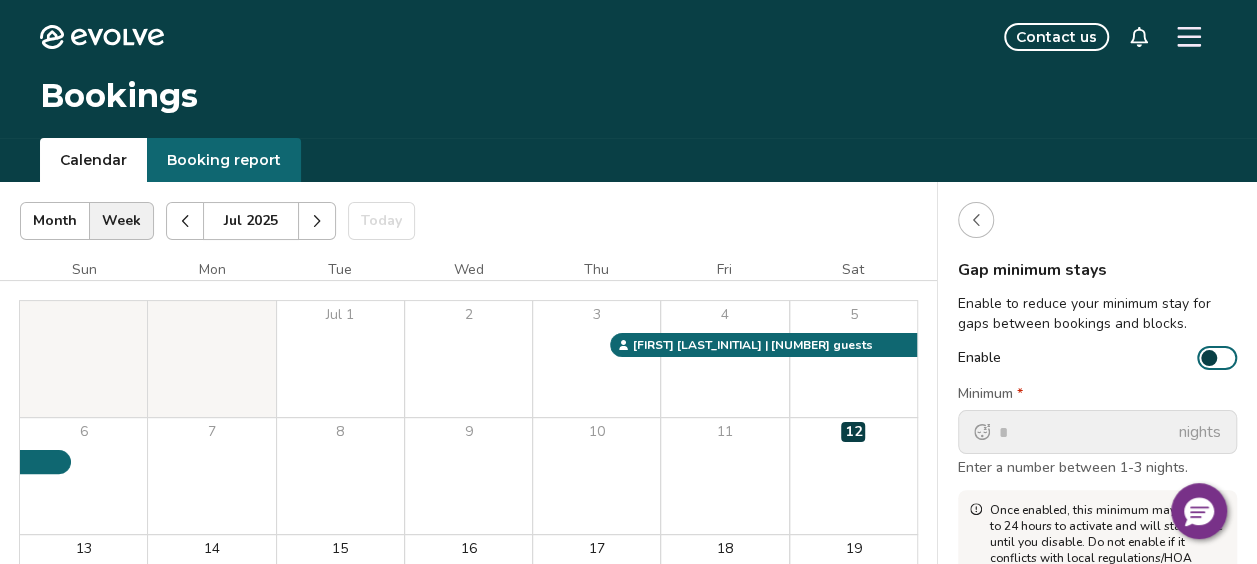 click 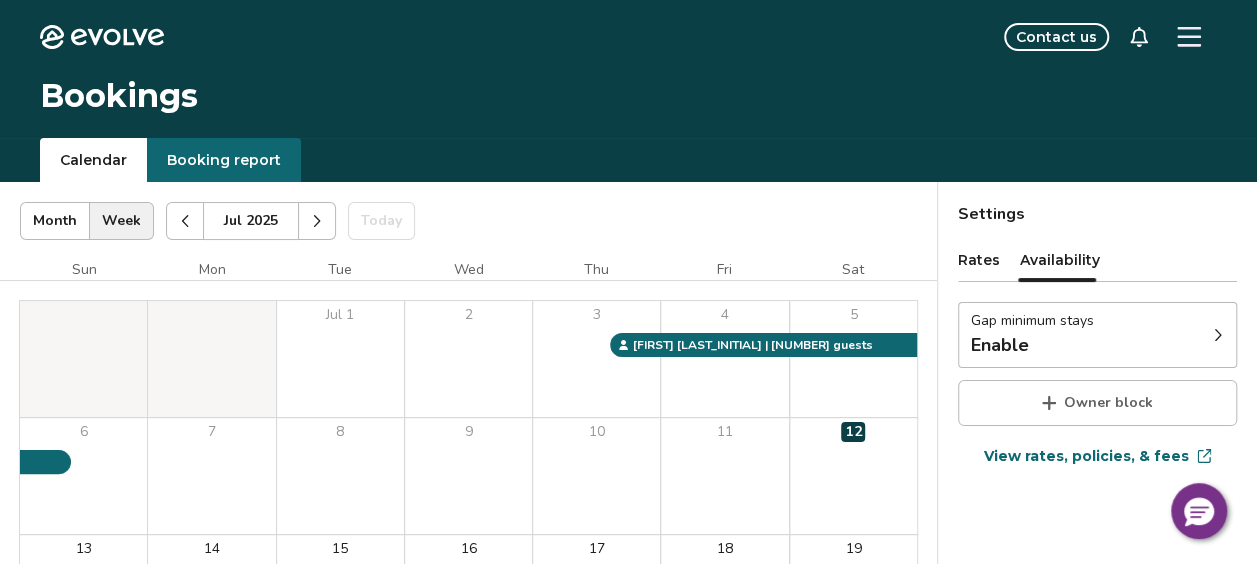 click on "Rates" at bounding box center (979, 260) 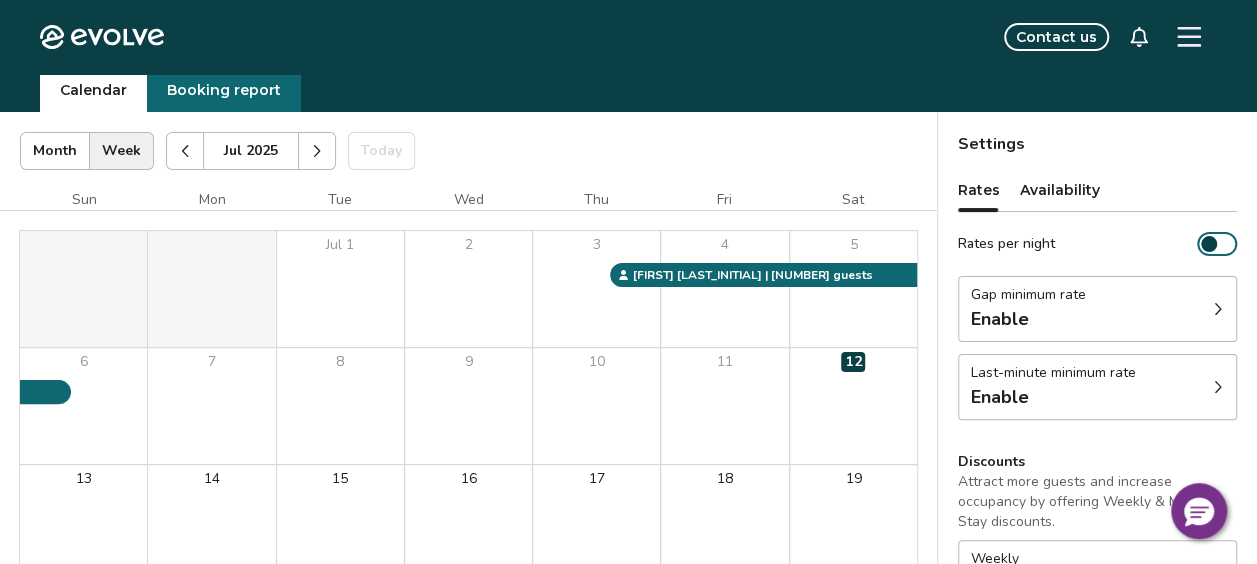 scroll, scrollTop: 0, scrollLeft: 0, axis: both 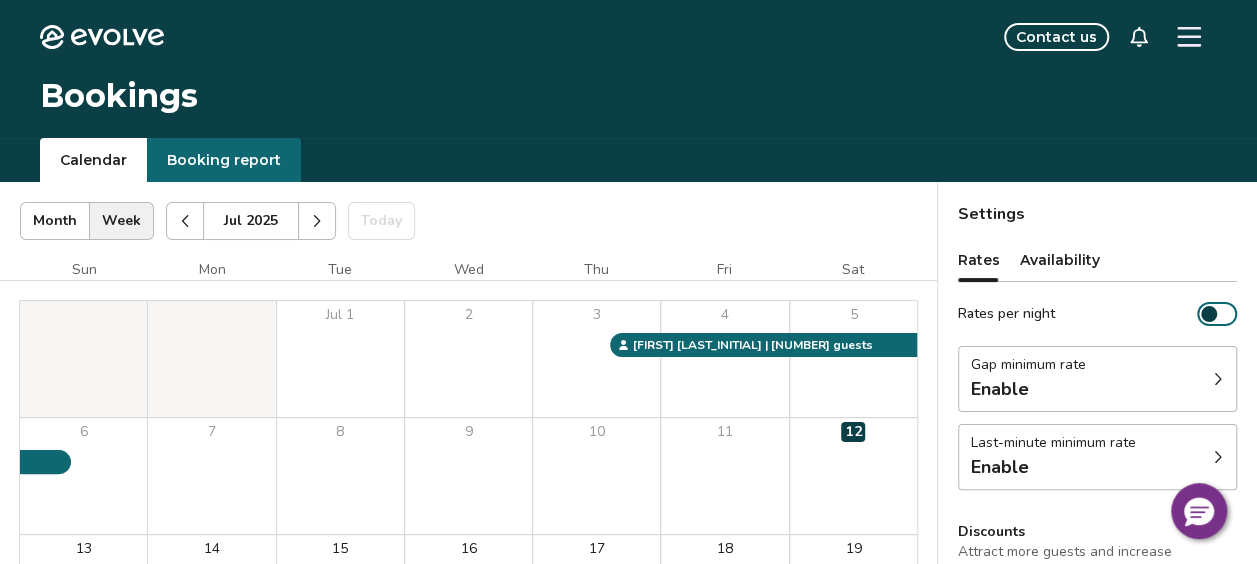 click on "Month" at bounding box center [55, 221] 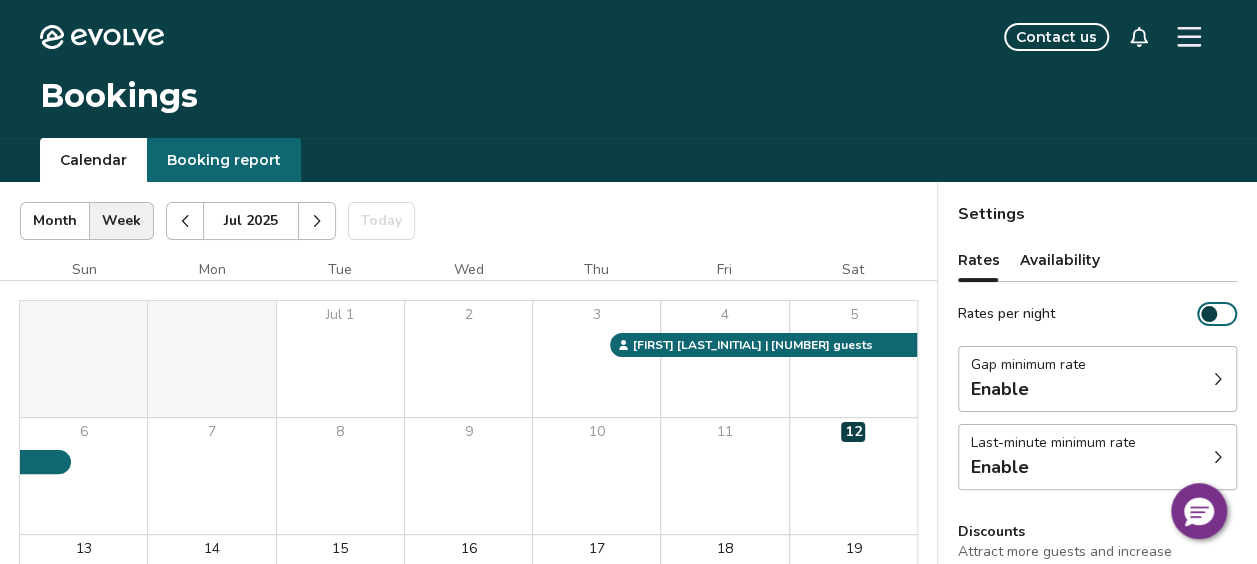 click on "Week" at bounding box center [121, 221] 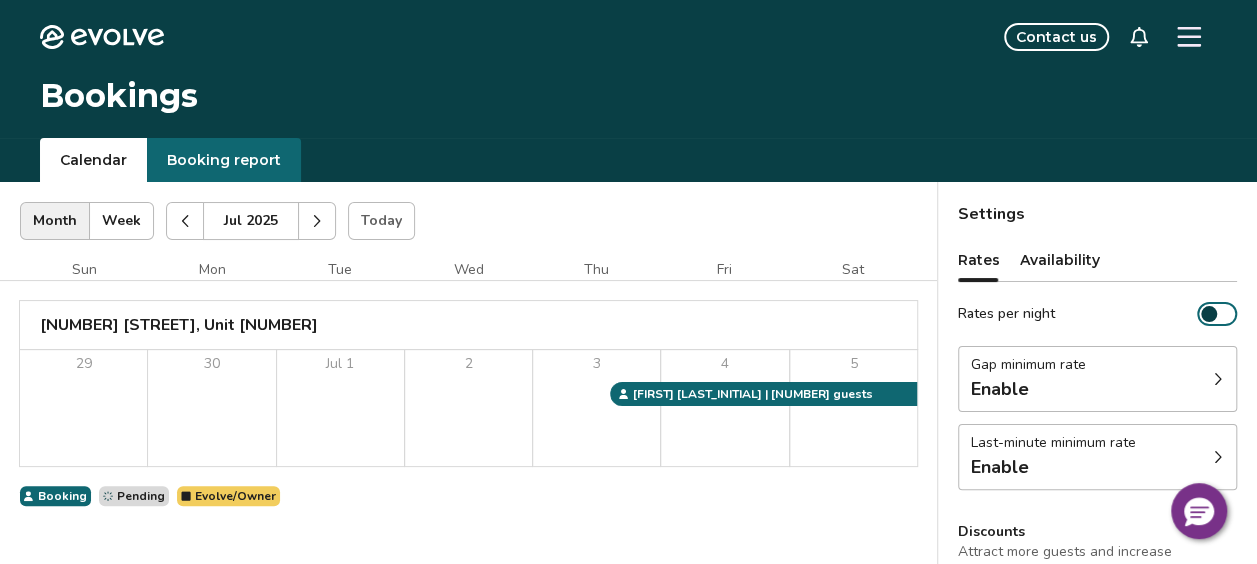 click on "Month" at bounding box center (55, 221) 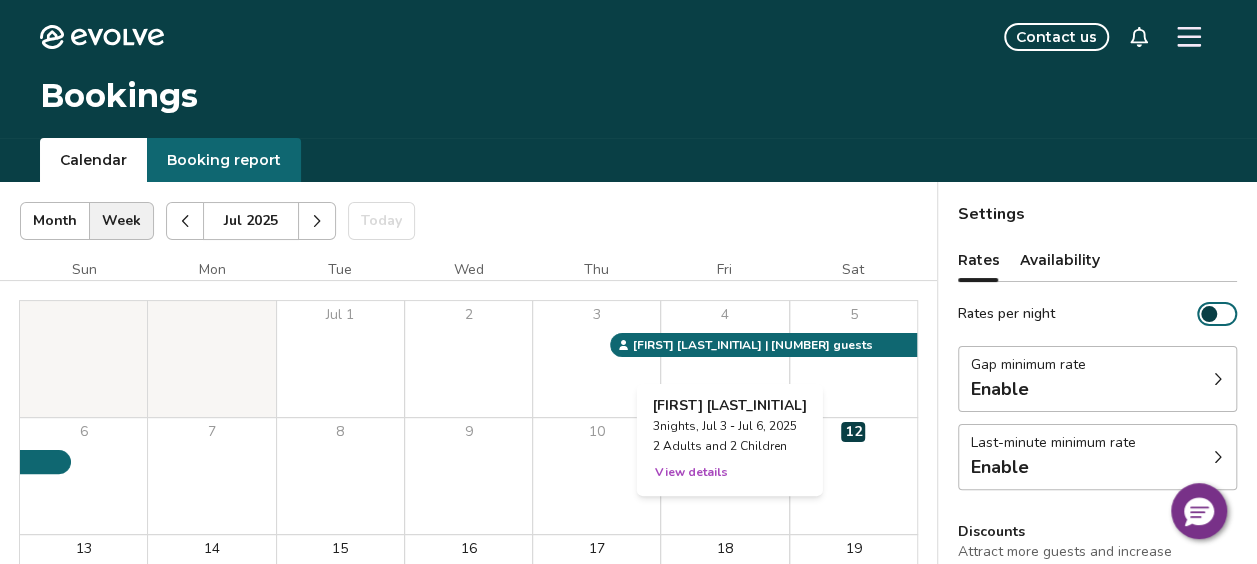 click on "View details" at bounding box center [691, 472] 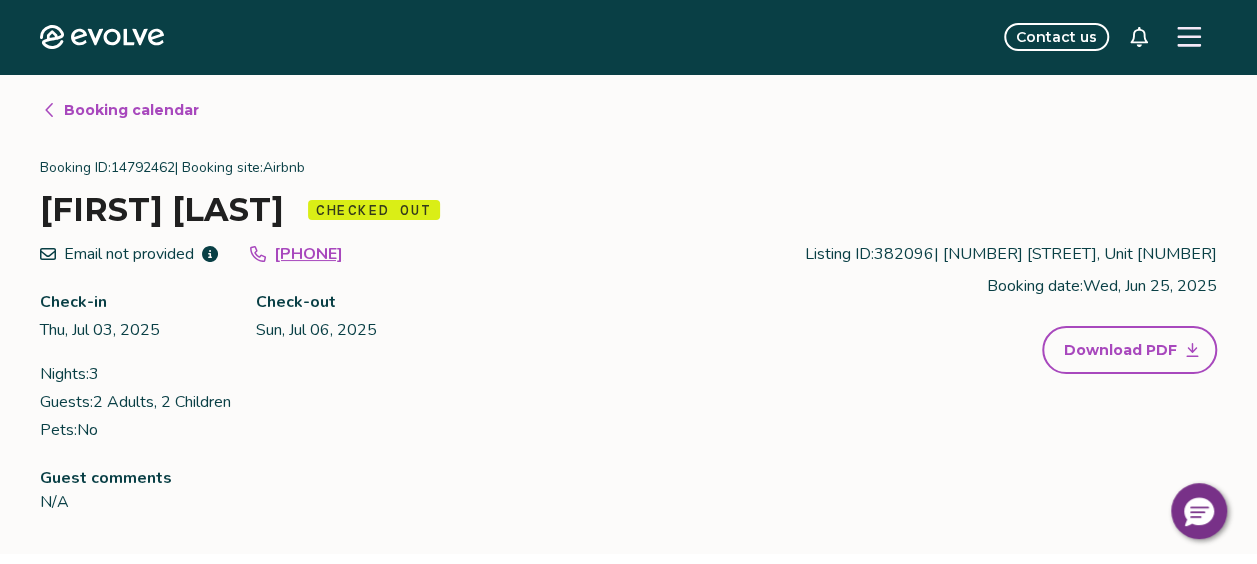 click on "Booking calendar" at bounding box center [131, 110] 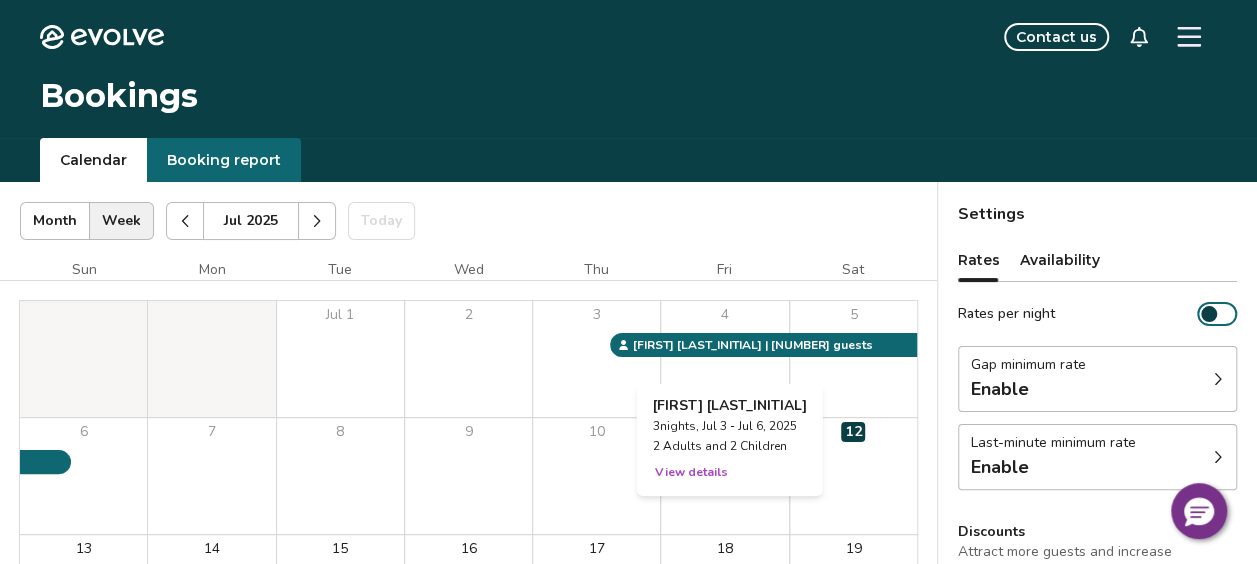 click on "4" at bounding box center (724, 359) 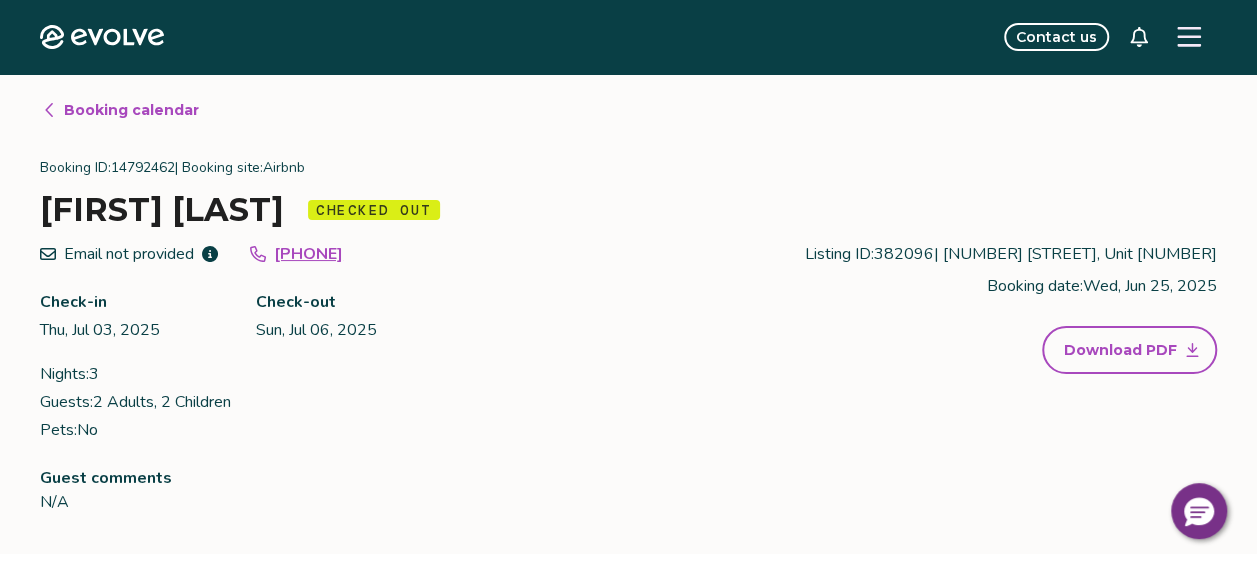 click on "Booking calendar Booking ID:  [BOOKING_ID]  | Booking site:  Airbnb [FIRST] [LAST] Checked out Email not provided [PHONE] Check-in [DATE] Check-out [DATE] Nights:  [NUMBER] Guests:  [NUMBER] Adults, [NUMBER] Children Pets:  No Listing ID:  [LISTING_ID]  |   [NUMBER] [STREET], Unit [NUMBER] Booking date:  [DATE] Download PDF Guest comments N/A" at bounding box center [628, 314] 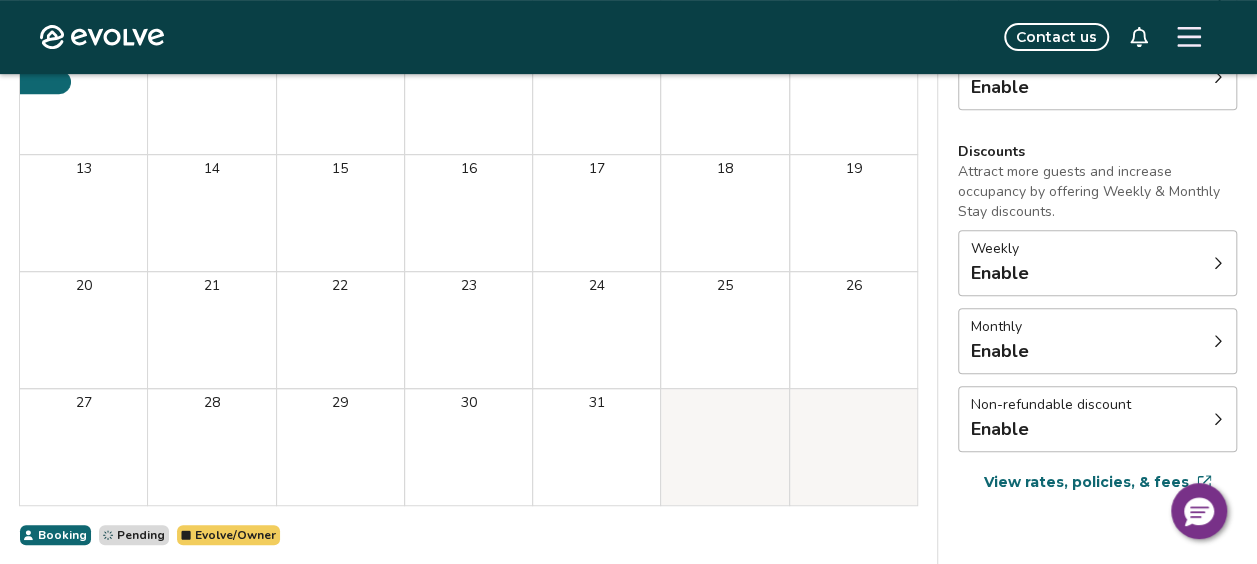 scroll, scrollTop: 400, scrollLeft: 0, axis: vertical 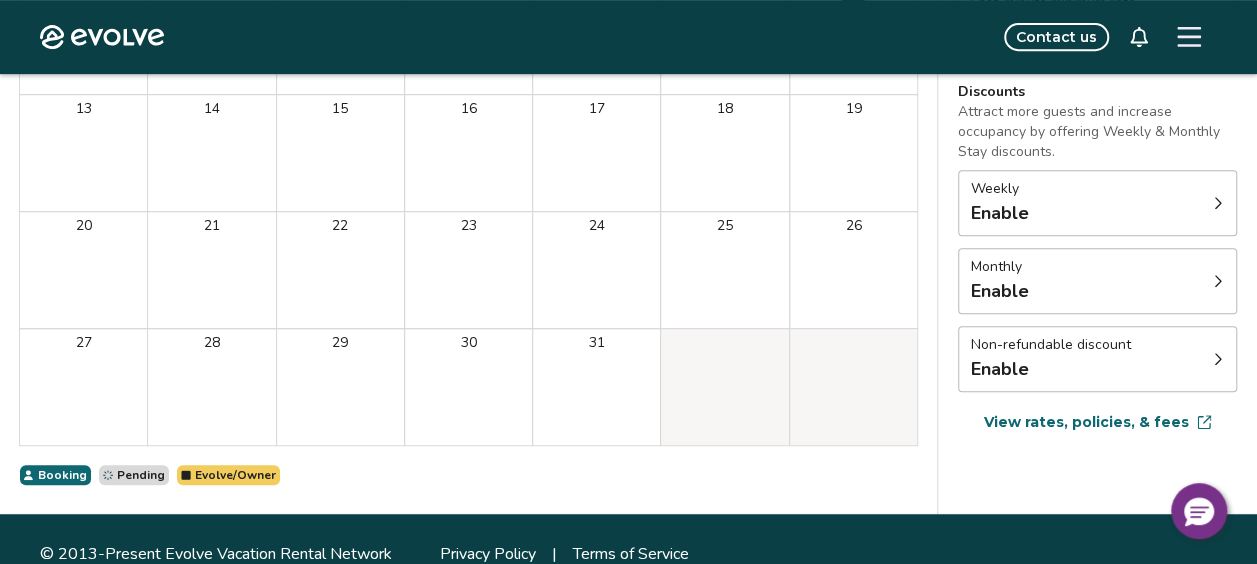 click 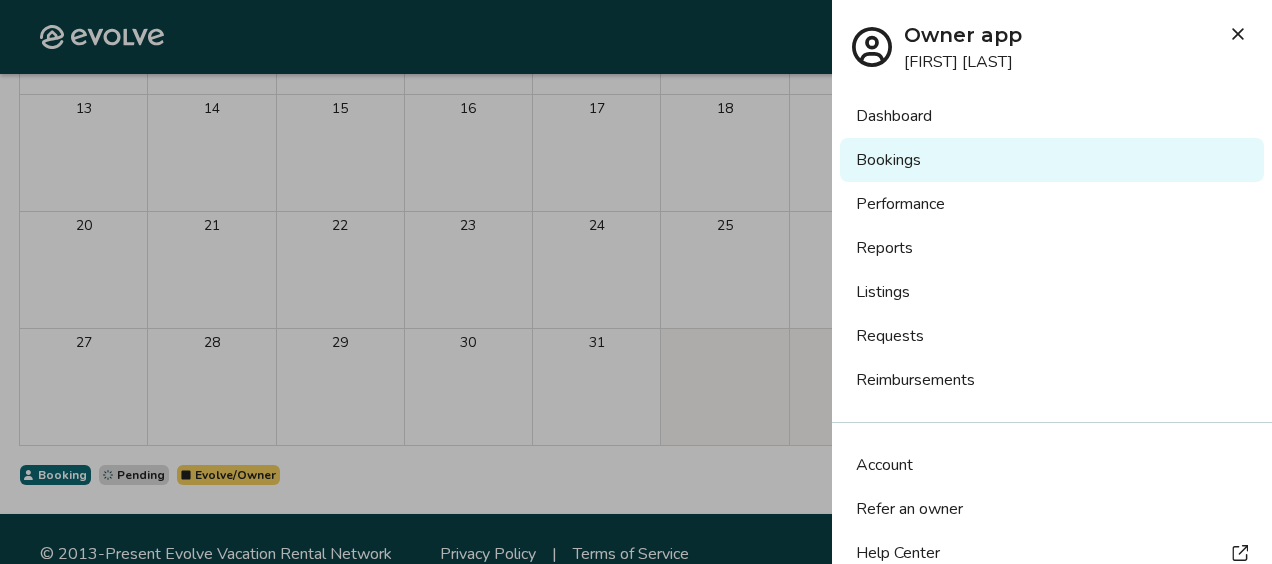click 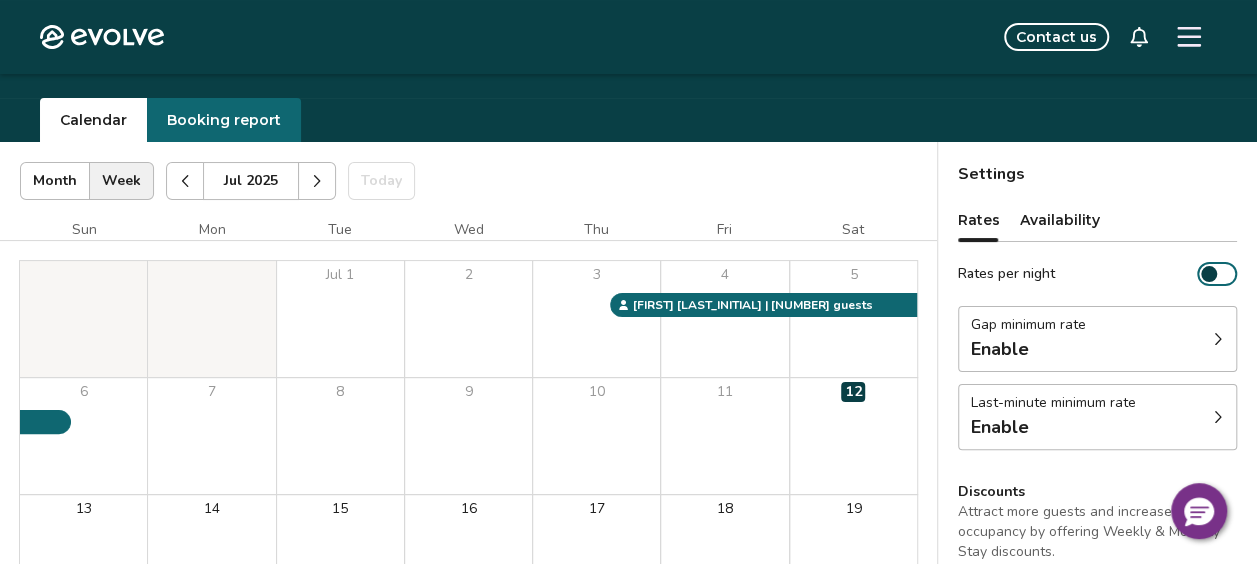 scroll, scrollTop: 0, scrollLeft: 0, axis: both 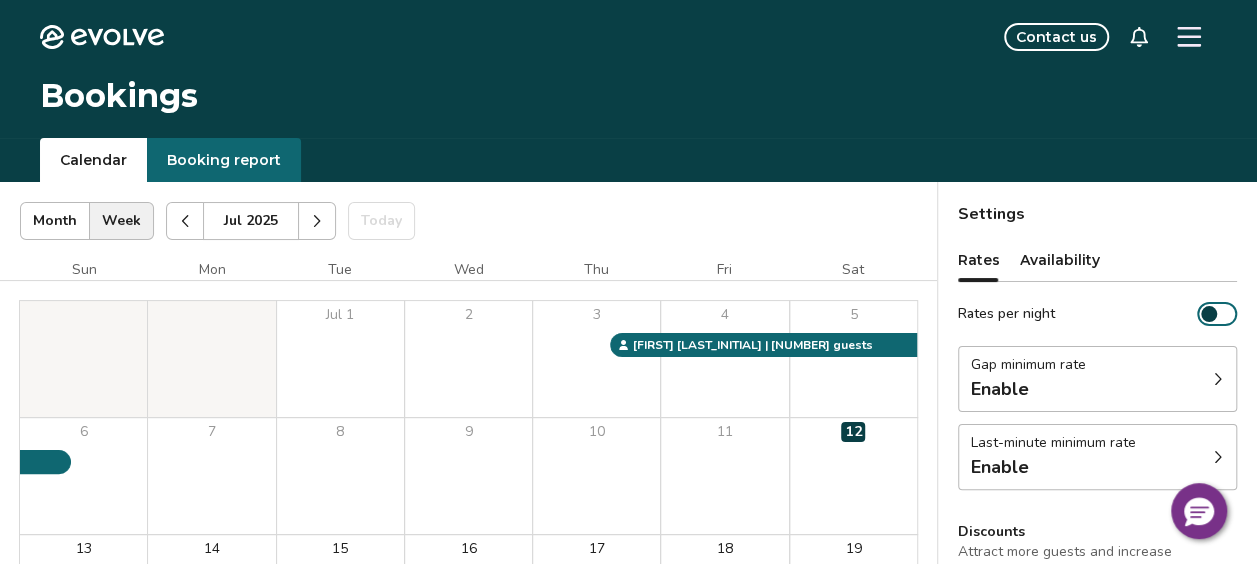 click at bounding box center [317, 221] 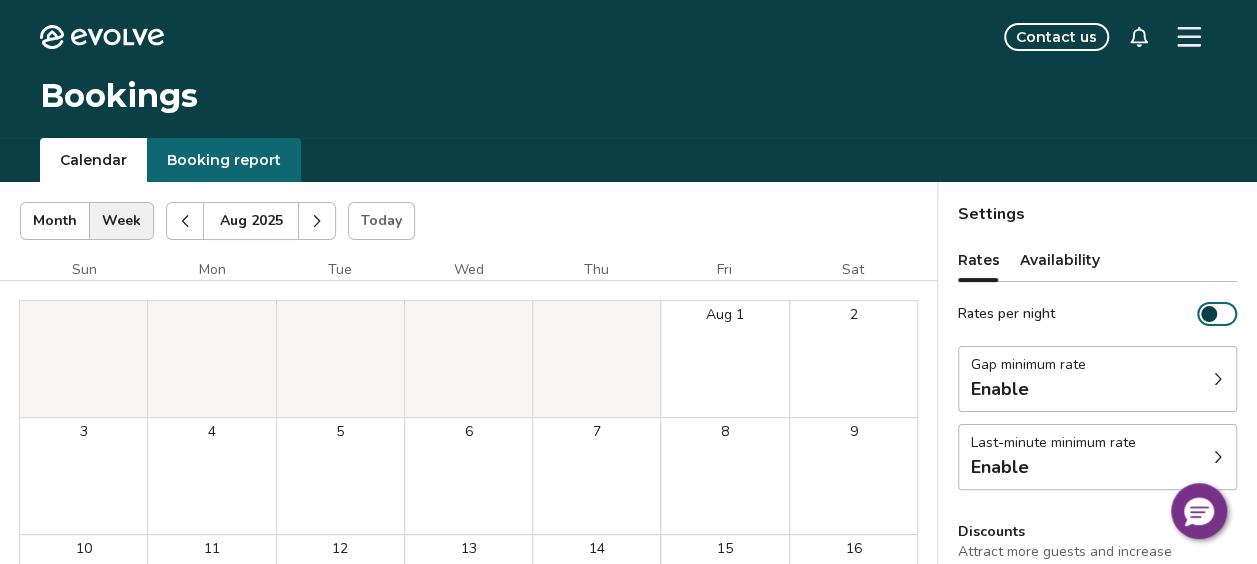 click at bounding box center [317, 221] 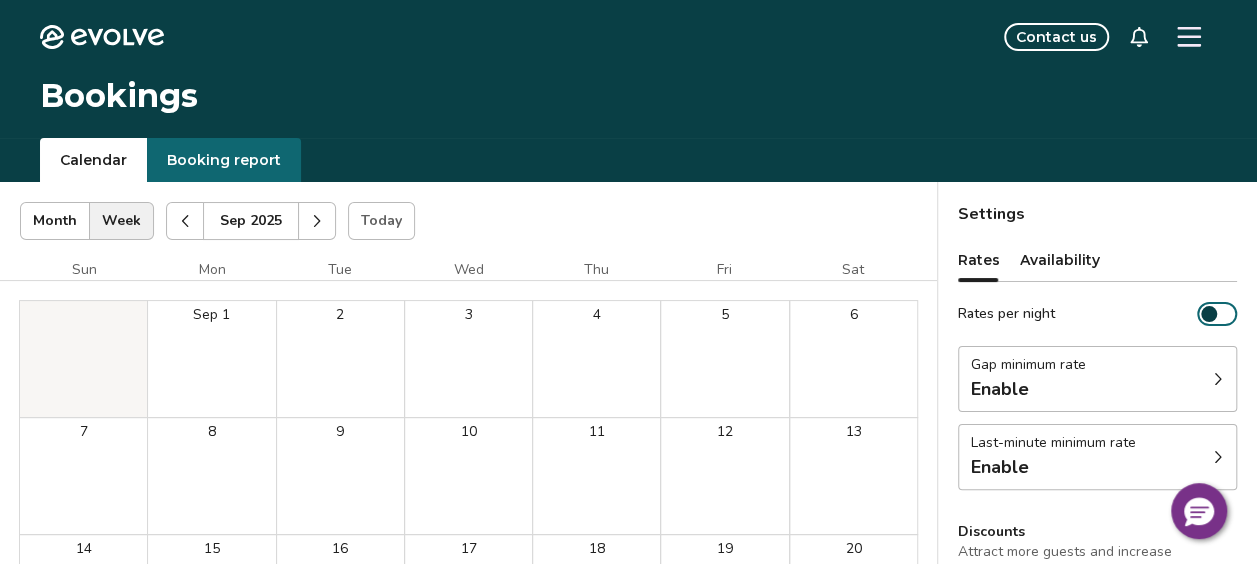 click at bounding box center (317, 221) 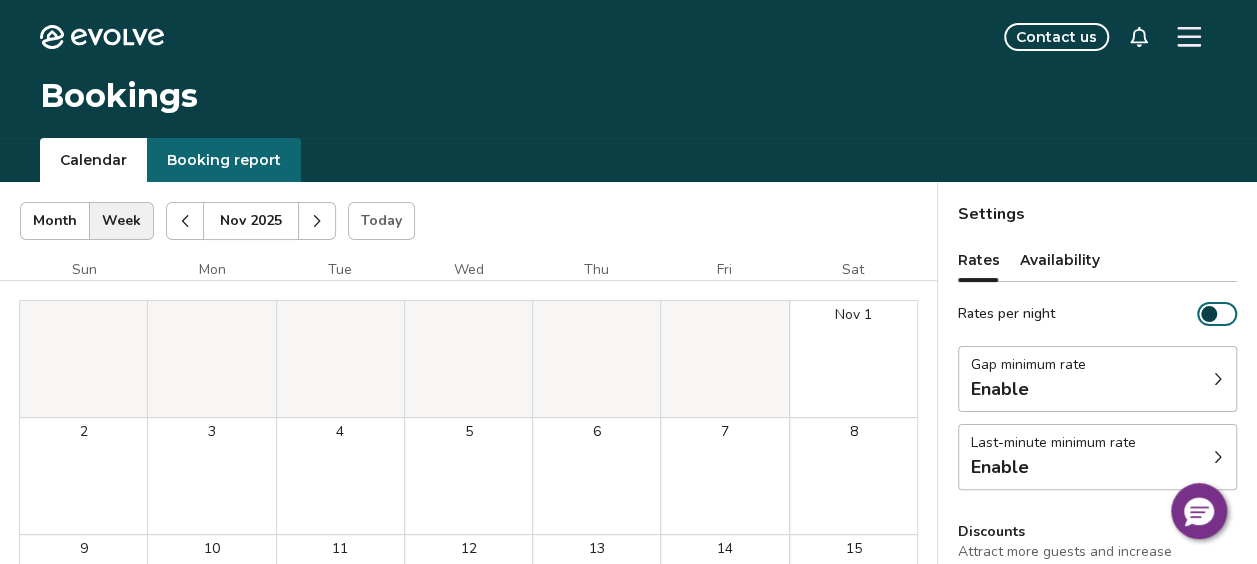 click at bounding box center (317, 221) 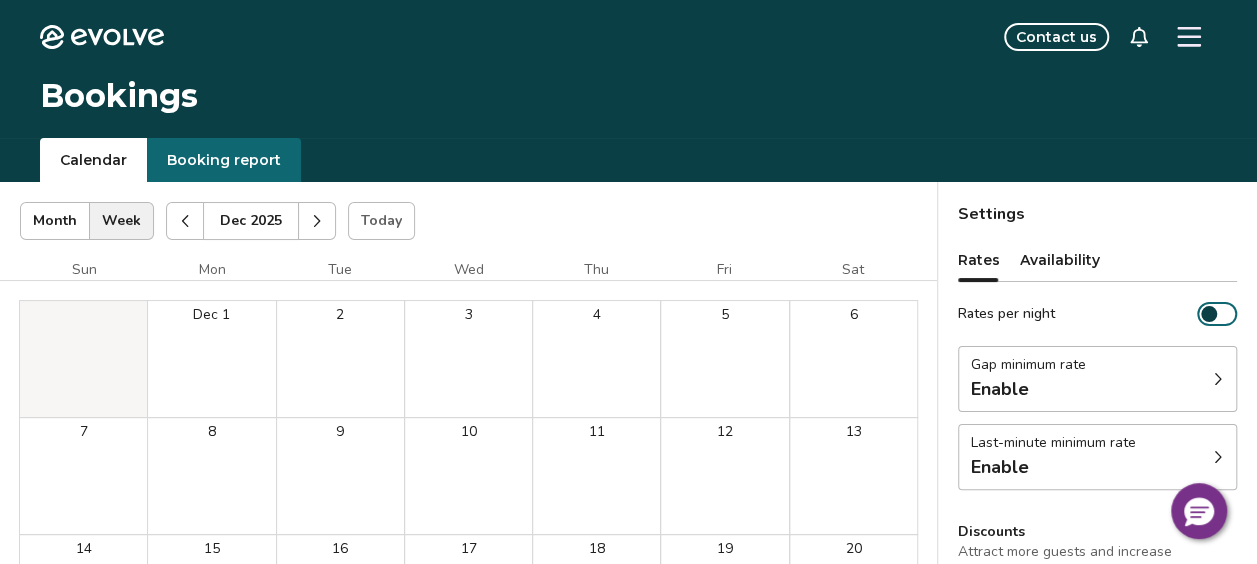 click at bounding box center [317, 221] 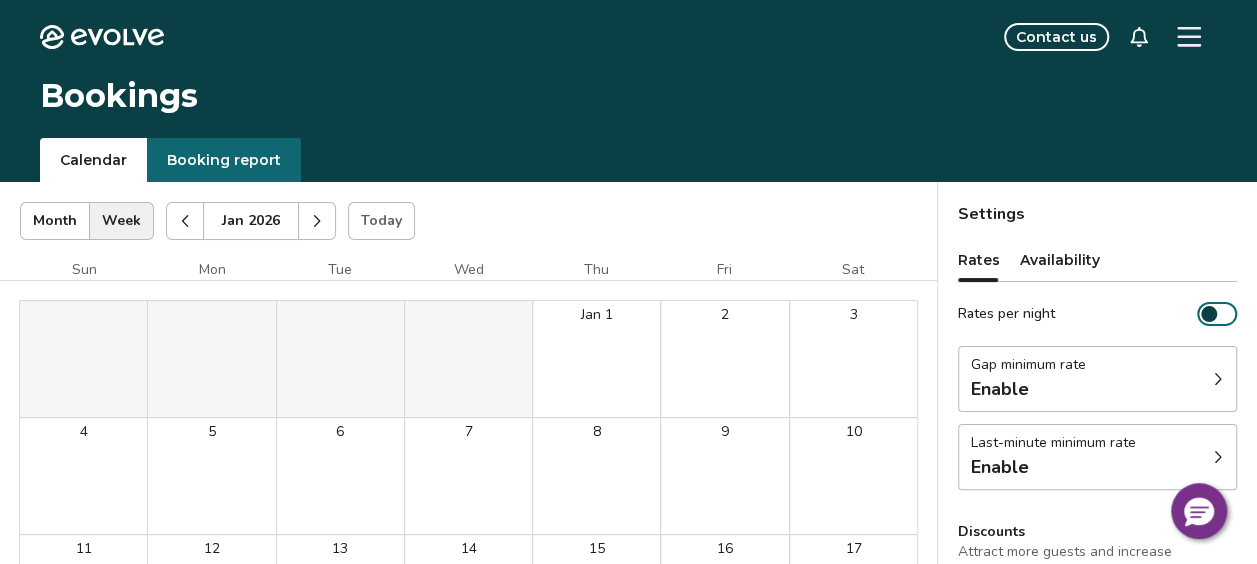click at bounding box center (317, 221) 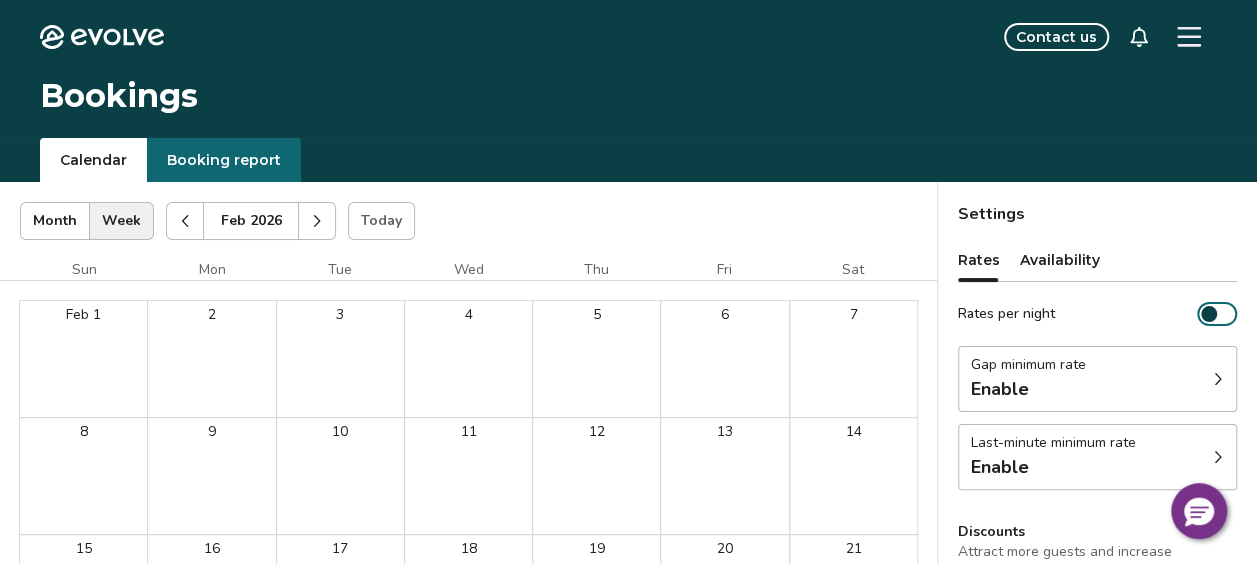 click at bounding box center (317, 221) 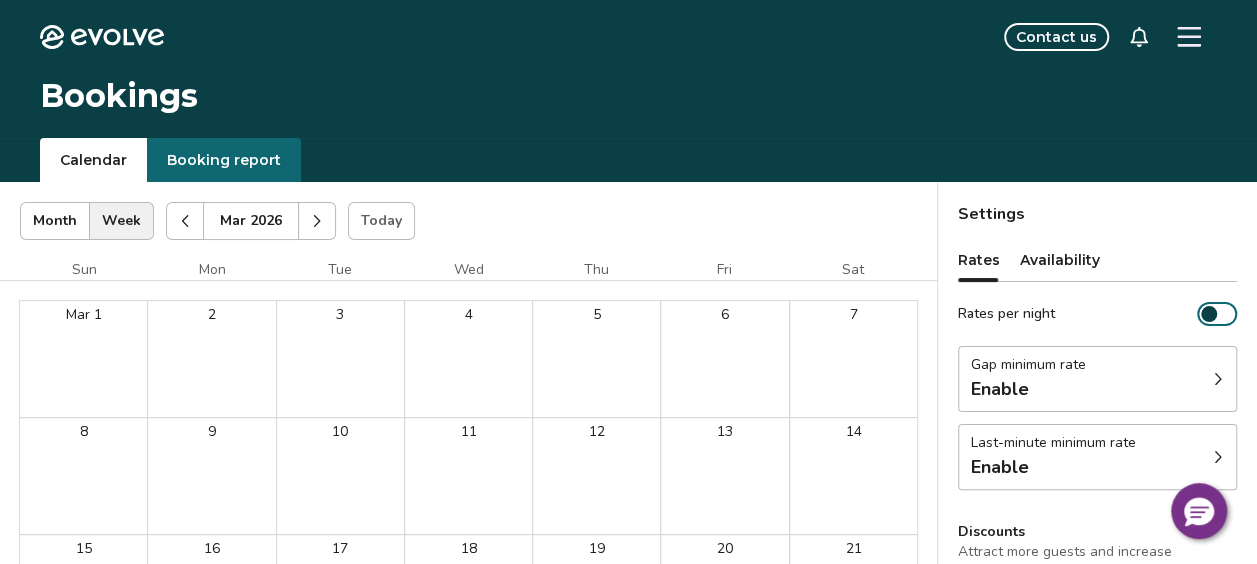click at bounding box center (317, 221) 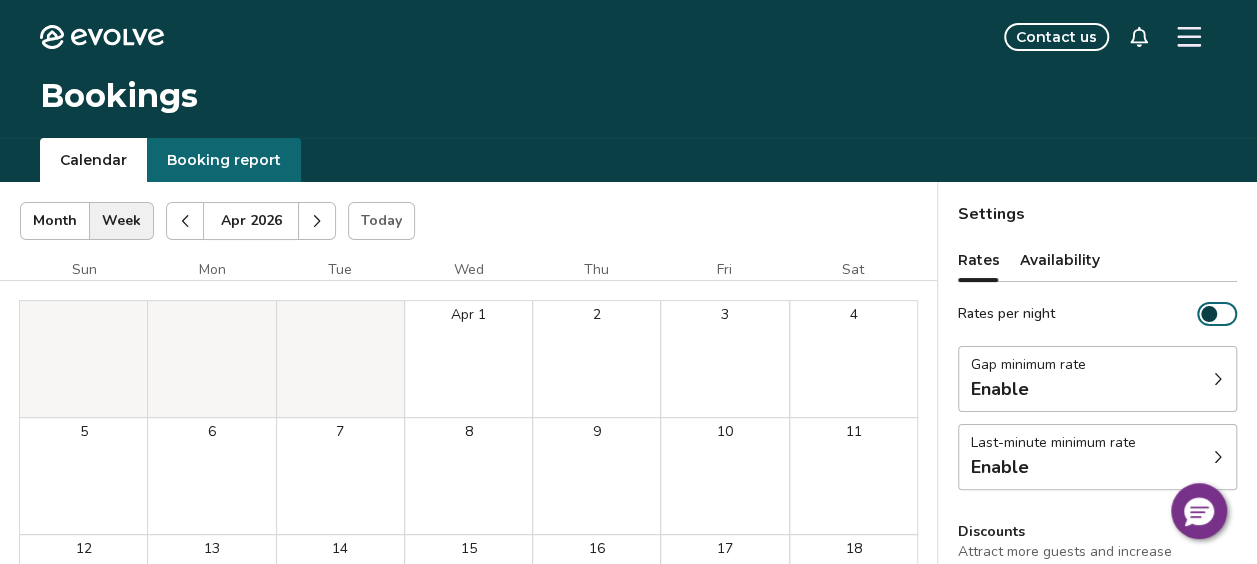 click at bounding box center [317, 221] 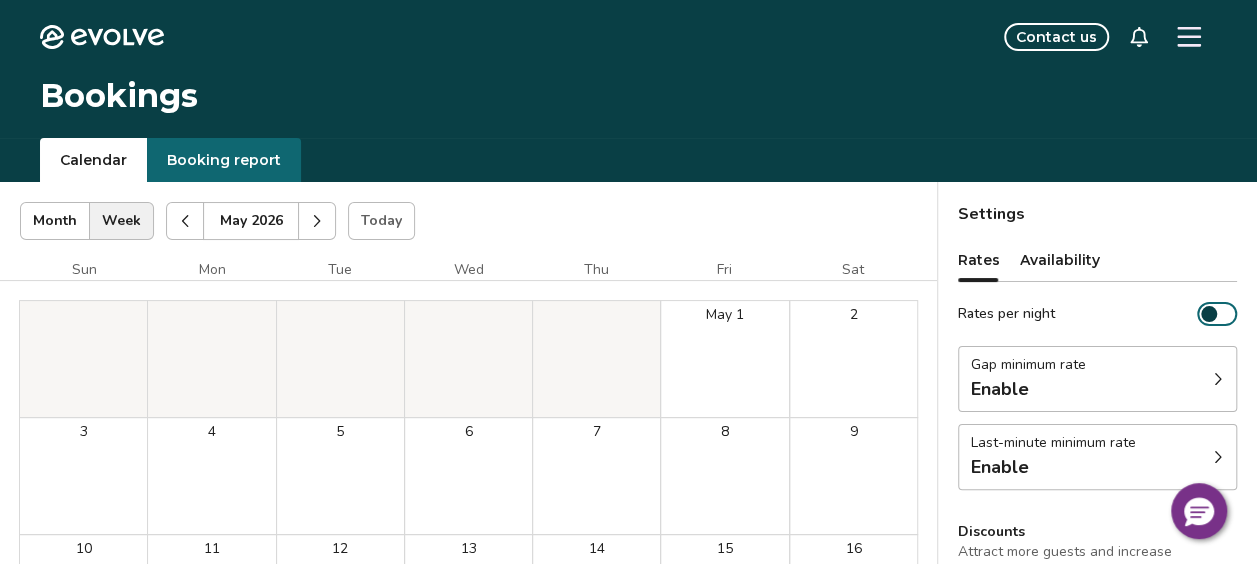 click at bounding box center (185, 221) 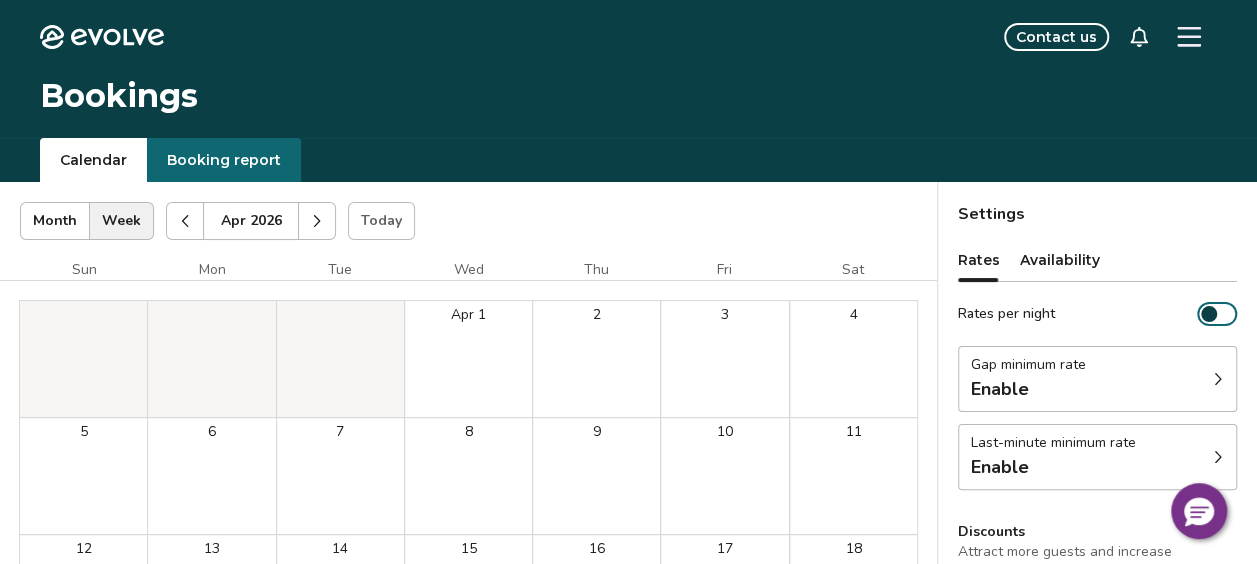 click at bounding box center (185, 221) 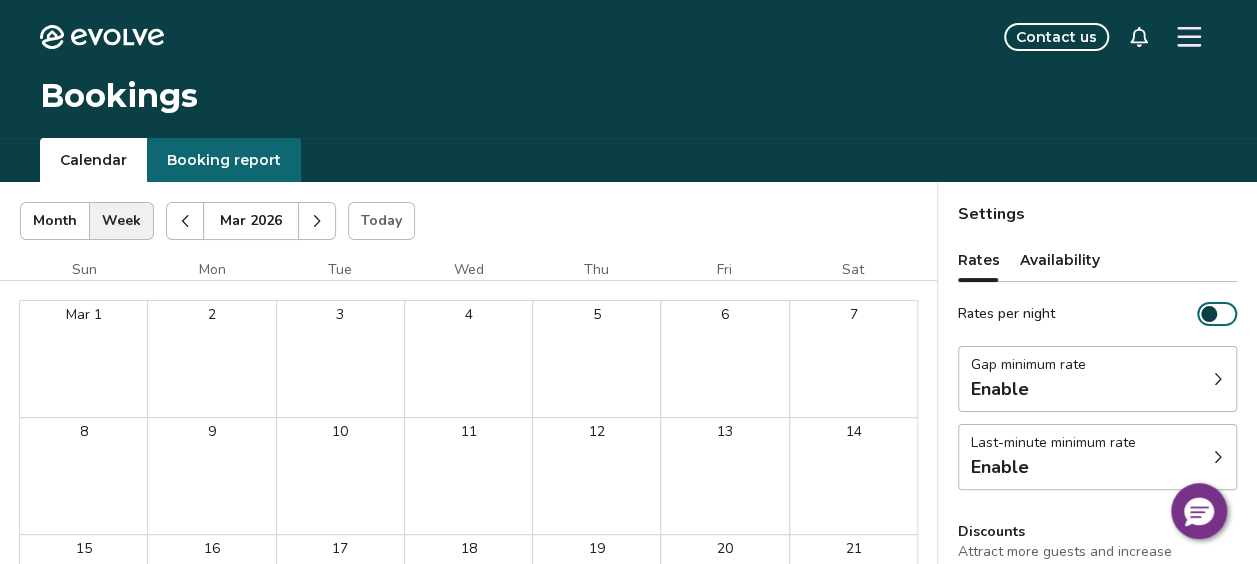 click at bounding box center [185, 221] 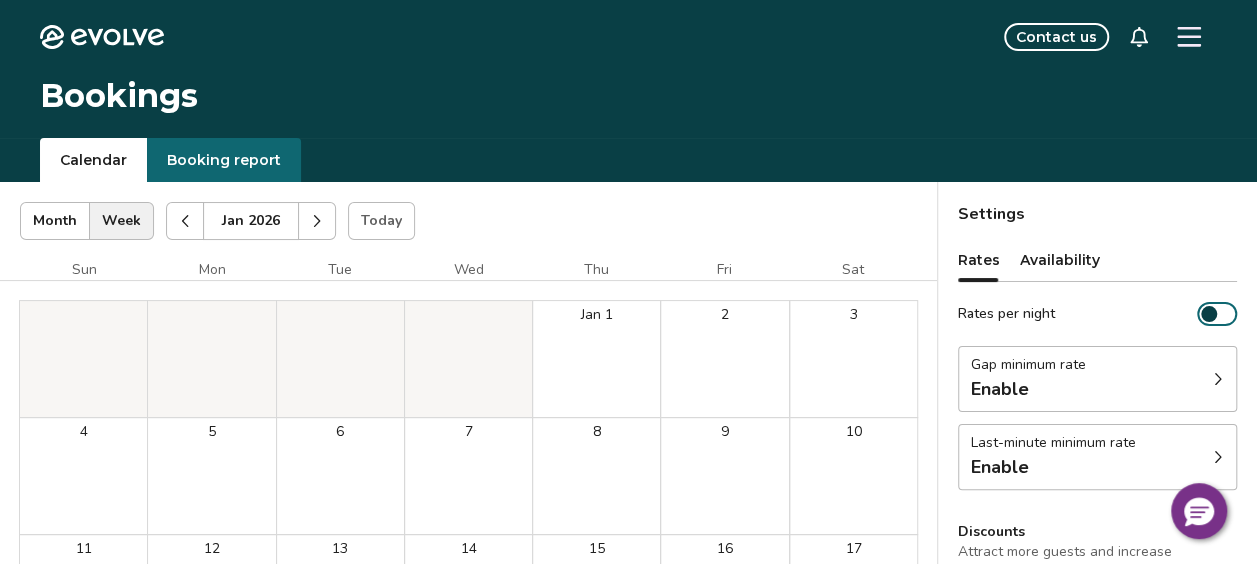 click at bounding box center (185, 221) 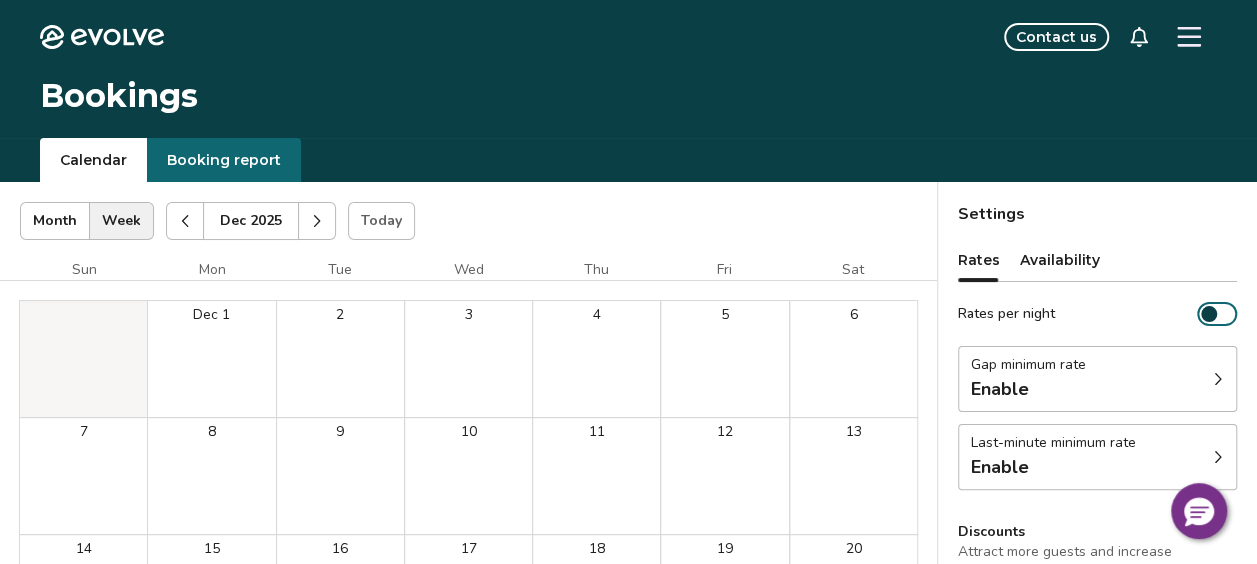 click at bounding box center (185, 221) 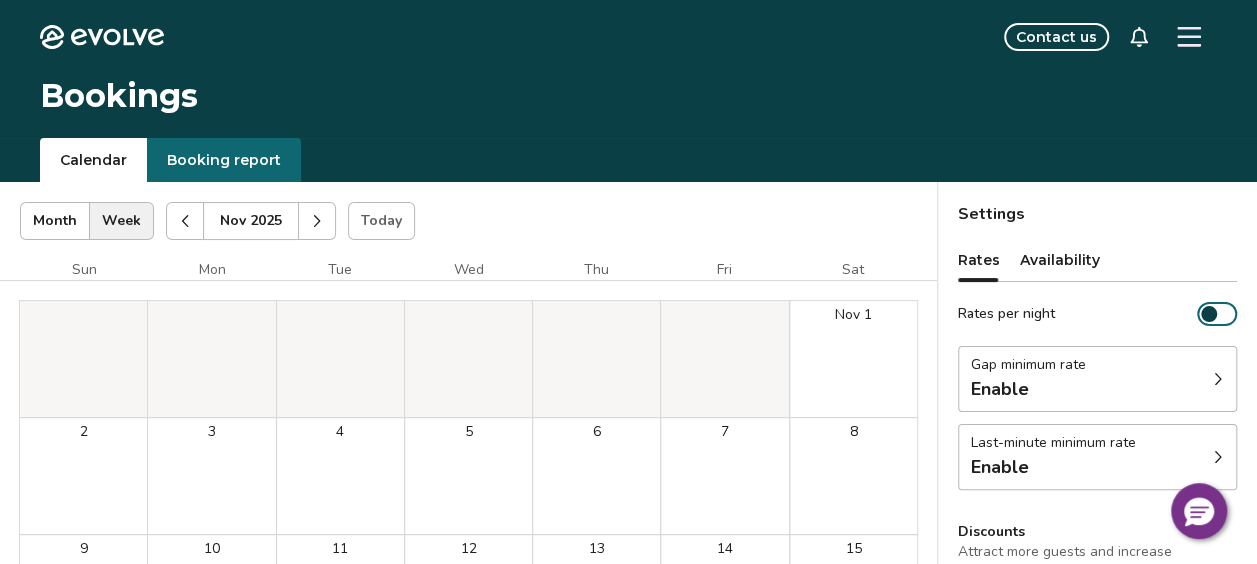 click at bounding box center [185, 221] 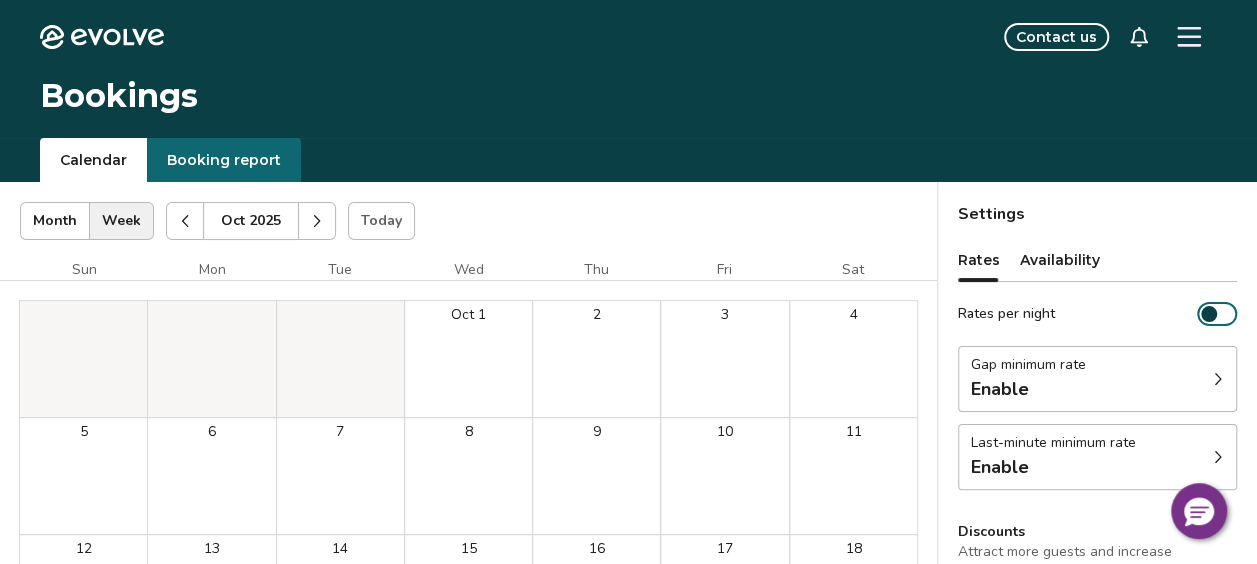 click at bounding box center (185, 221) 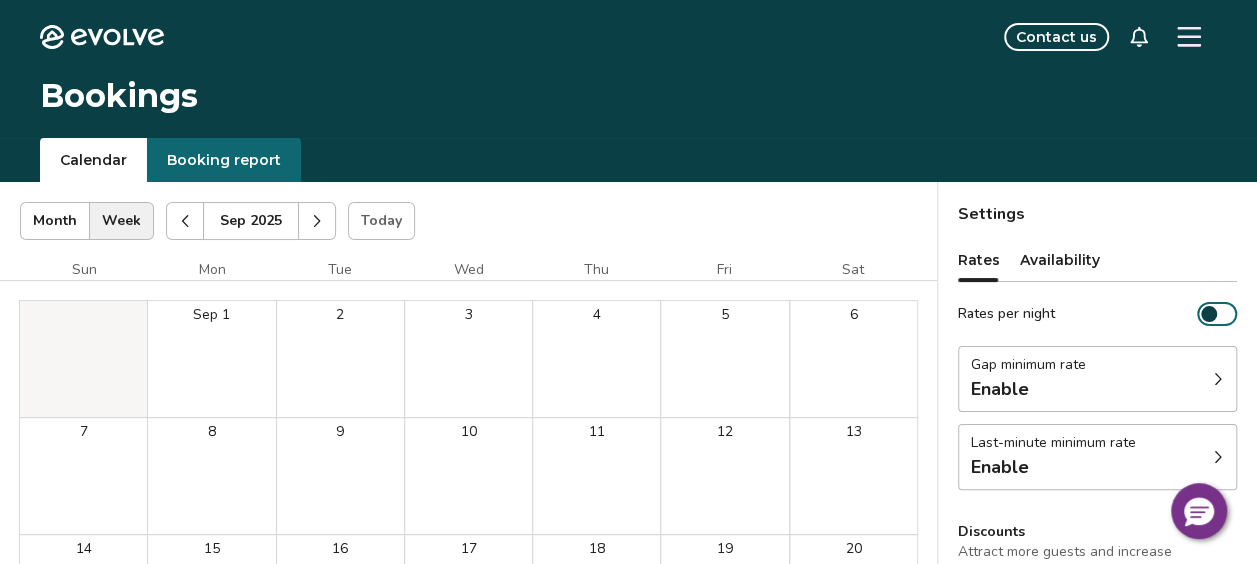 click at bounding box center (185, 221) 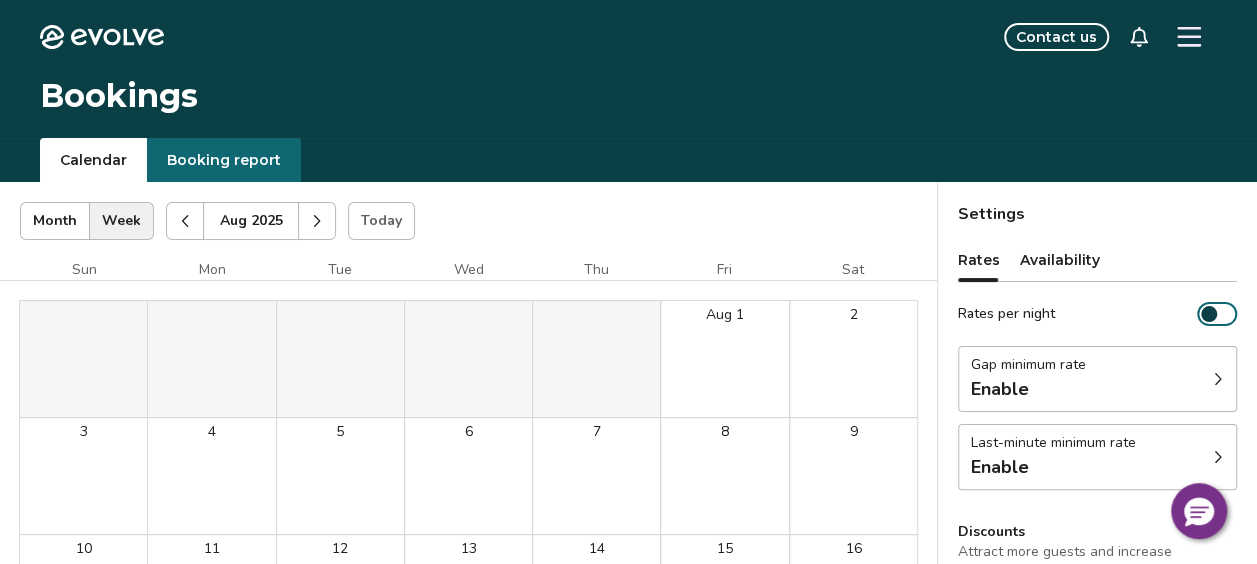 click at bounding box center (185, 221) 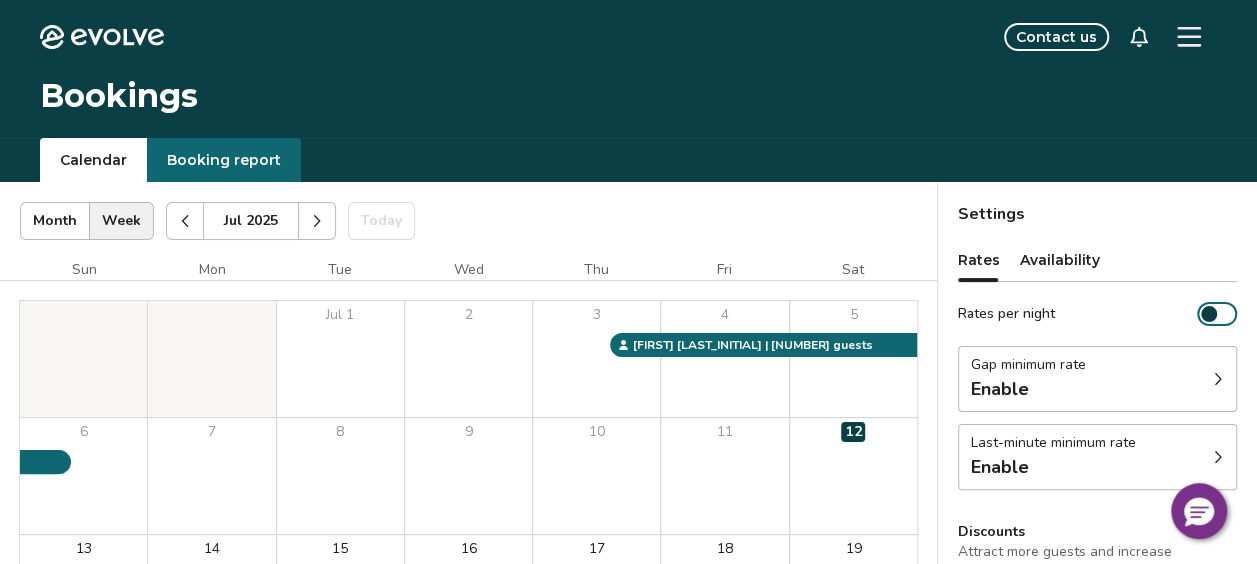 click on "Bookings" at bounding box center [628, 106] 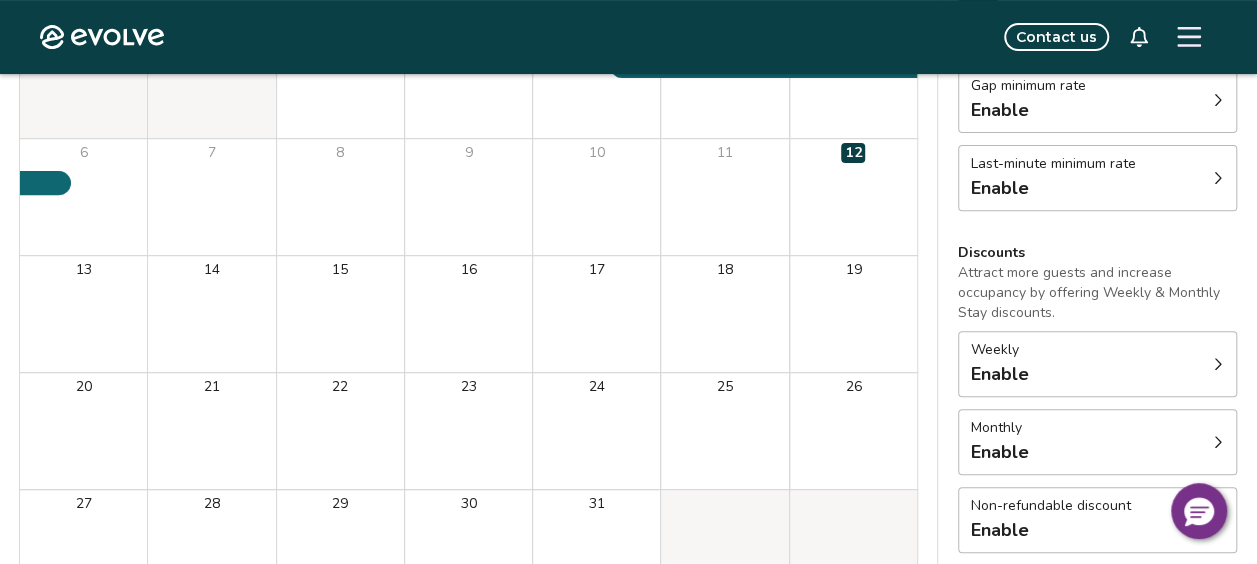 scroll, scrollTop: 319, scrollLeft: 0, axis: vertical 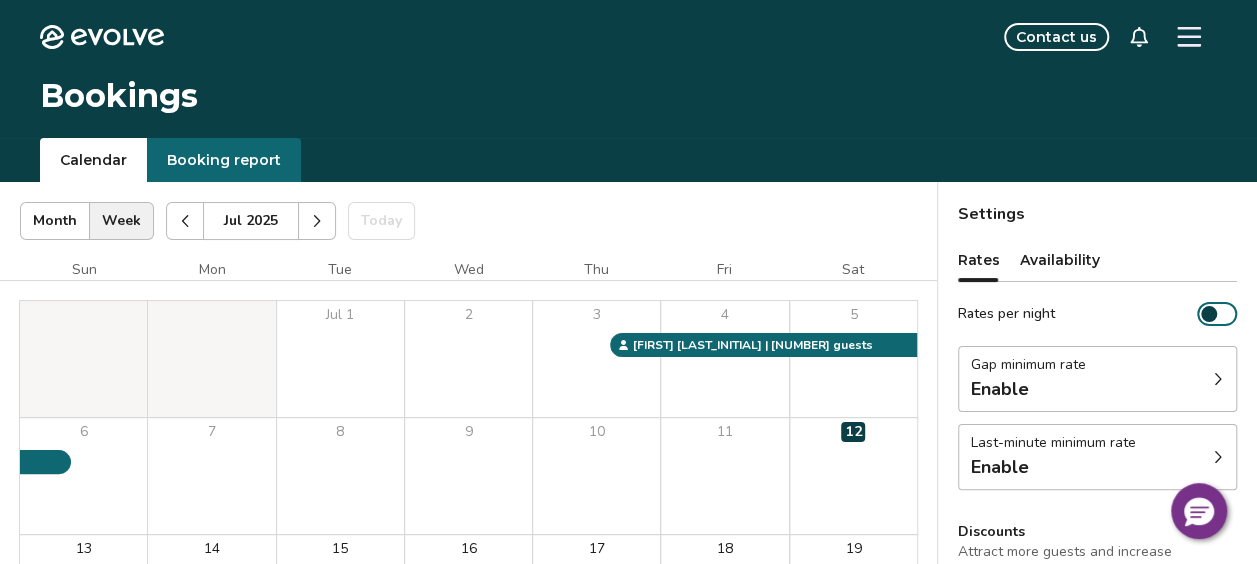 click on "Bookings" at bounding box center (628, 96) 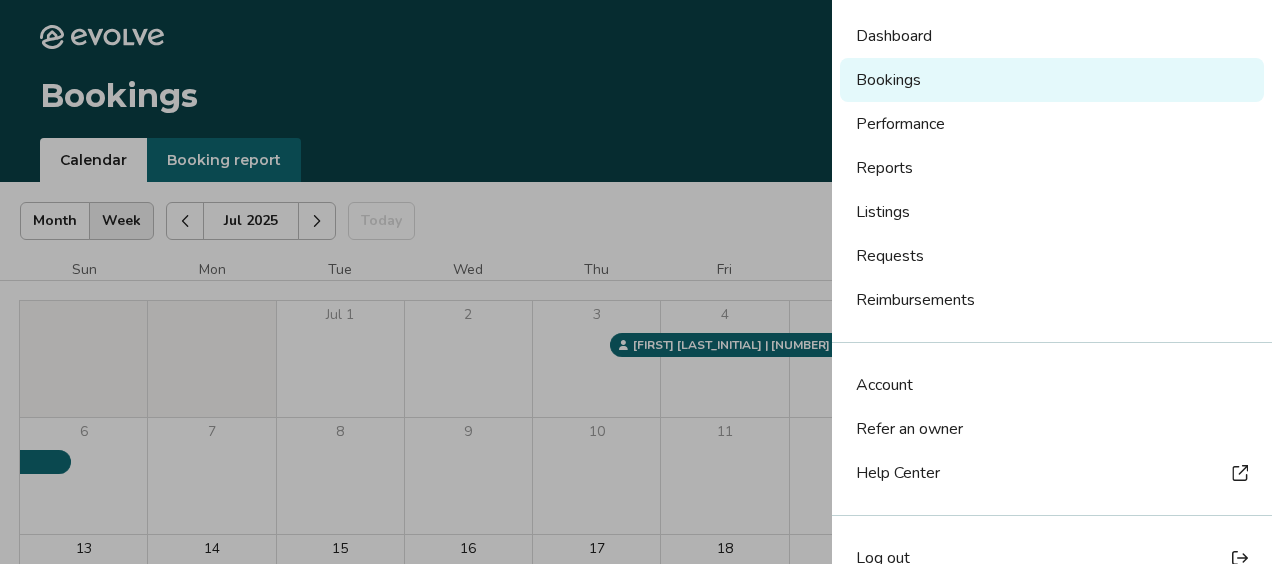 scroll, scrollTop: 115, scrollLeft: 0, axis: vertical 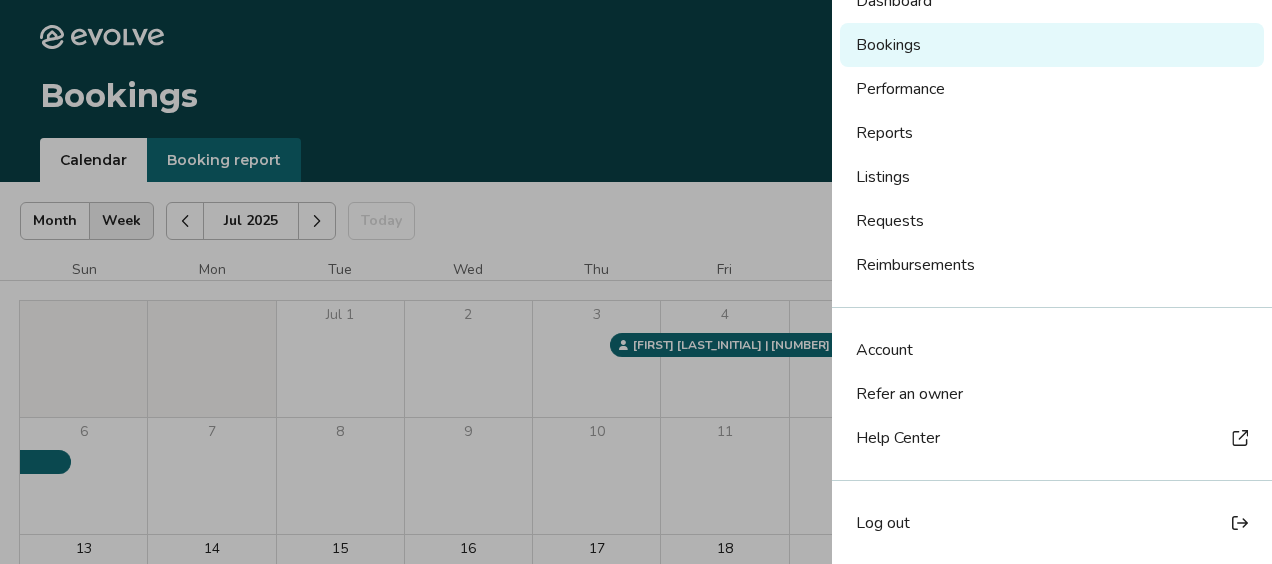 click on "Log out" at bounding box center [883, 523] 